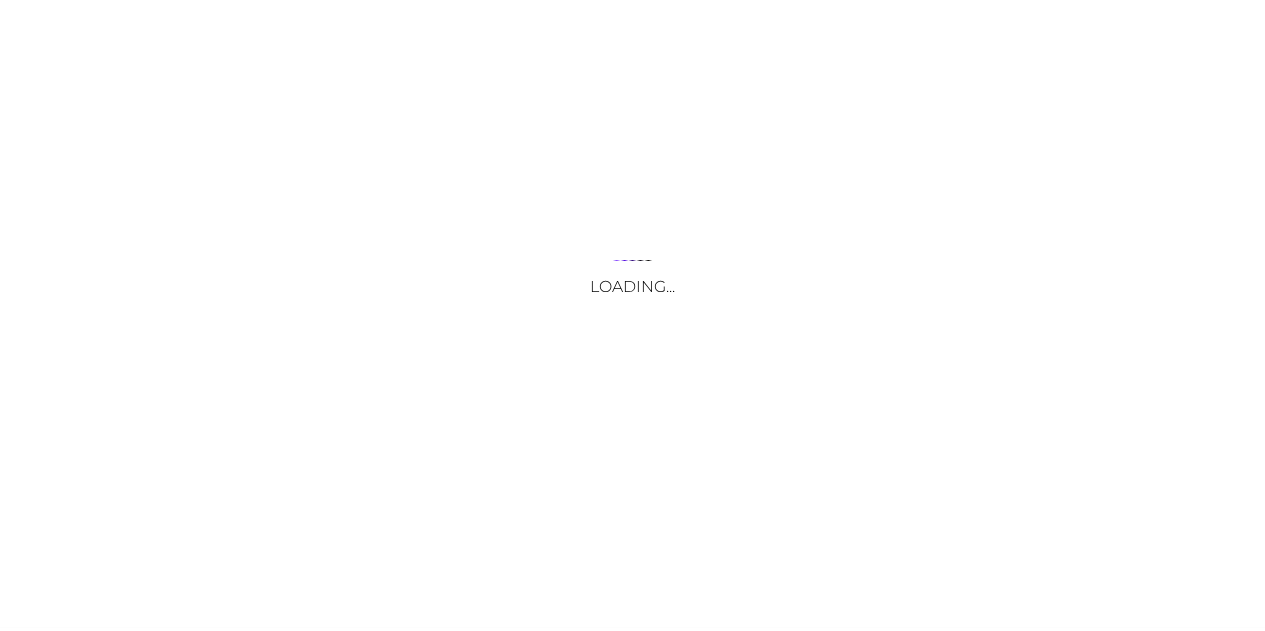 scroll, scrollTop: 0, scrollLeft: 0, axis: both 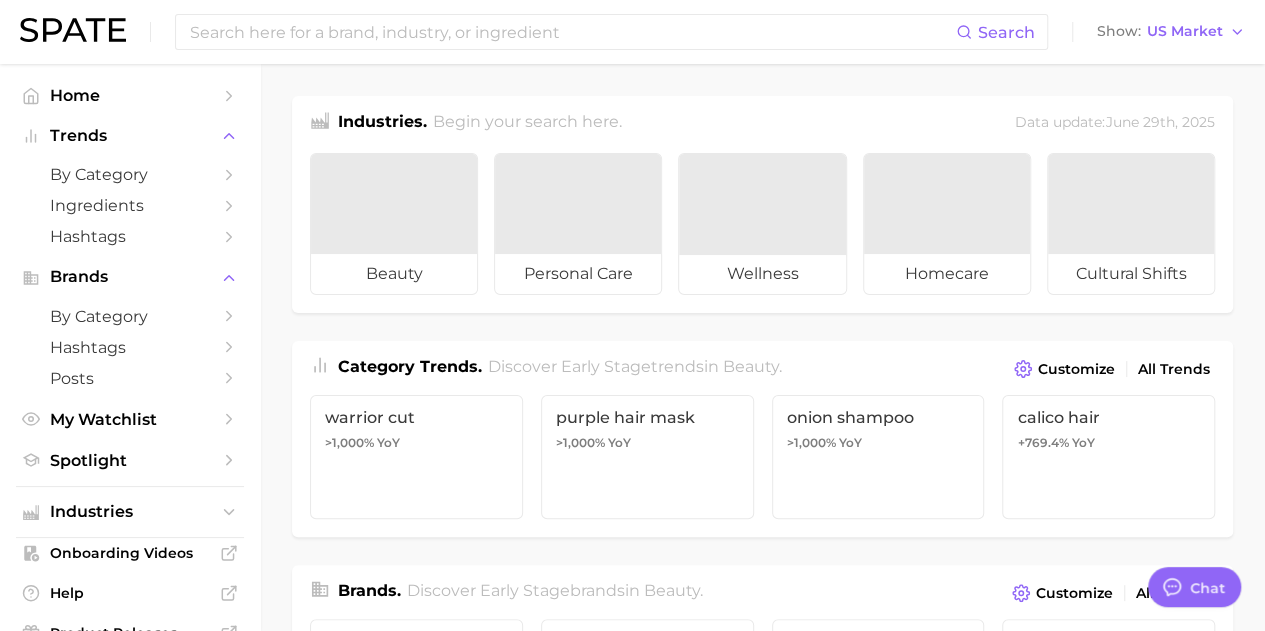 type on "x" 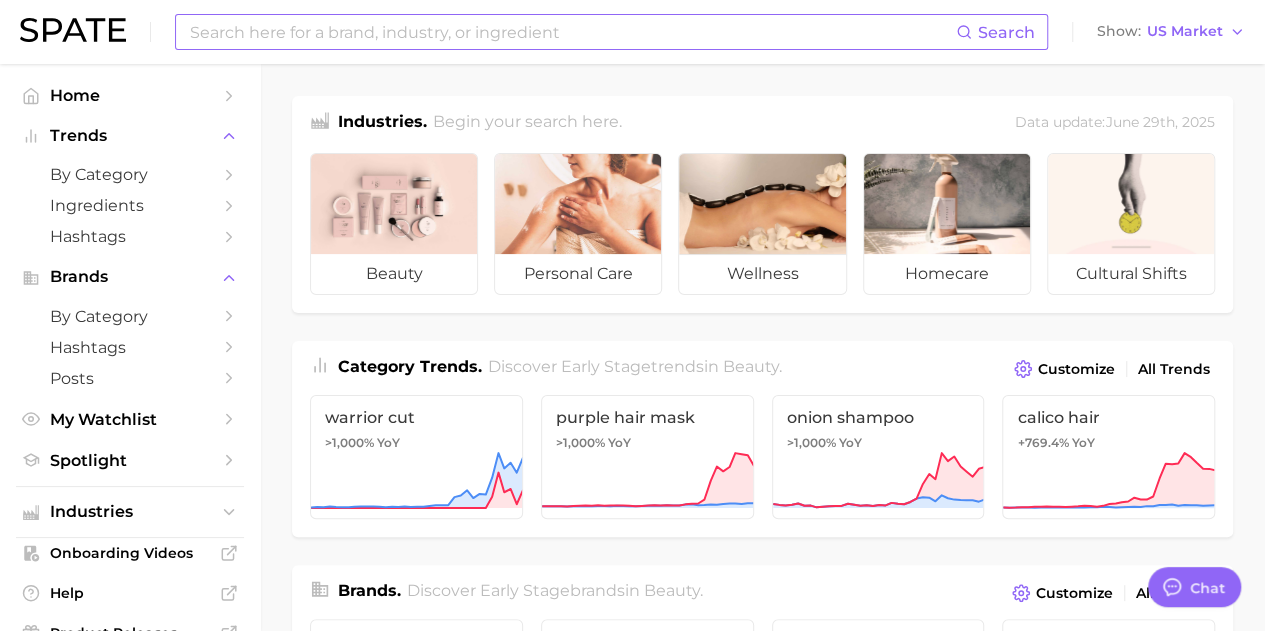 drag, startPoint x: 368, startPoint y: 11, endPoint x: 362, endPoint y: 23, distance: 13.416408 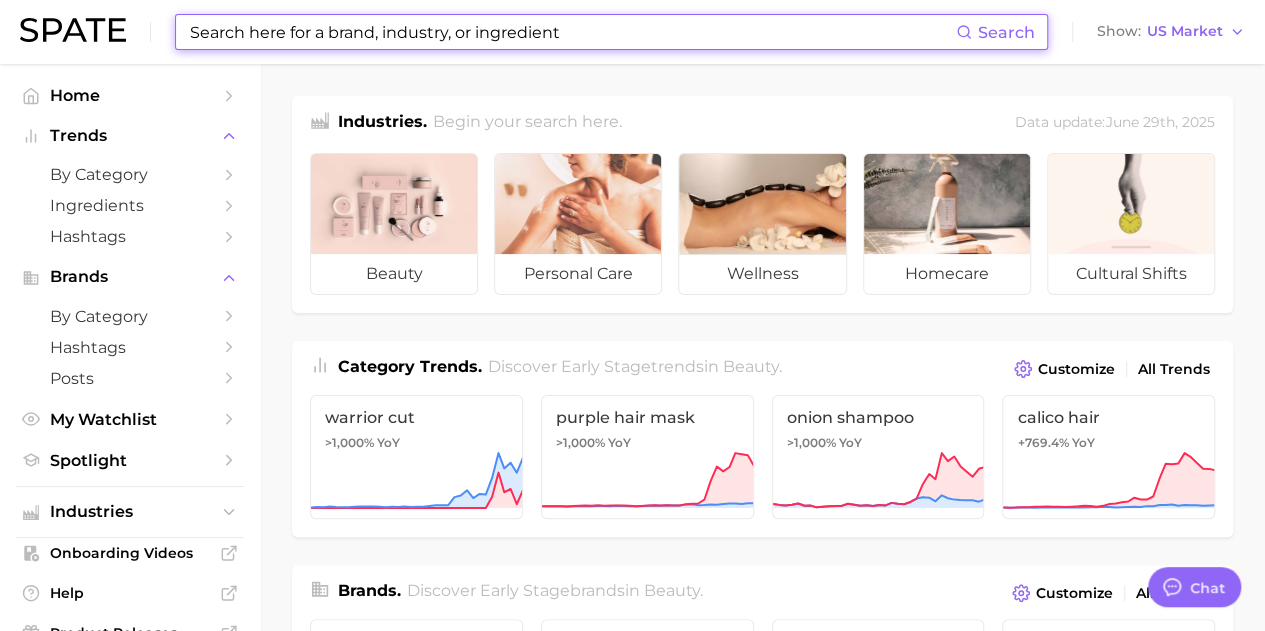 click at bounding box center [572, 32] 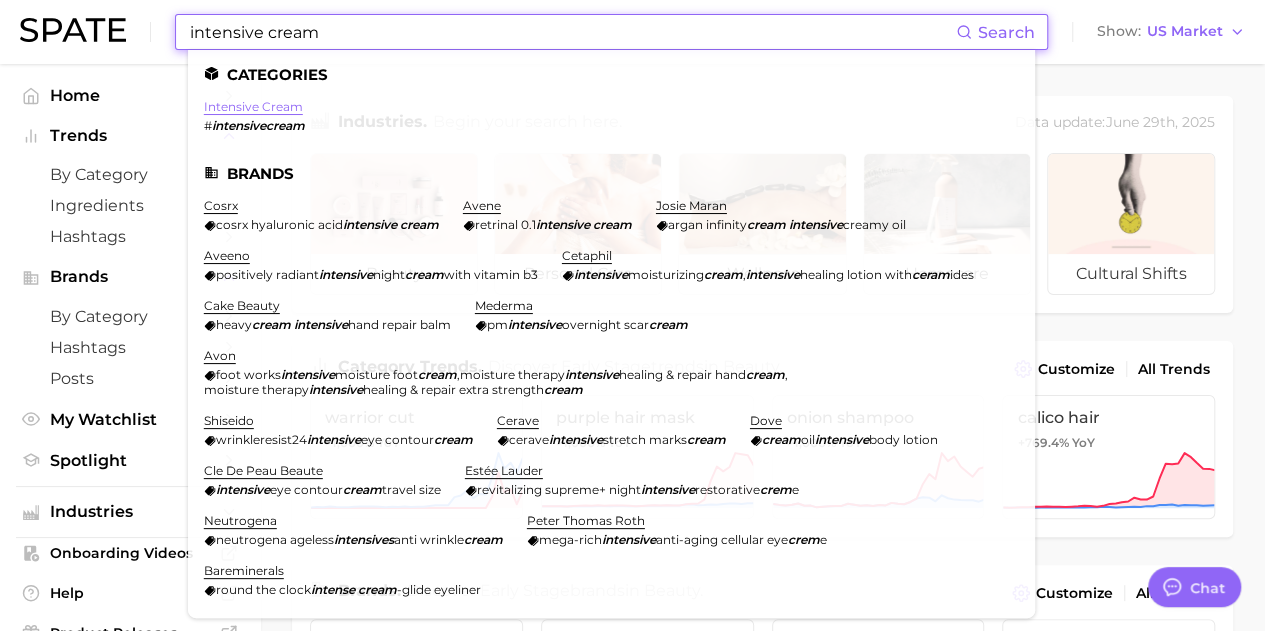 type on "intensive cream" 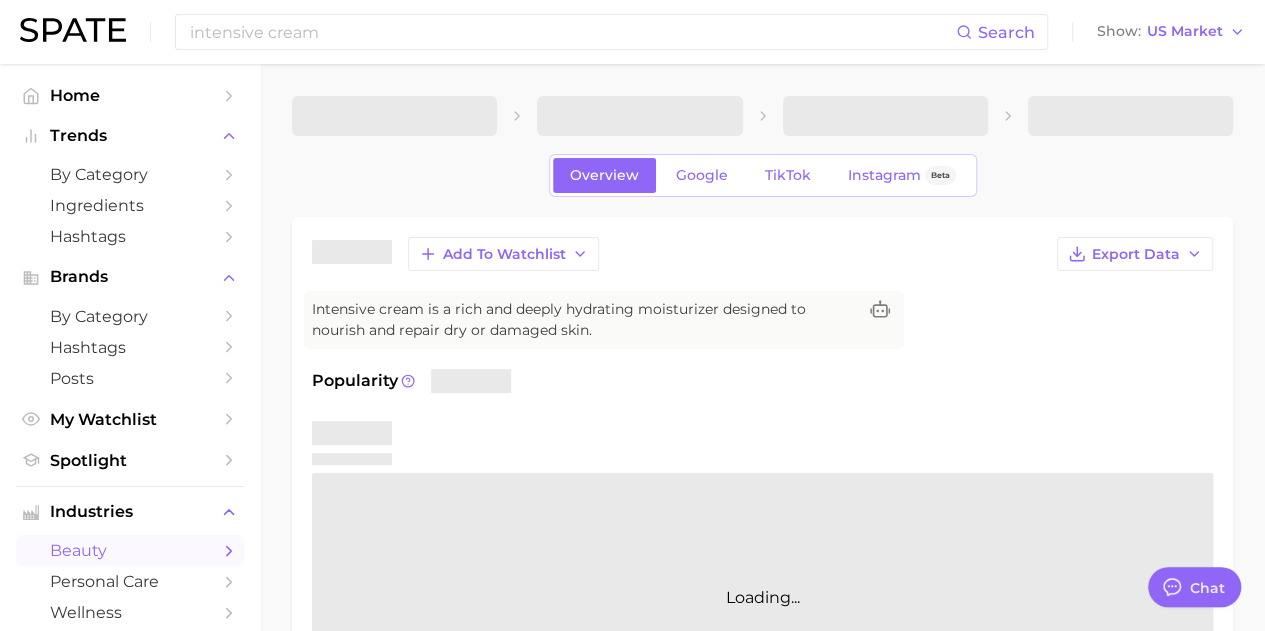 type on "x" 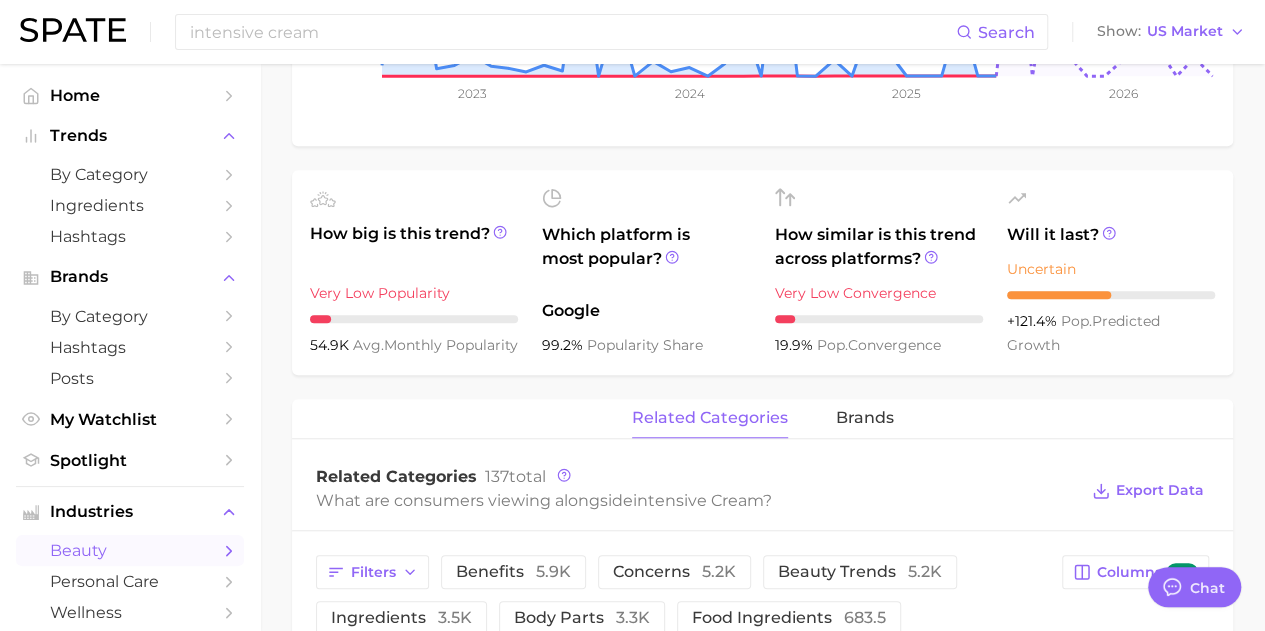 scroll, scrollTop: 700, scrollLeft: 0, axis: vertical 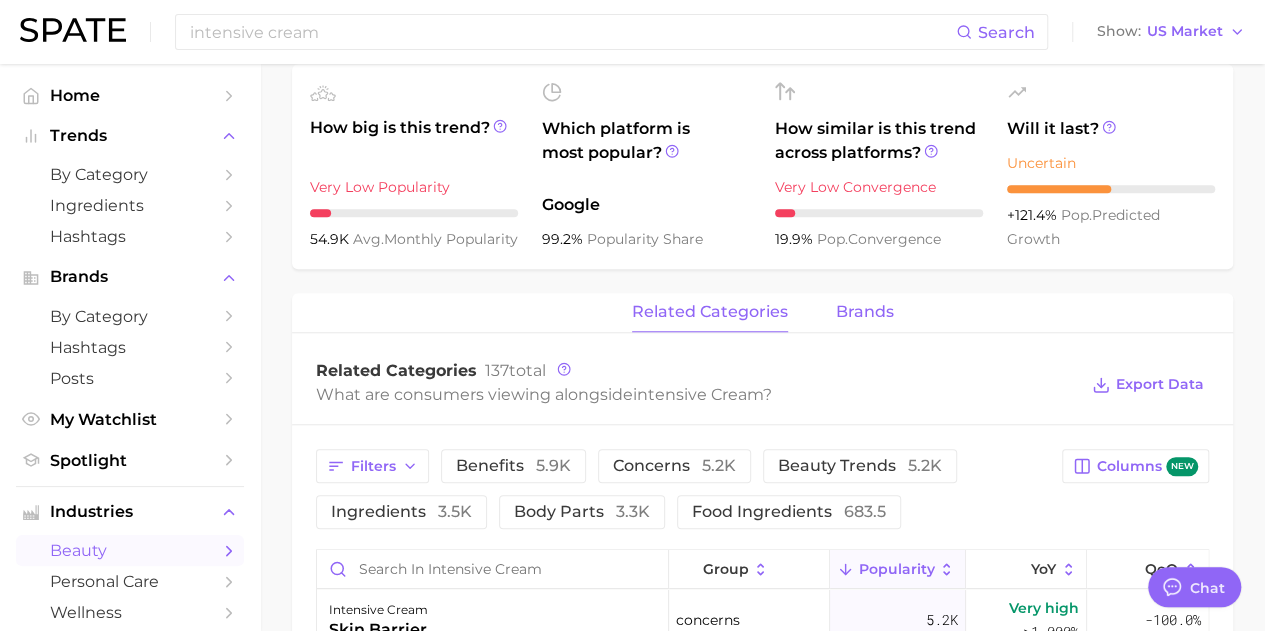 click on "brands" at bounding box center [865, 312] 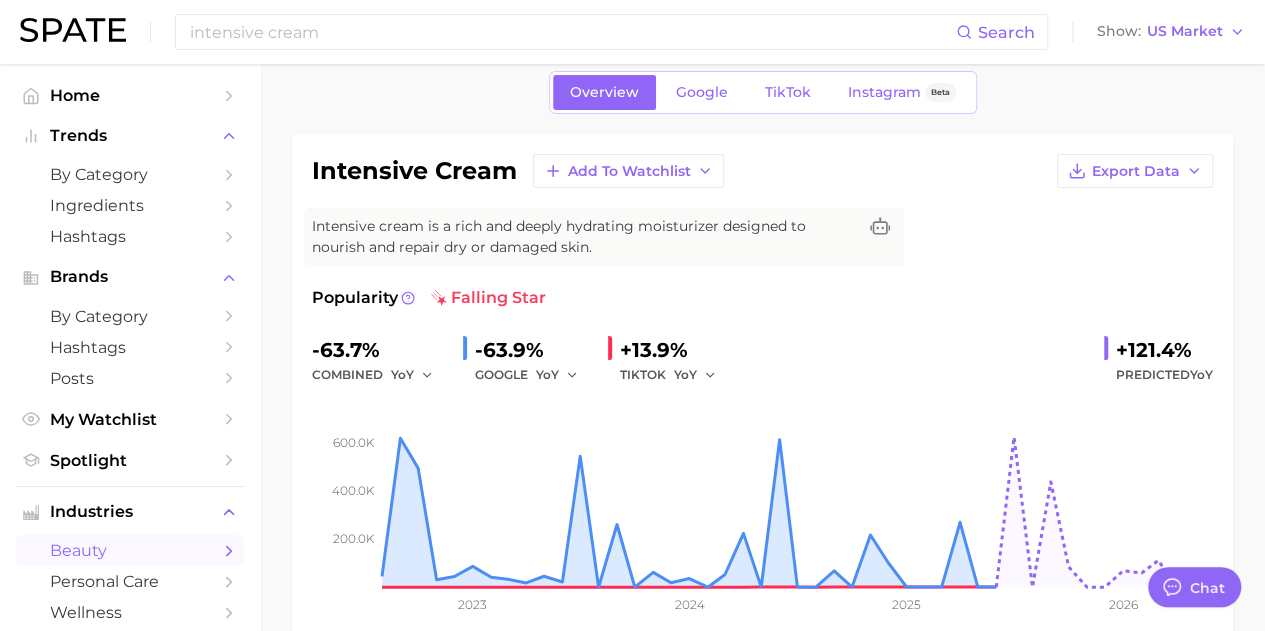 scroll, scrollTop: 0, scrollLeft: 0, axis: both 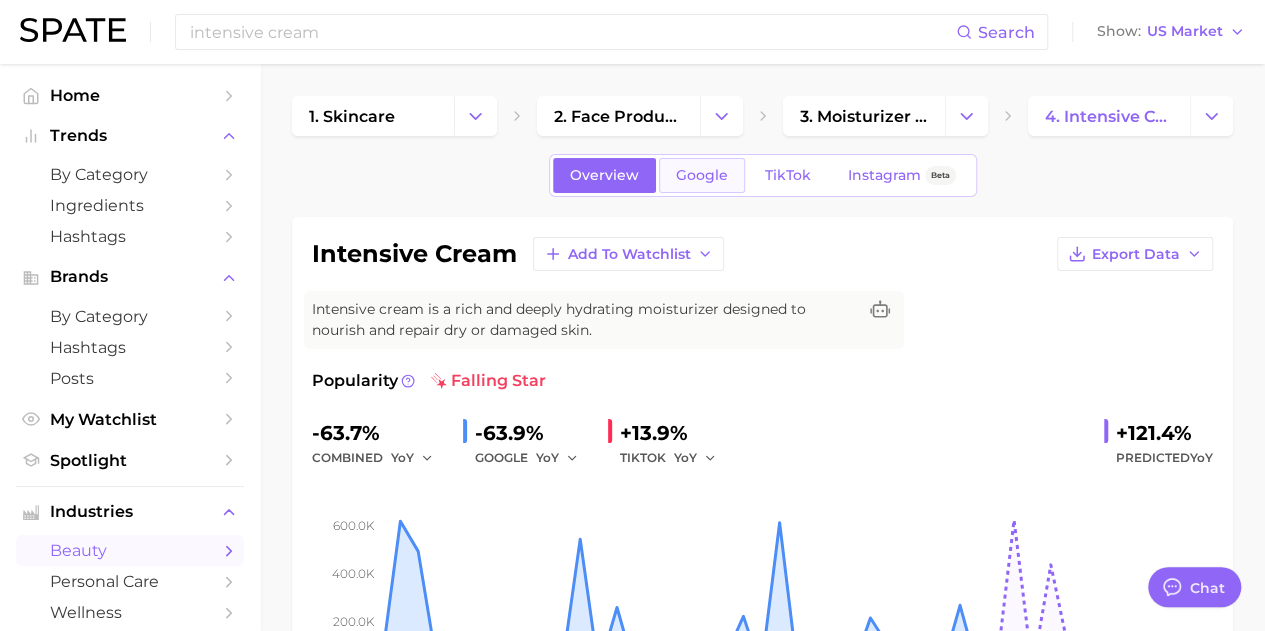 click on "Google" at bounding box center (702, 175) 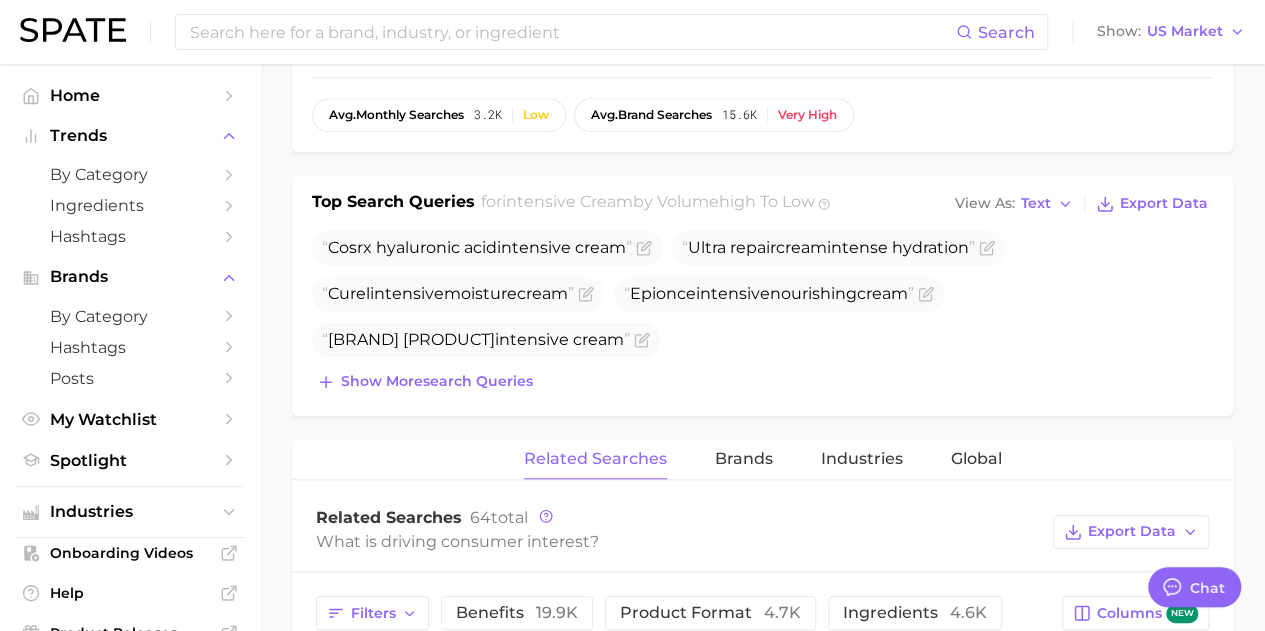 scroll, scrollTop: 700, scrollLeft: 0, axis: vertical 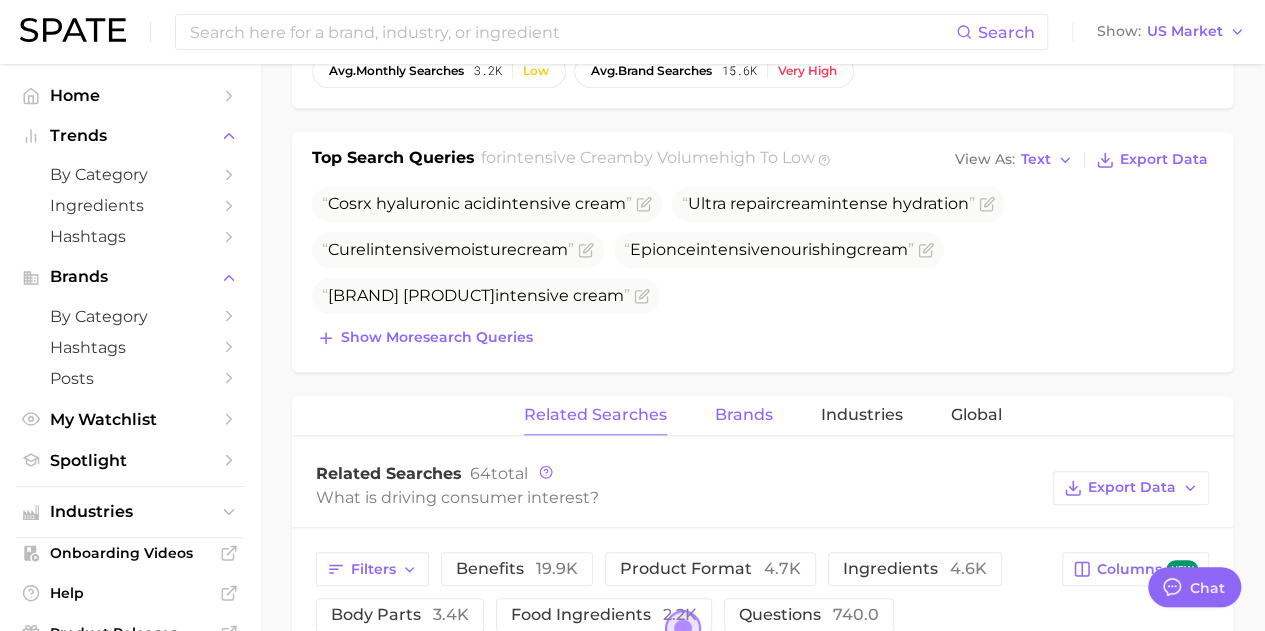 click on "Brands" at bounding box center [744, 415] 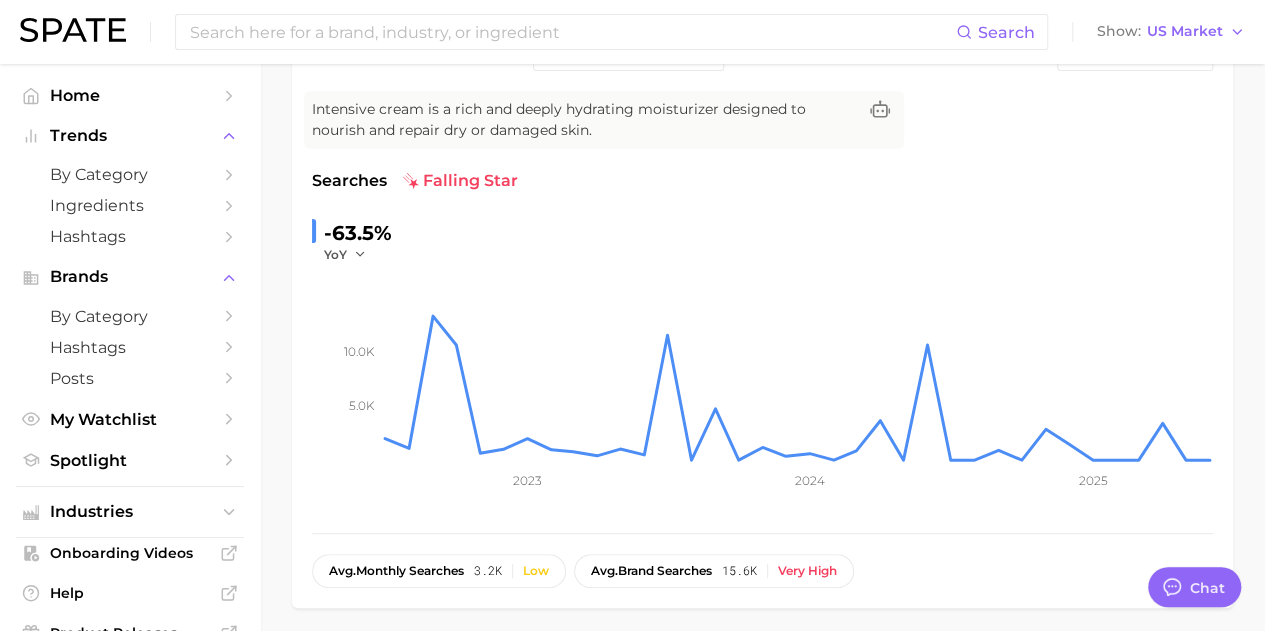scroll, scrollTop: 0, scrollLeft: 0, axis: both 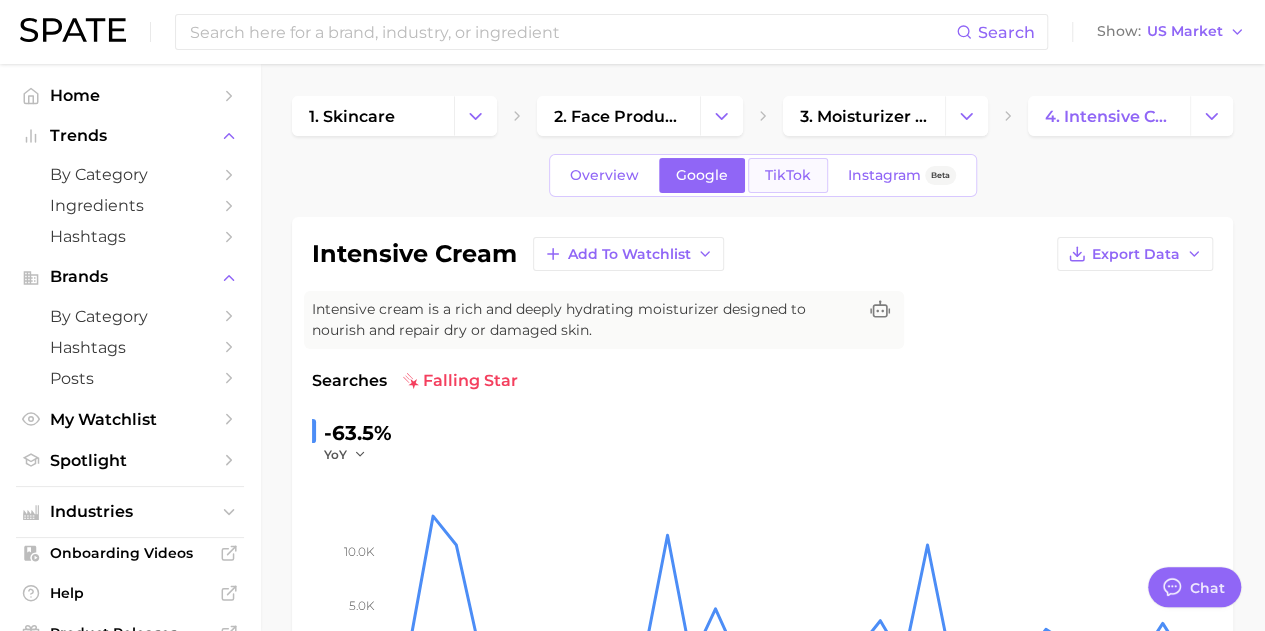 click on "TikTok" at bounding box center [788, 175] 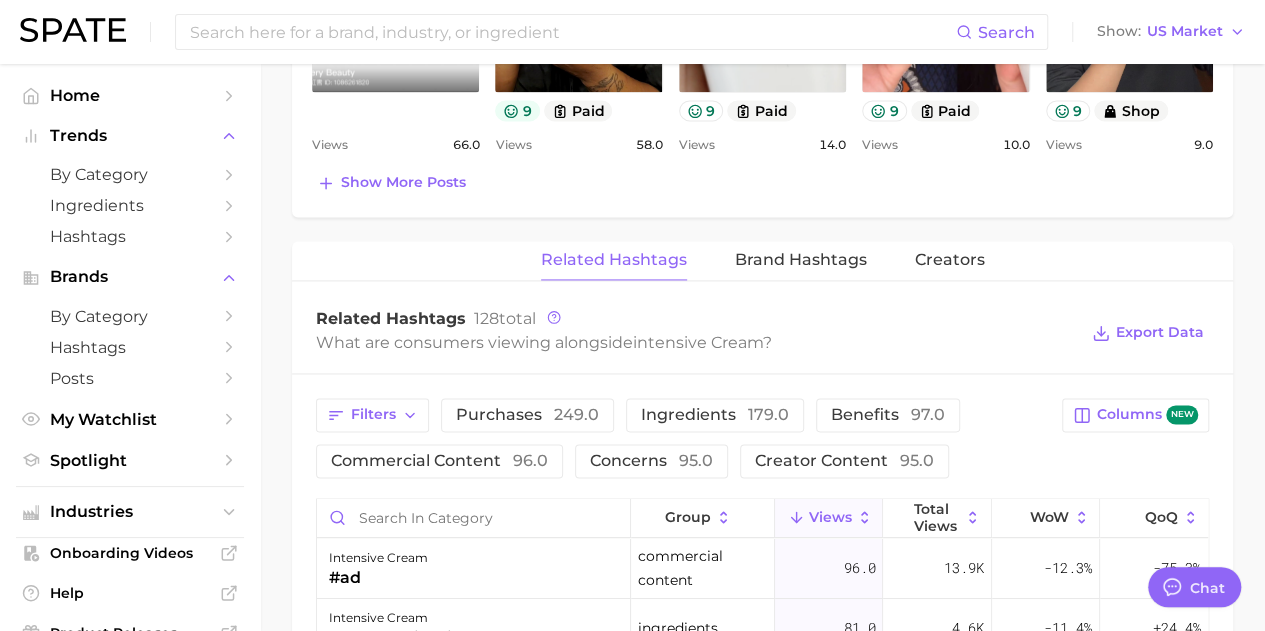 scroll, scrollTop: 1500, scrollLeft: 0, axis: vertical 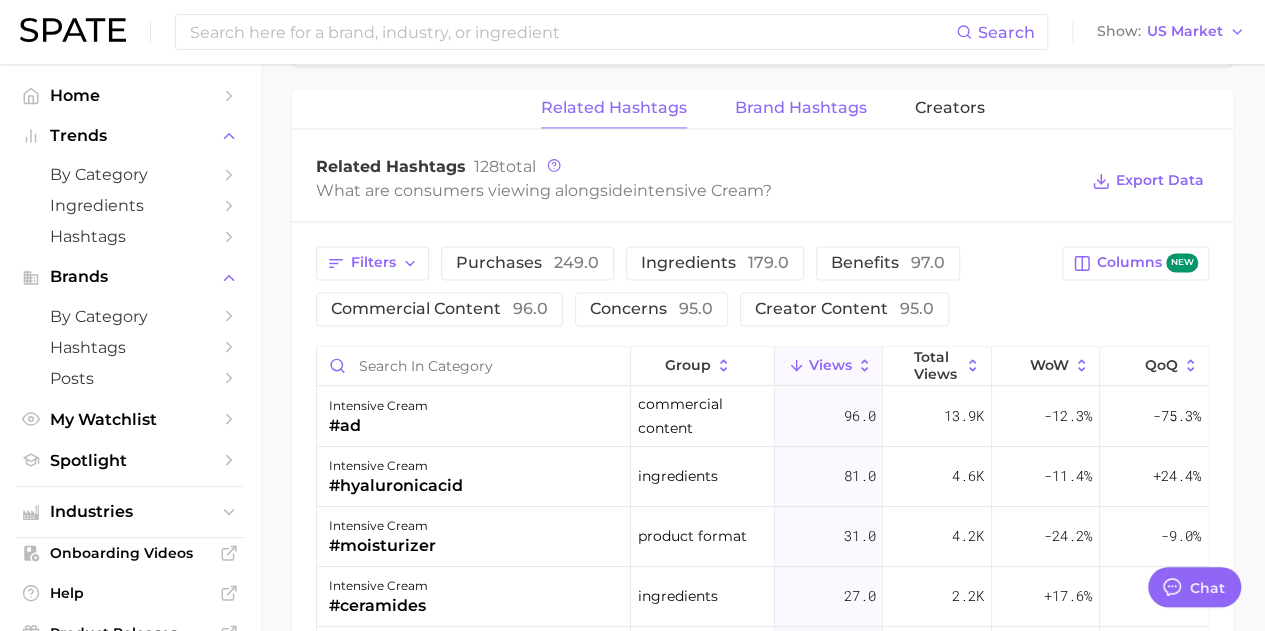 click on "Brand Hashtags" at bounding box center [801, 108] 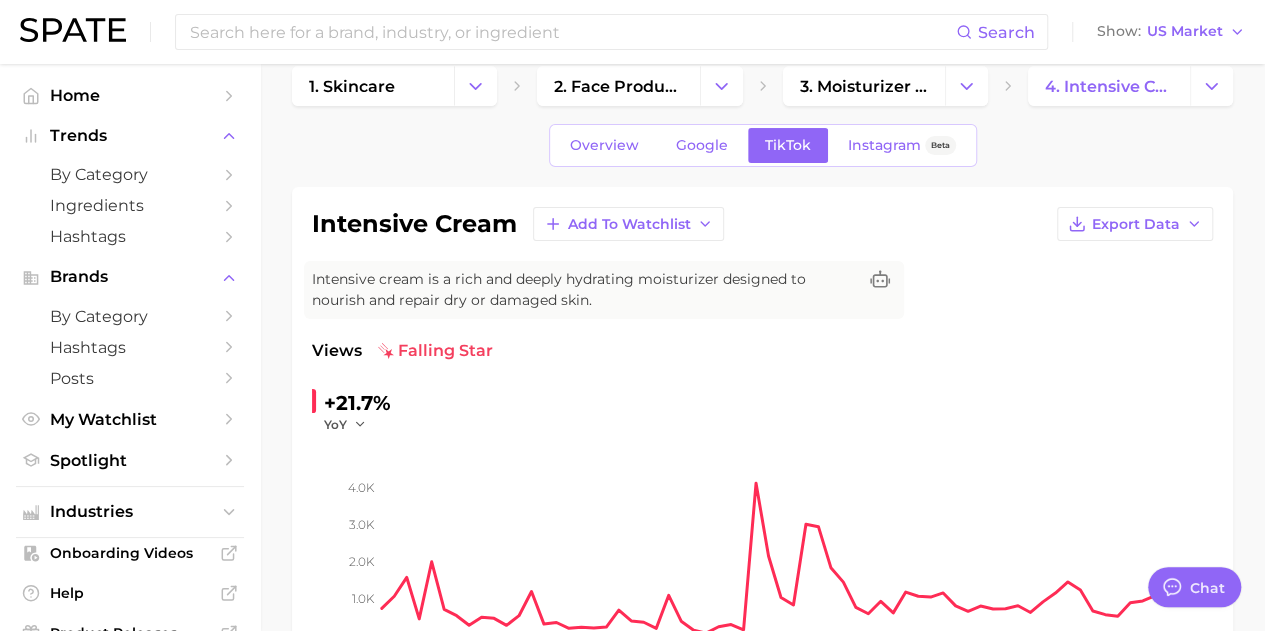 scroll, scrollTop: 0, scrollLeft: 0, axis: both 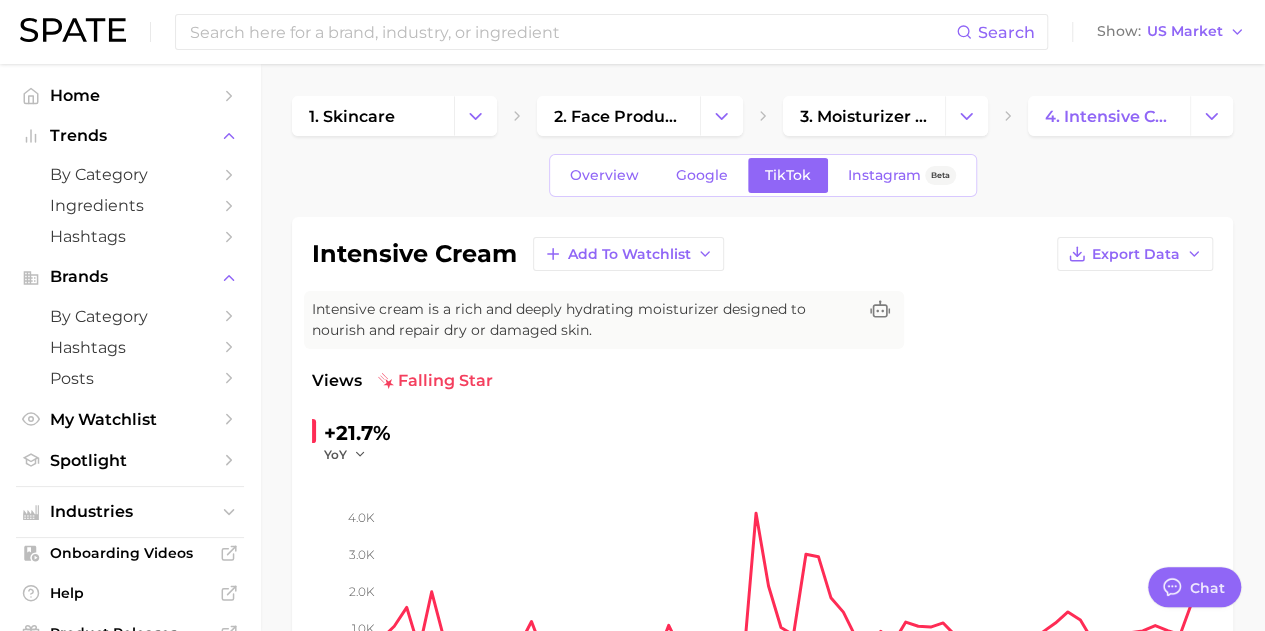 click on "1. skincare 2. face products 3. moisturizer products 4. intensive cream Overview Google TikTok Instagram Beta intensive cream Add to Watchlist Export Data Intensive cream is a rich and deeply hydrating moisturizer designed to nourish and repair dry or damaged skin. Views falling star +21.7% YoY 1.0k 2.0k 3.0k 4.0k 2025 avg. weekly views 1.2k Very low paid views 46.1% High sentiment score 8.9 / 10 Positive posts 47.0 Very low engagement 3.2% Low TikTok shop 16.9% Medium Show more Top Hashtags for intensive cream by Views high to low View As Text Export Data # intensive cream Top Posts for intensive cream Export Data Views: [MONTH] [DAY] - [MONTH] [DAY] Positive 14 Mixed 0 Negative 0 Columns new view post on TikTok Views 66.0 view post on TikTok 9 paid Views 58.0 view post on TikTok 9 paid Views 14.0 view post on TikTok 9 paid Views 10.0 view post on TikTok 9 shop Views 9.0 Show more posts Related Hashtags Brand Hashtags Creators Brand Hashtags 31 total Which brands are consumers viewing alongside intensive cream ?" at bounding box center (762, 1275) 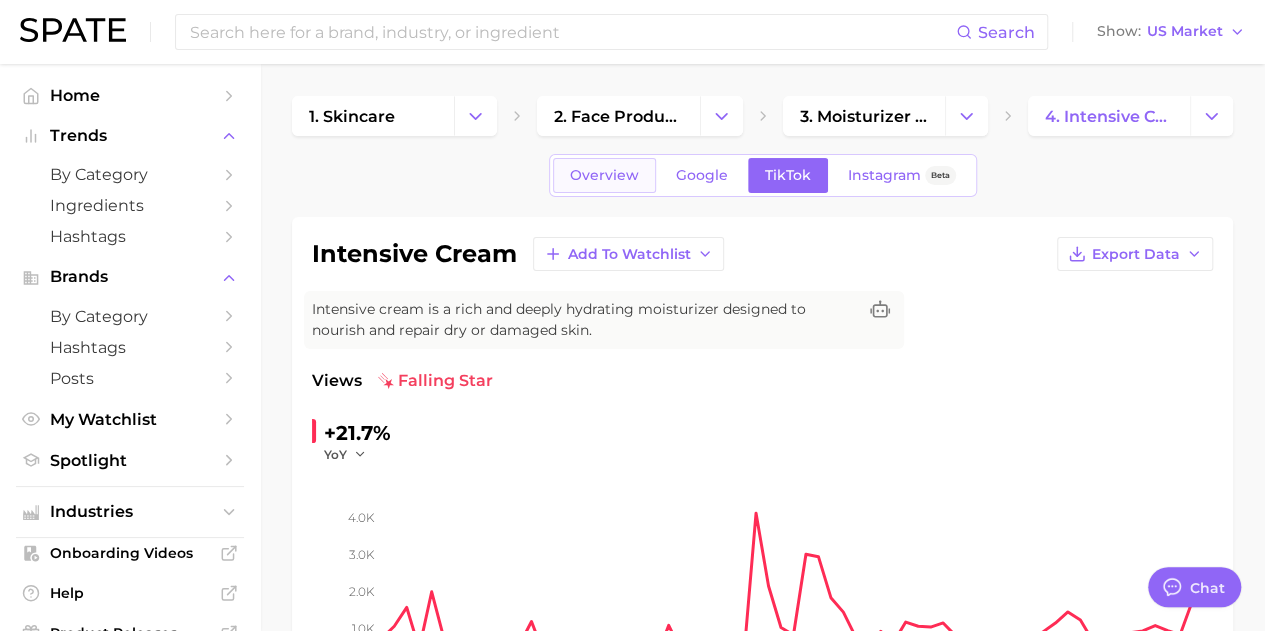 click on "Overview" at bounding box center [604, 175] 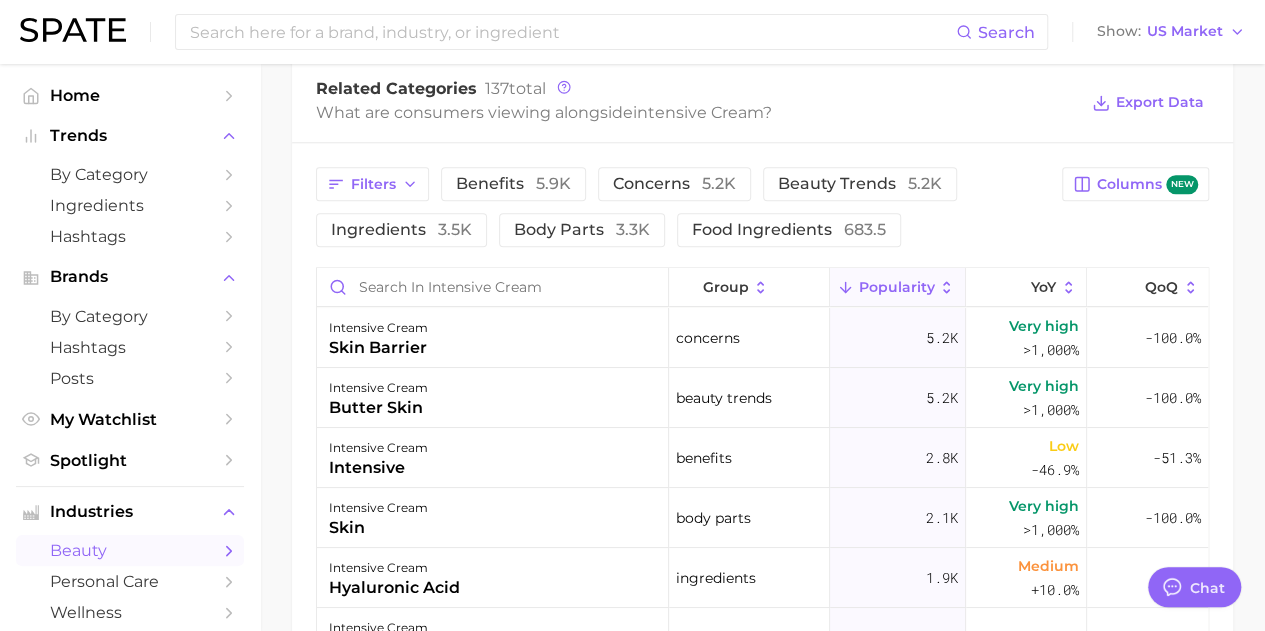 scroll, scrollTop: 900, scrollLeft: 0, axis: vertical 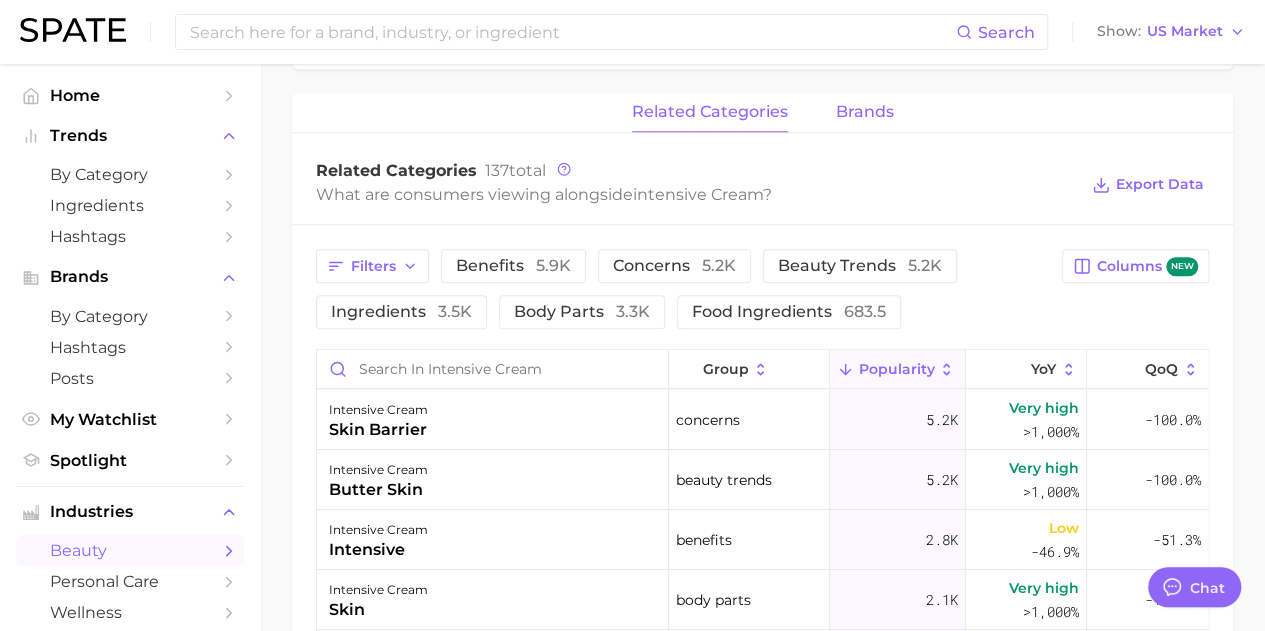 click on "brands" at bounding box center (865, 112) 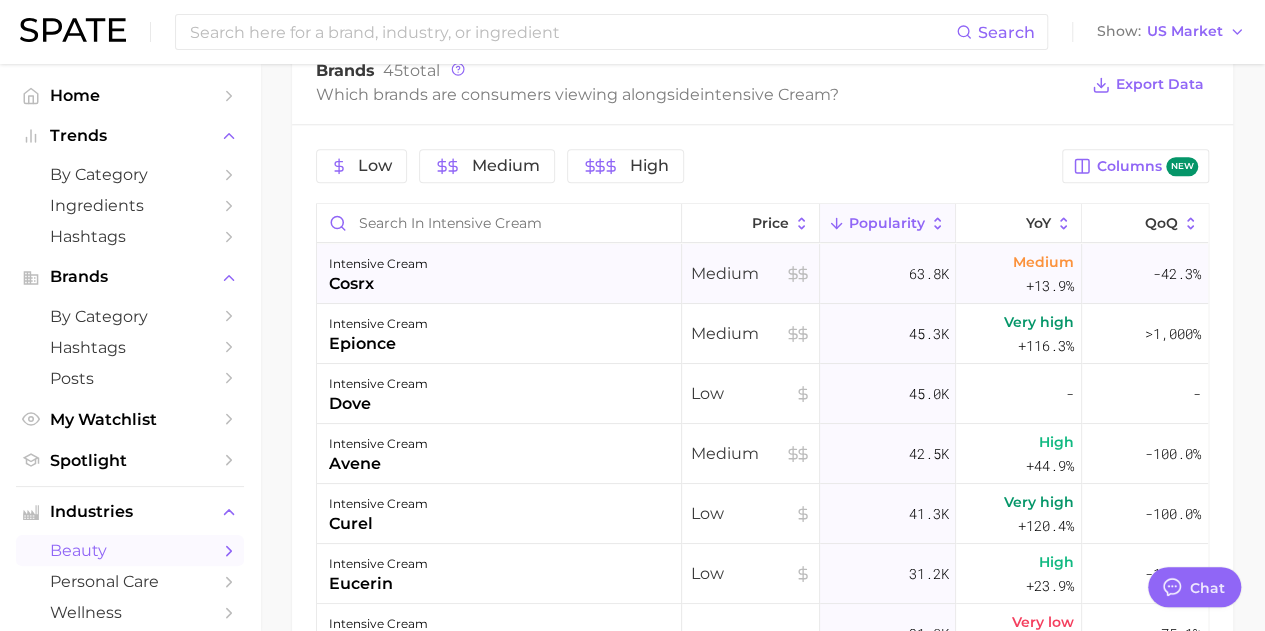 click on "intensive cream" at bounding box center [378, 264] 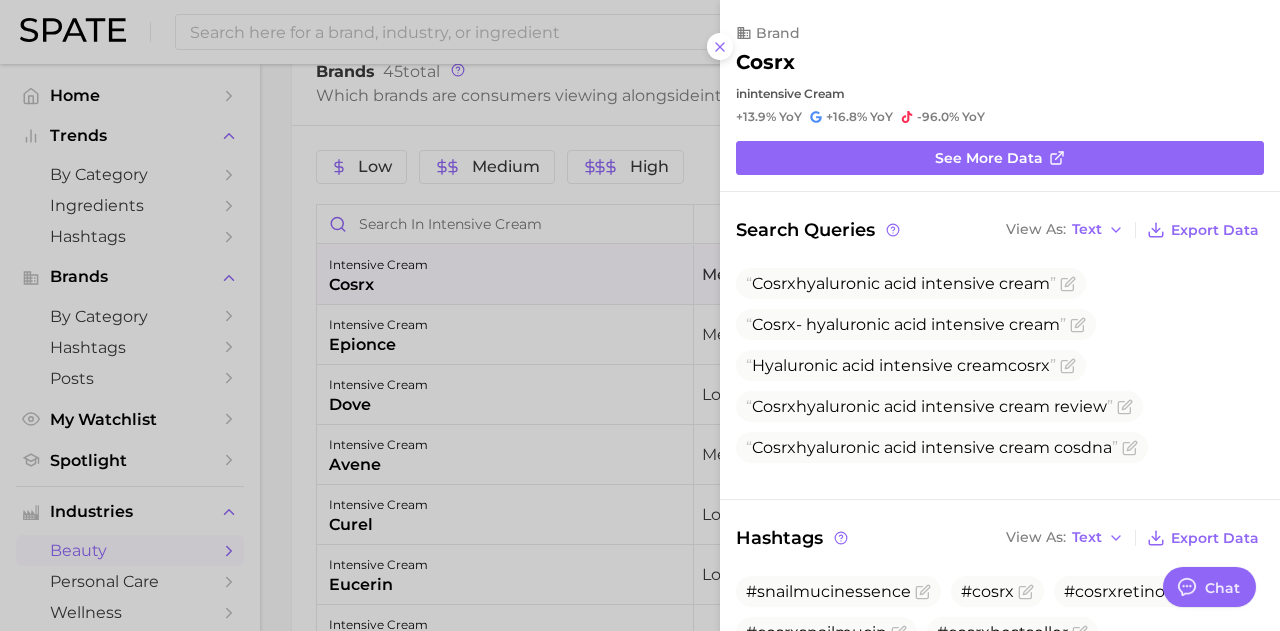 scroll, scrollTop: 0, scrollLeft: 0, axis: both 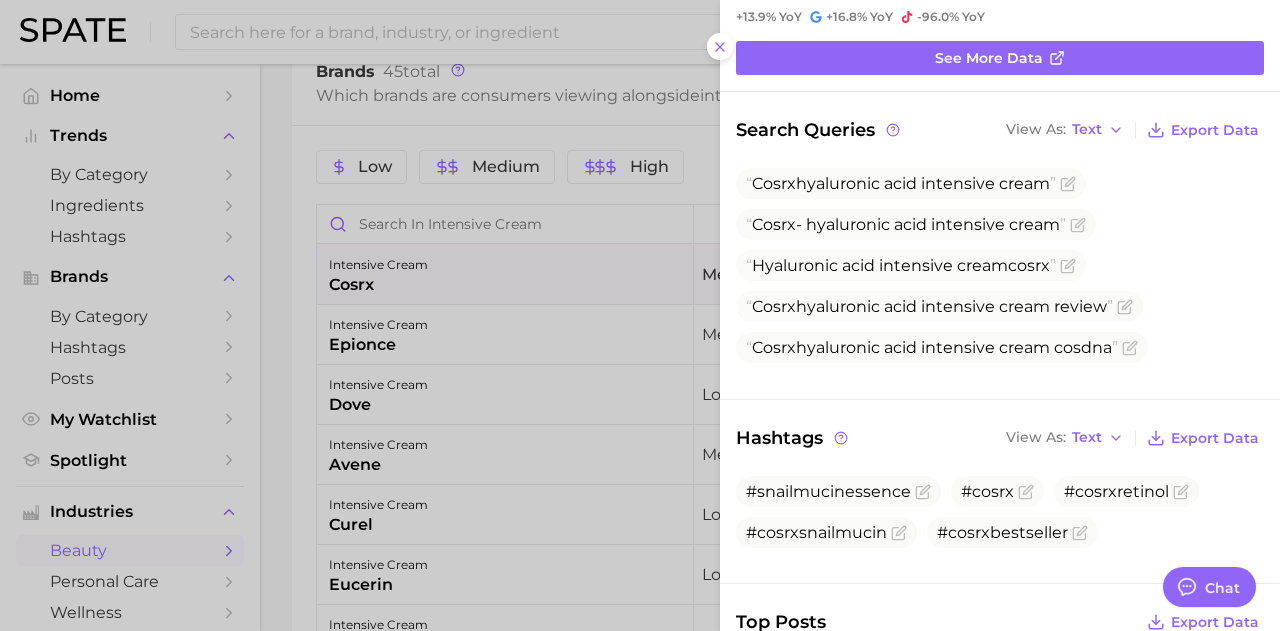click at bounding box center (640, 315) 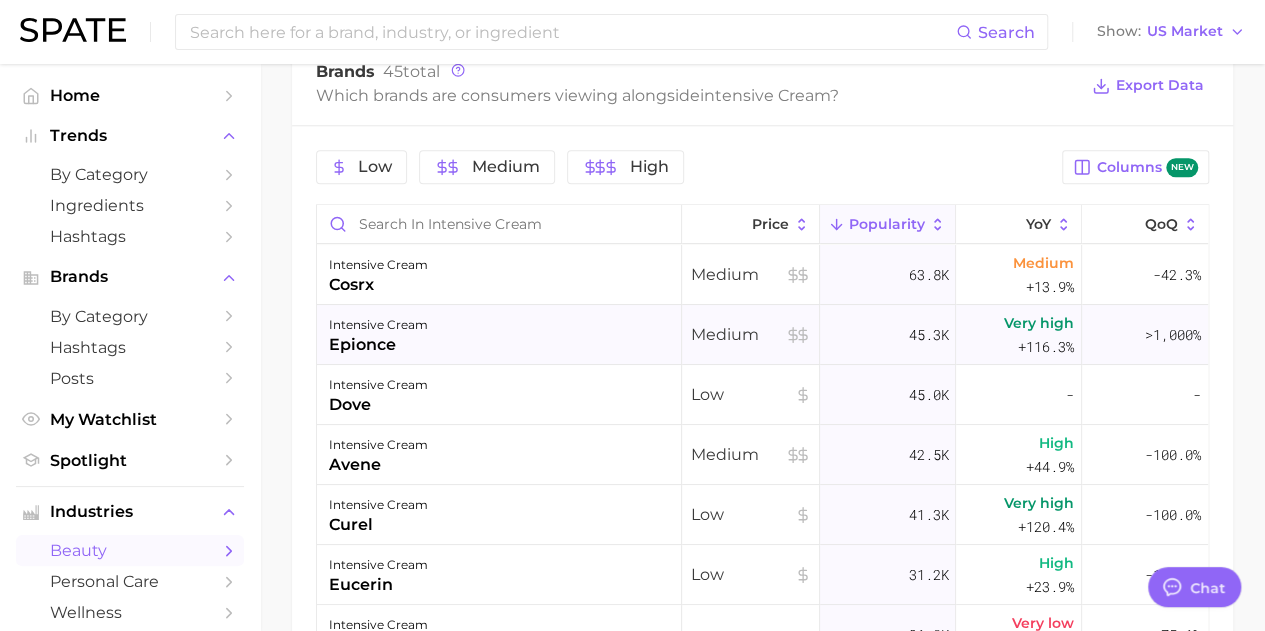 click on "epionce" at bounding box center [378, 345] 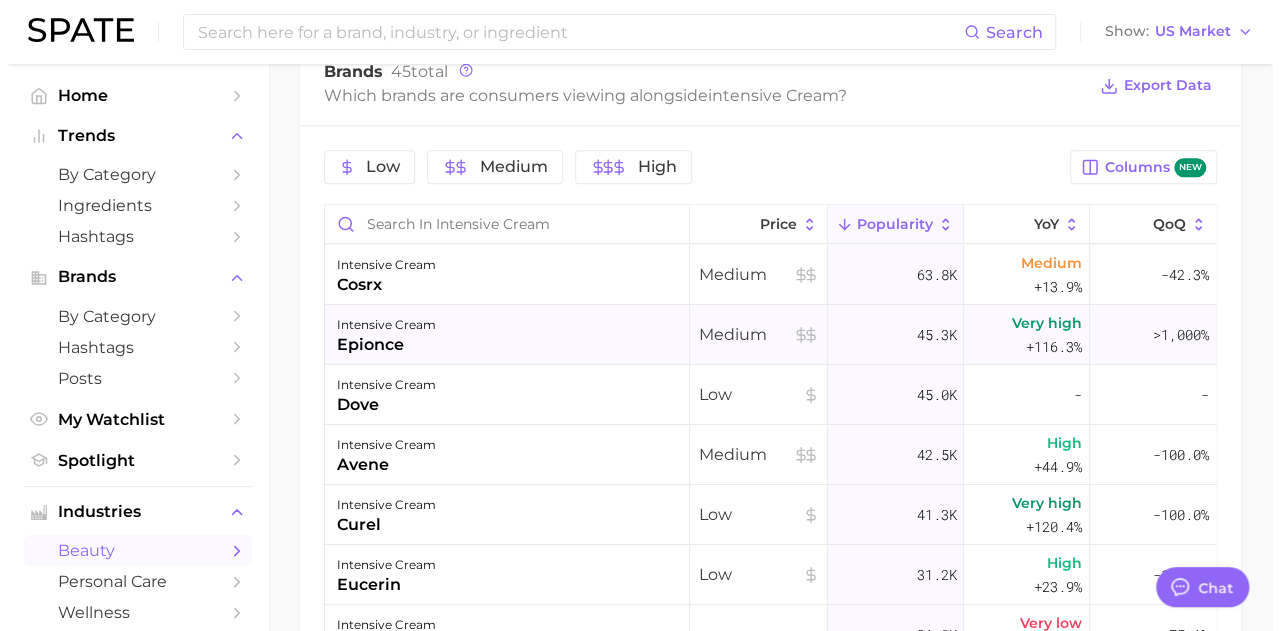 scroll, scrollTop: 998, scrollLeft: 0, axis: vertical 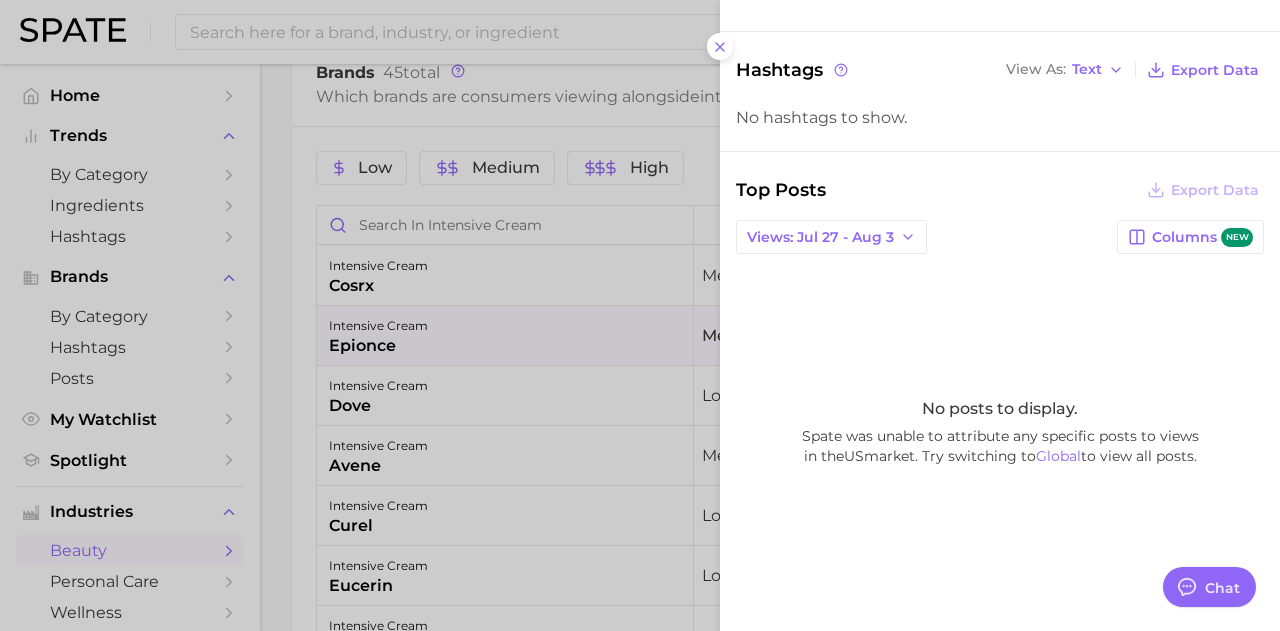 click at bounding box center [640, 315] 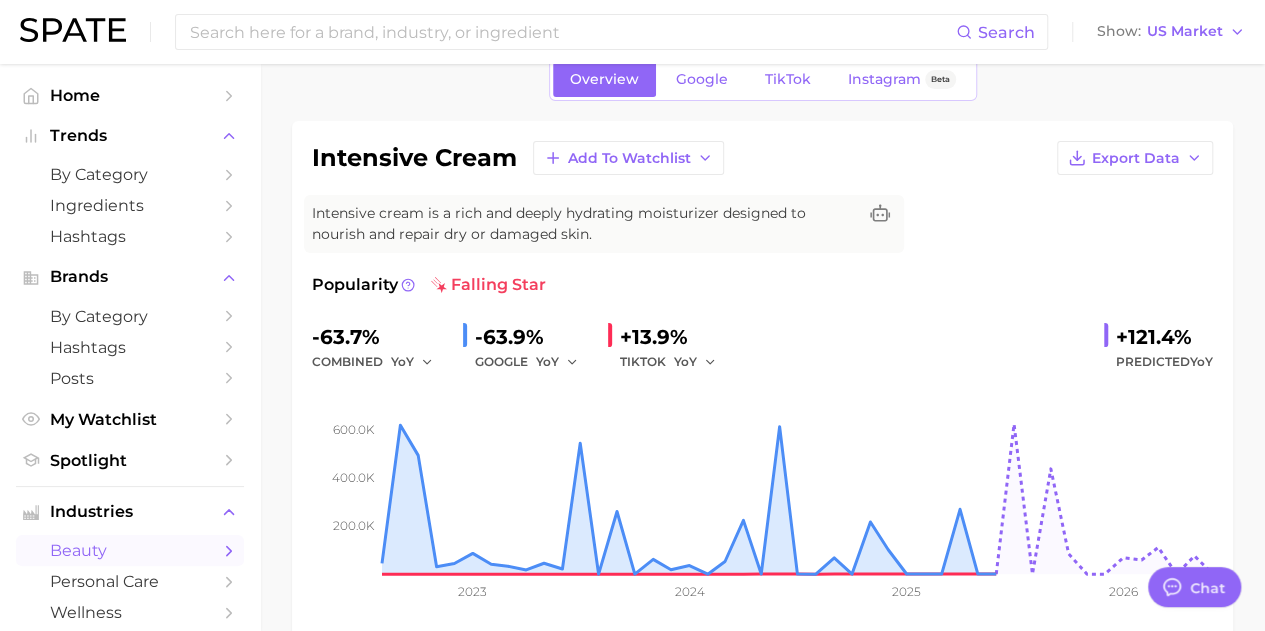 scroll, scrollTop: 0, scrollLeft: 0, axis: both 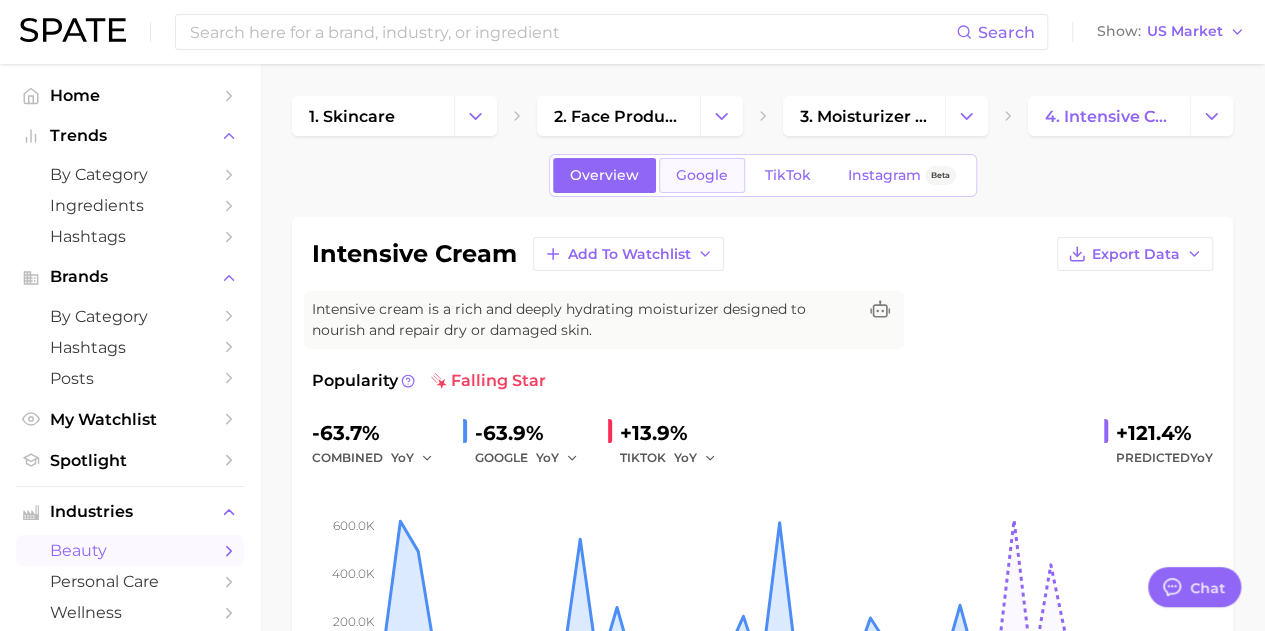 click on "Google" at bounding box center (702, 175) 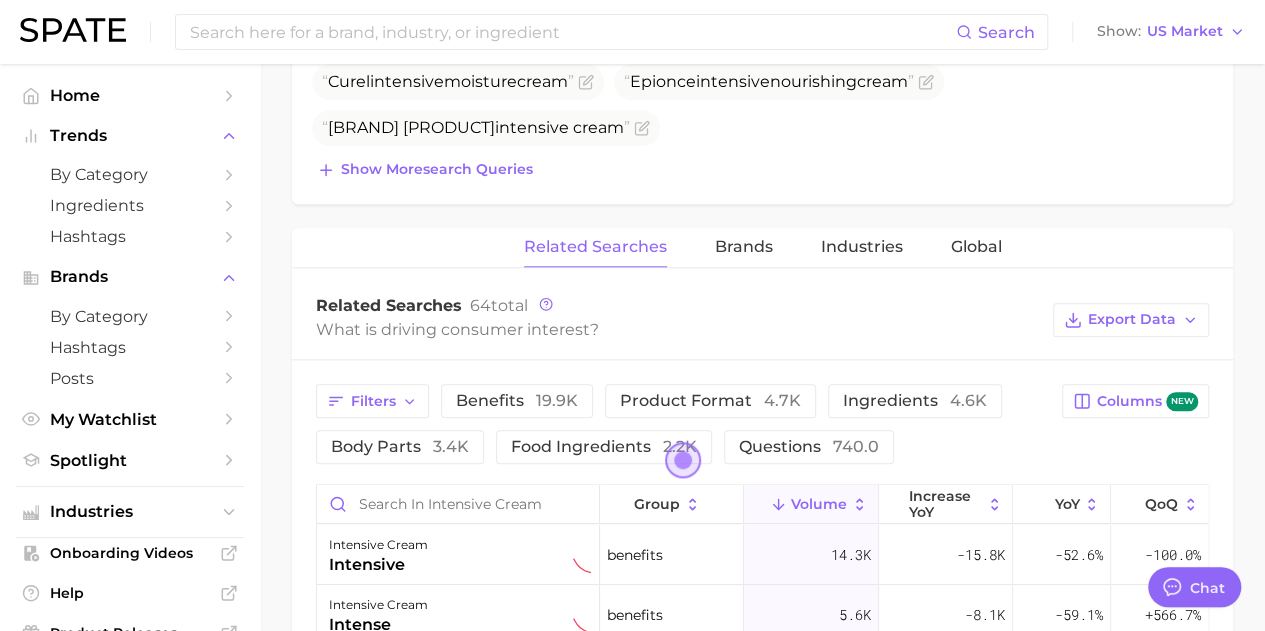 scroll, scrollTop: 900, scrollLeft: 0, axis: vertical 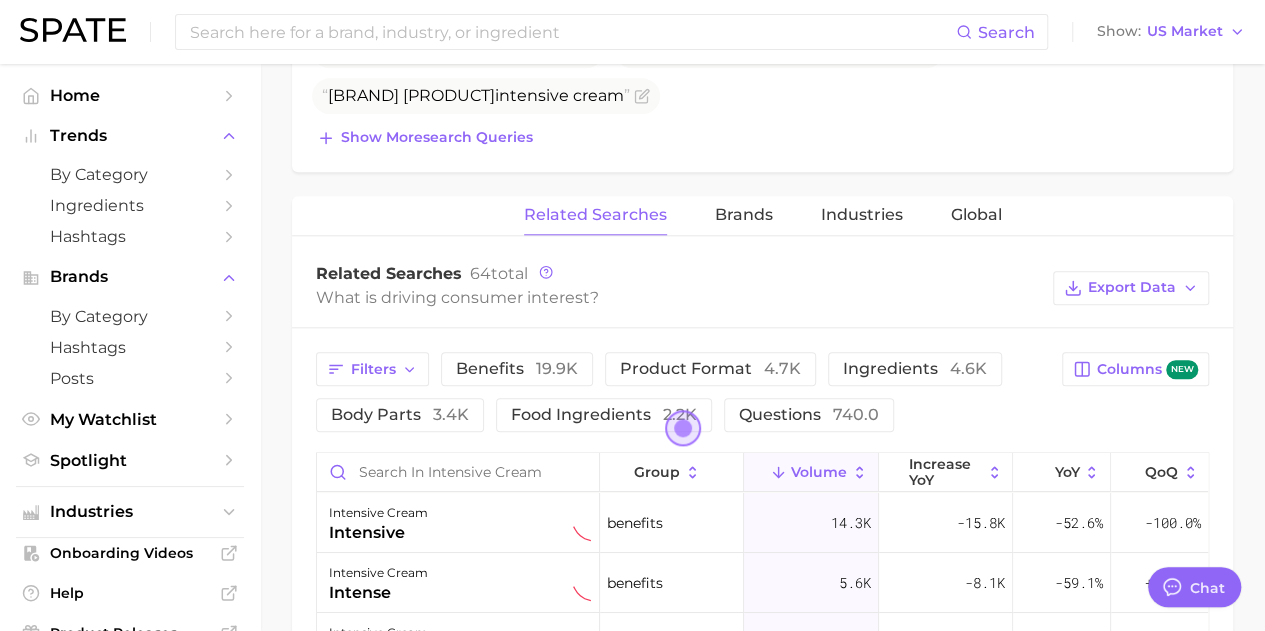 click on "Filters benefits 19.9k product format 4.7k ingredients 4.6k body parts 3.4k food ingredients 2.2k questions 740.0 Columns new group Volume increase YoY YoY QoQ intensive cream intensive benefits 14.3k -15.8k -52.6% -100.0% intensive cream intense benefits 5.6k -8.1k -59.1% +566.7% intensive cream repair benefits 2.6k -5.2k -66.8% +566.7% intensive cream hydration benefits 2.0k -4.1k -66.8% +566.7% intensive cream hyaluronic acid ingredients 2.0k -110.0 -5.3% -100.0% intensive cream moisture benefits 1.8k +702.0 +62.8% -100.0% intensive cream cream product format 1.7k - - - intensive cream cream food ingredients 1.7k - - - intensive cream contour benefits 1.6k -6.0k -78.7% -100.0% intensive cream eye contour body parts 1.6k -6.0k -78.7% -100.0% intensive cream nourishing benefits 1.2k +376.0 +45.1% -100.0% intensive cream skin body parts 920.0 +915.0 >1,000% -100.0% intensive cream vitamin c ingredients 900.0 -451.0 -33.4% -100.0%" at bounding box center (762, 717) 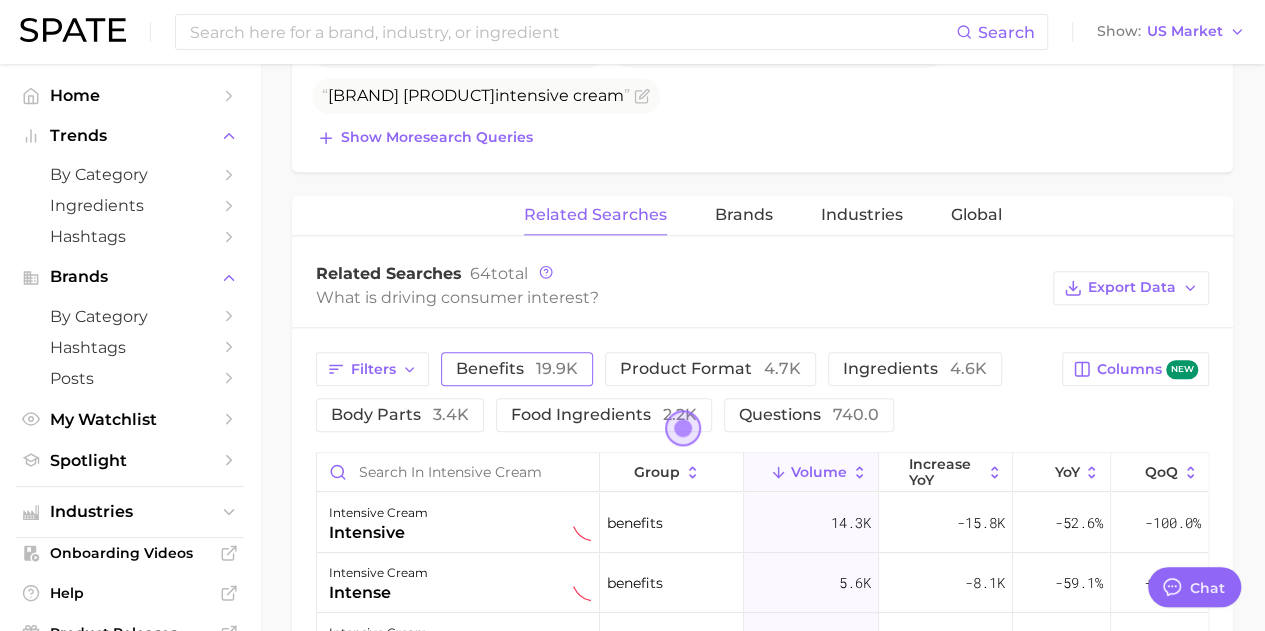click on "benefits   19.9k" at bounding box center (517, 369) 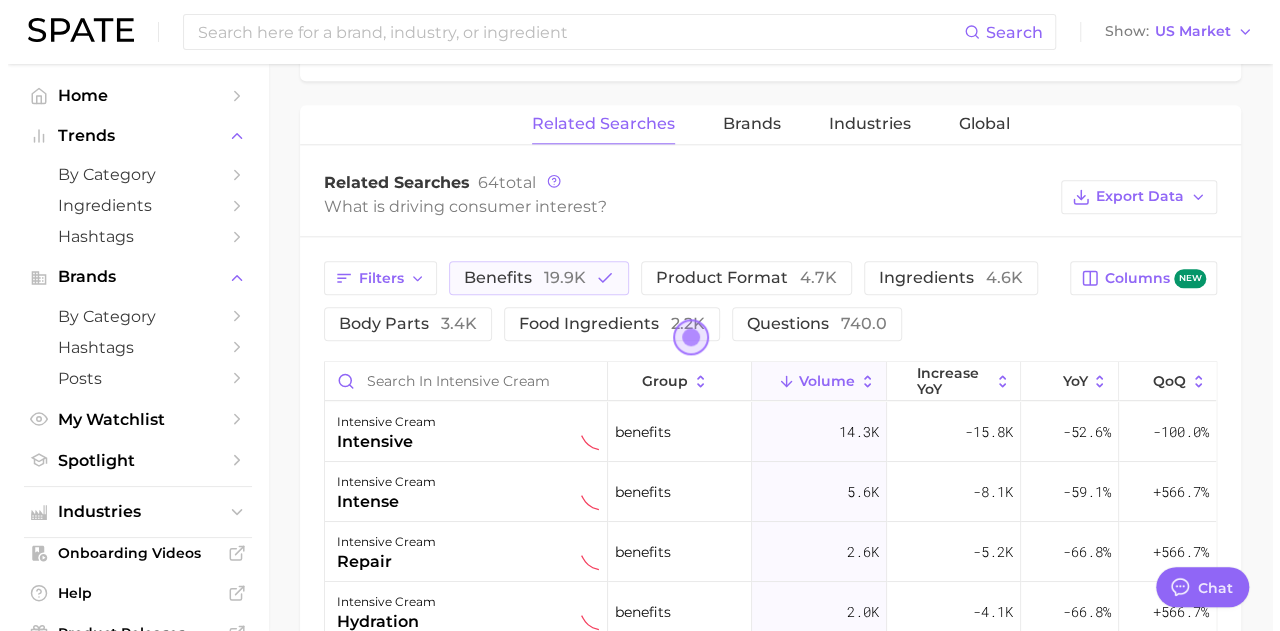 scroll, scrollTop: 1100, scrollLeft: 0, axis: vertical 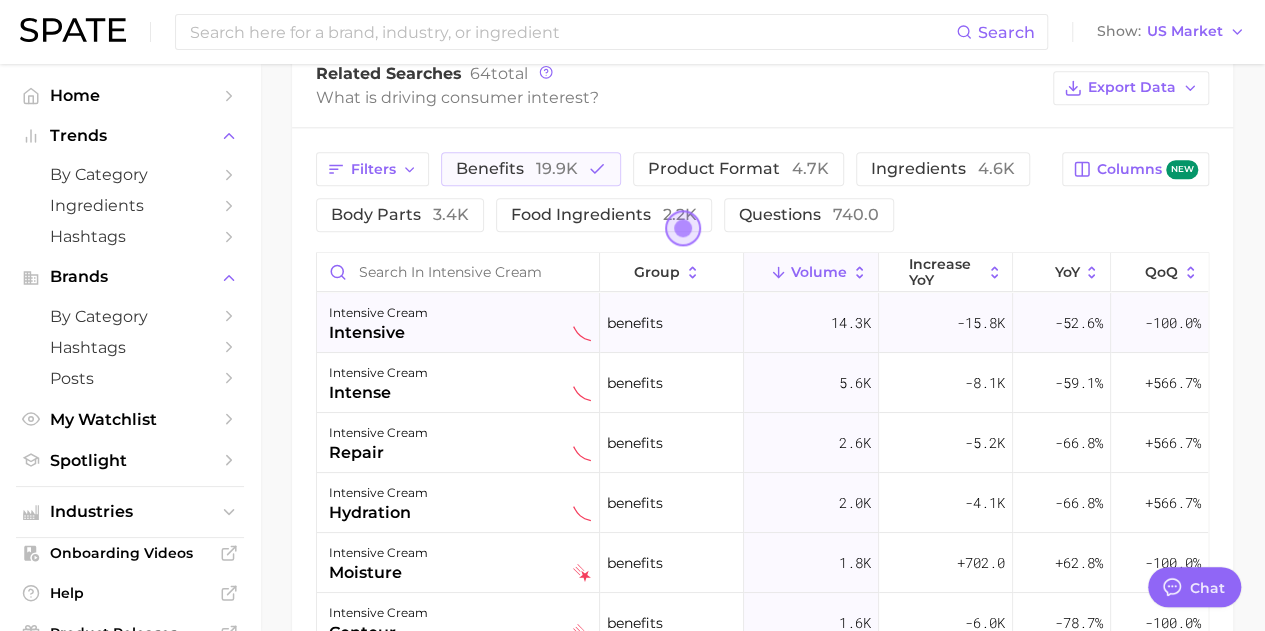 click on "intensive cream intensive" at bounding box center [460, 323] 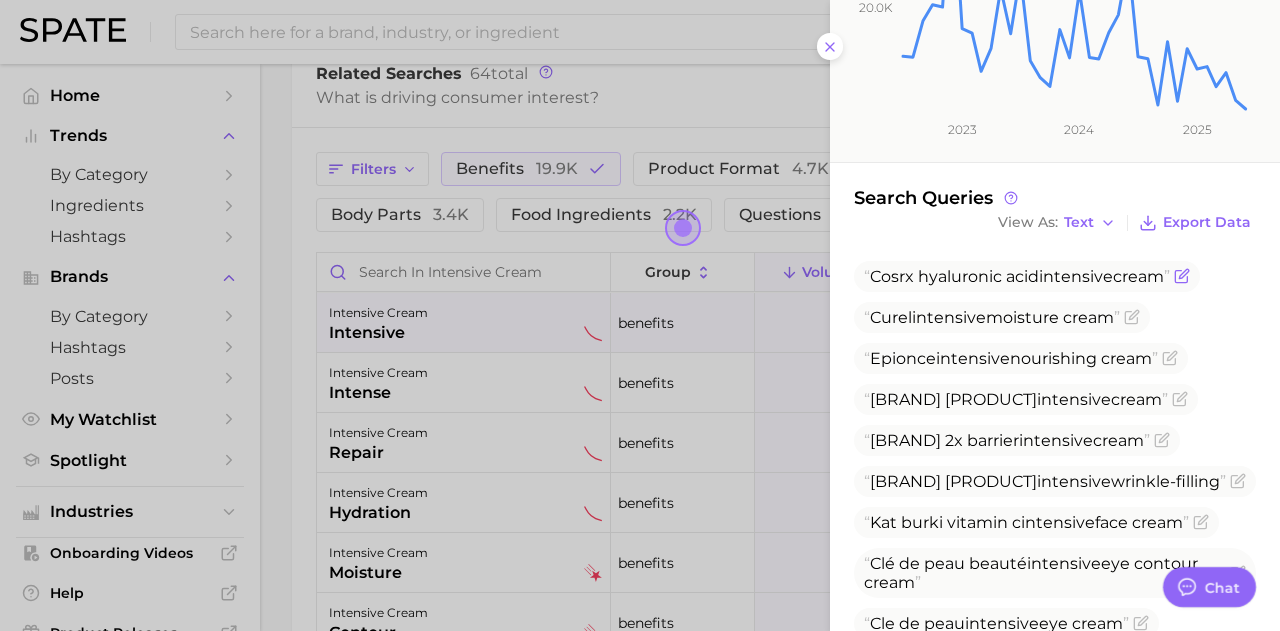 scroll, scrollTop: 500, scrollLeft: 0, axis: vertical 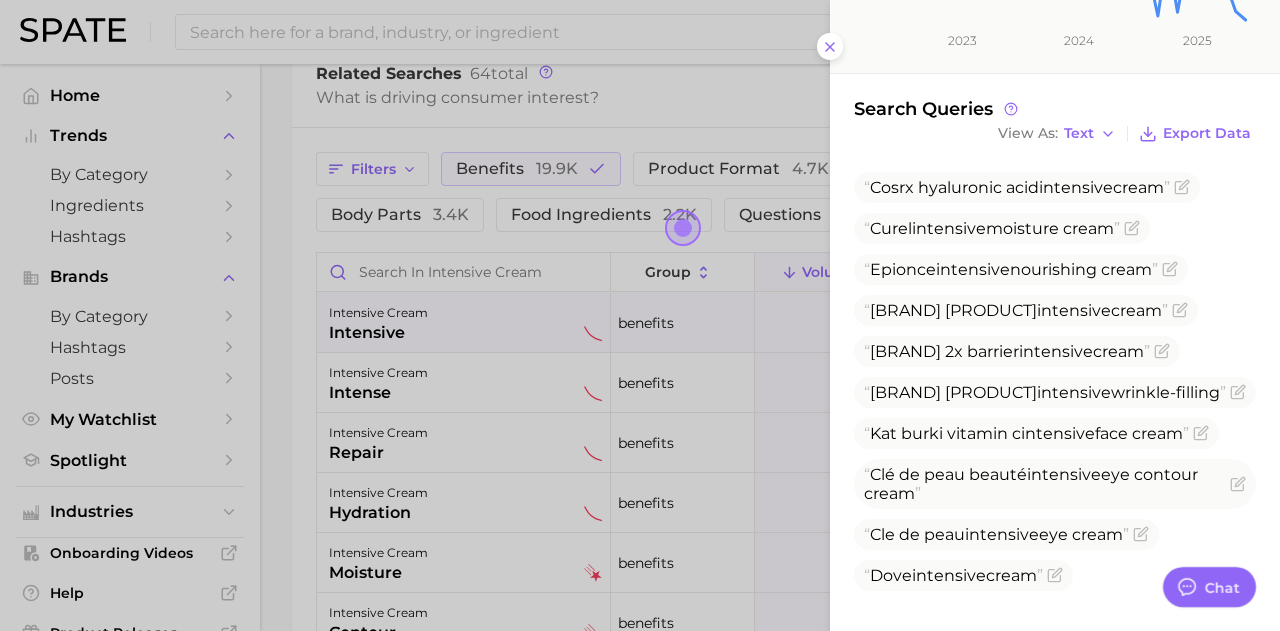 click at bounding box center [640, 315] 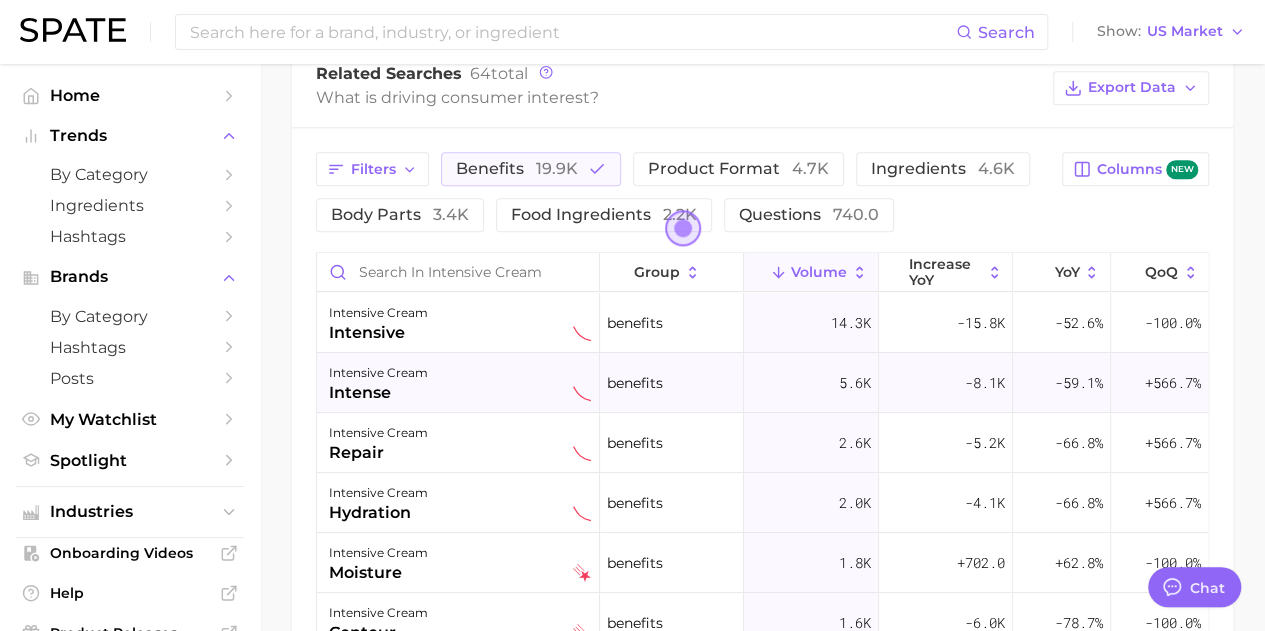 click on "intense" at bounding box center [378, 393] 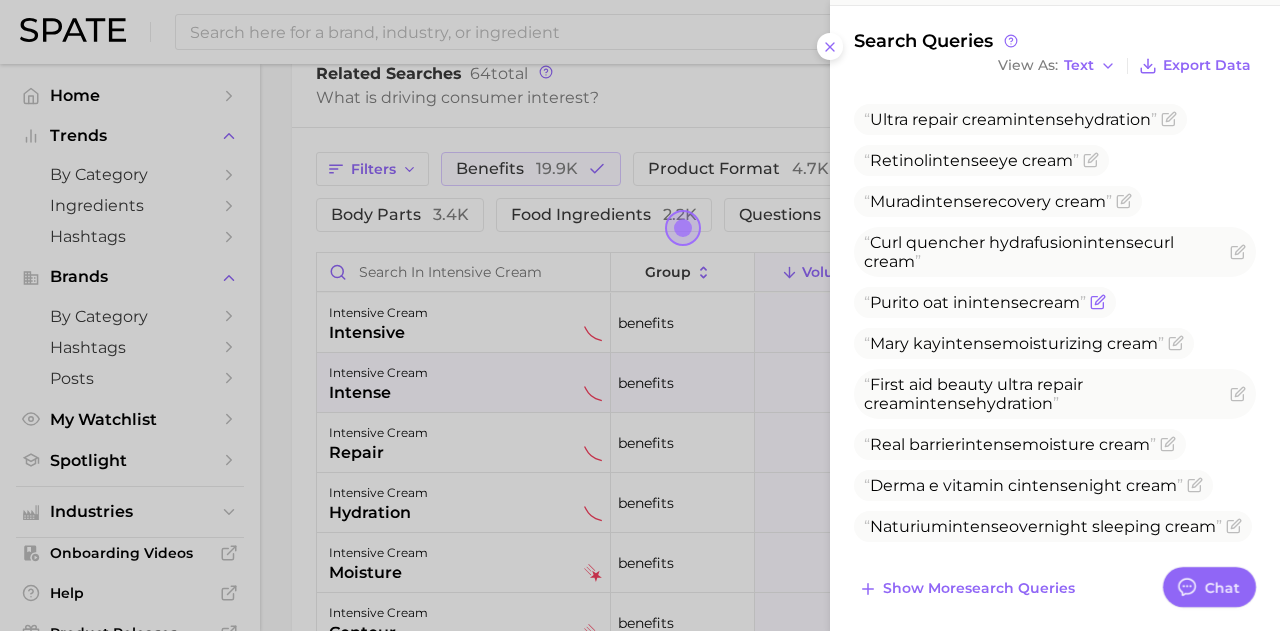 scroll, scrollTop: 593, scrollLeft: 0, axis: vertical 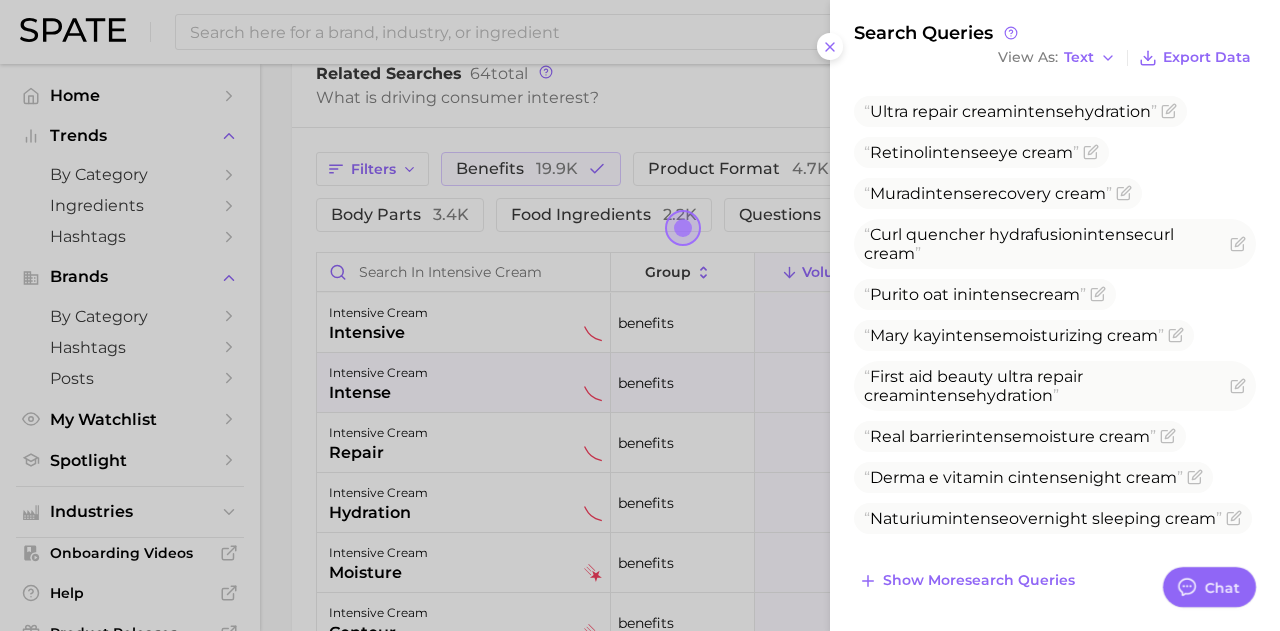 click at bounding box center [640, 315] 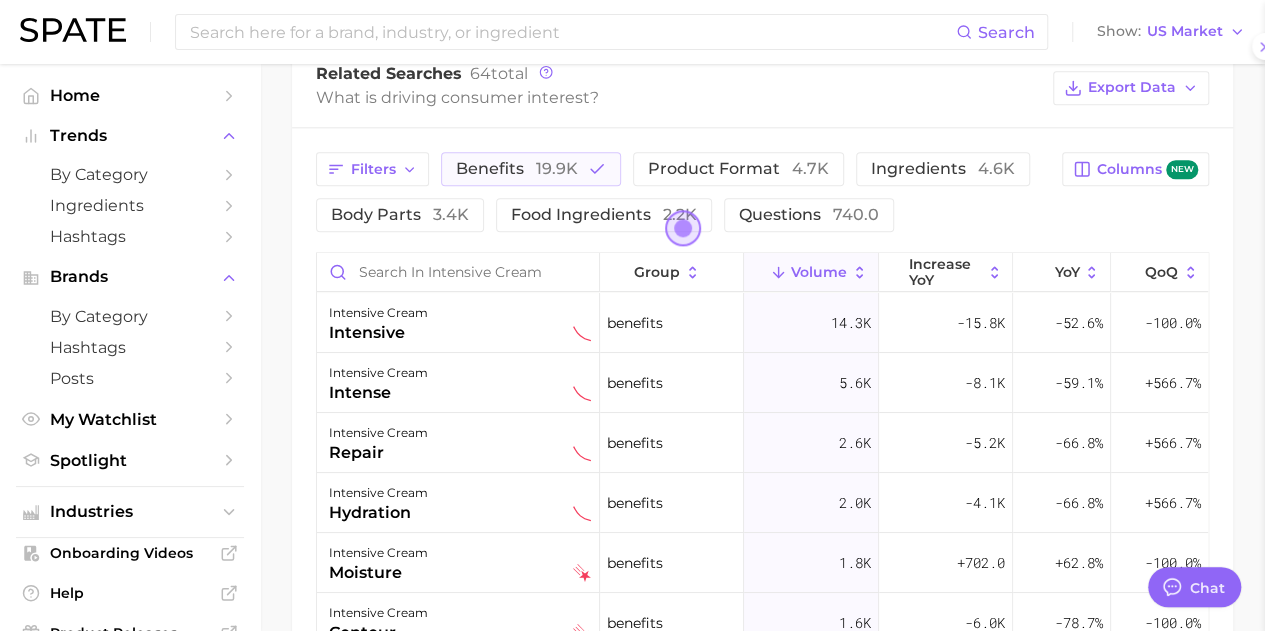 click on "repair" at bounding box center [378, 453] 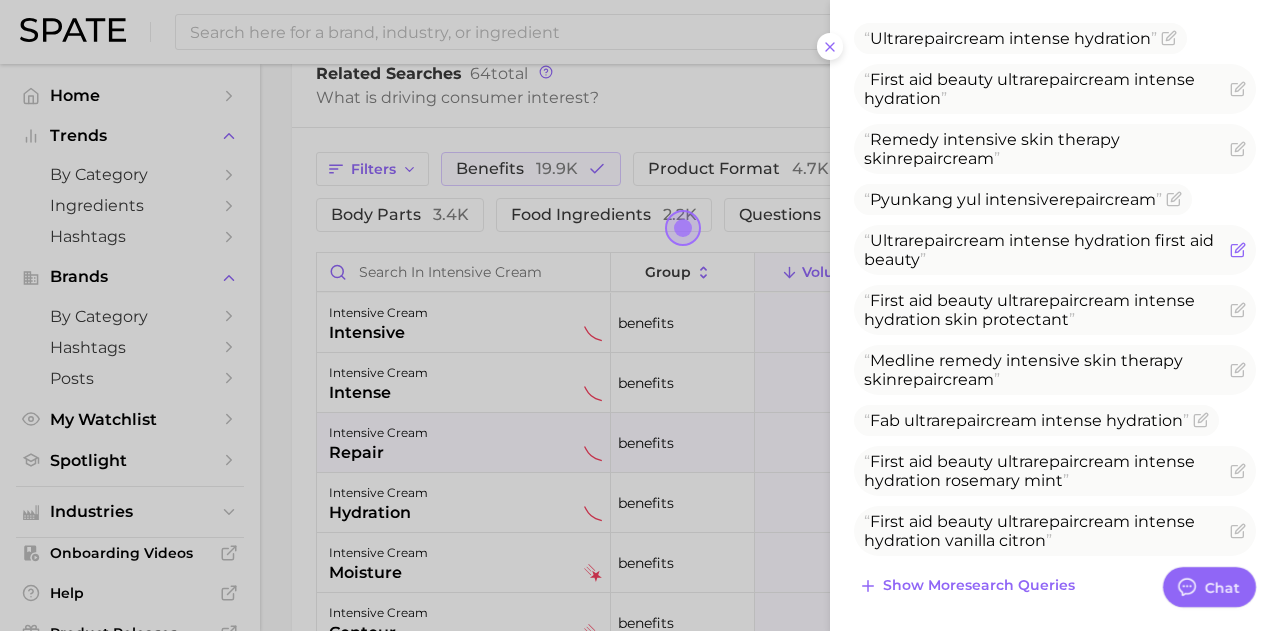 scroll, scrollTop: 671, scrollLeft: 0, axis: vertical 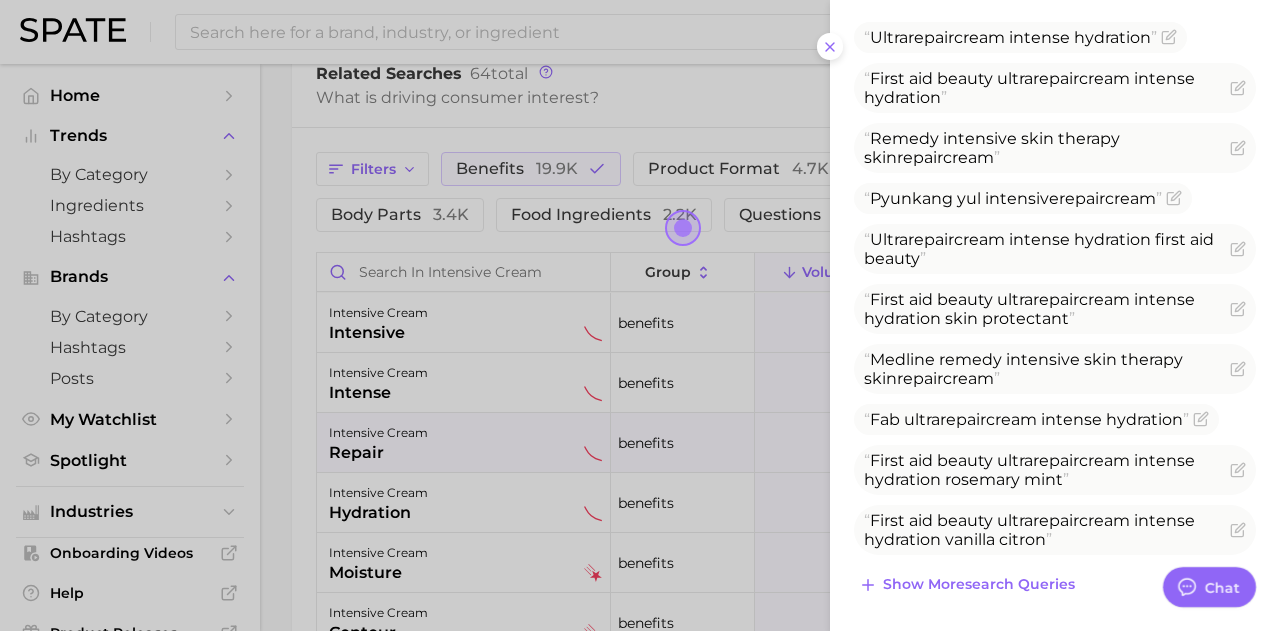 drag, startPoint x: 427, startPoint y: 462, endPoint x: 427, endPoint y: 483, distance: 21 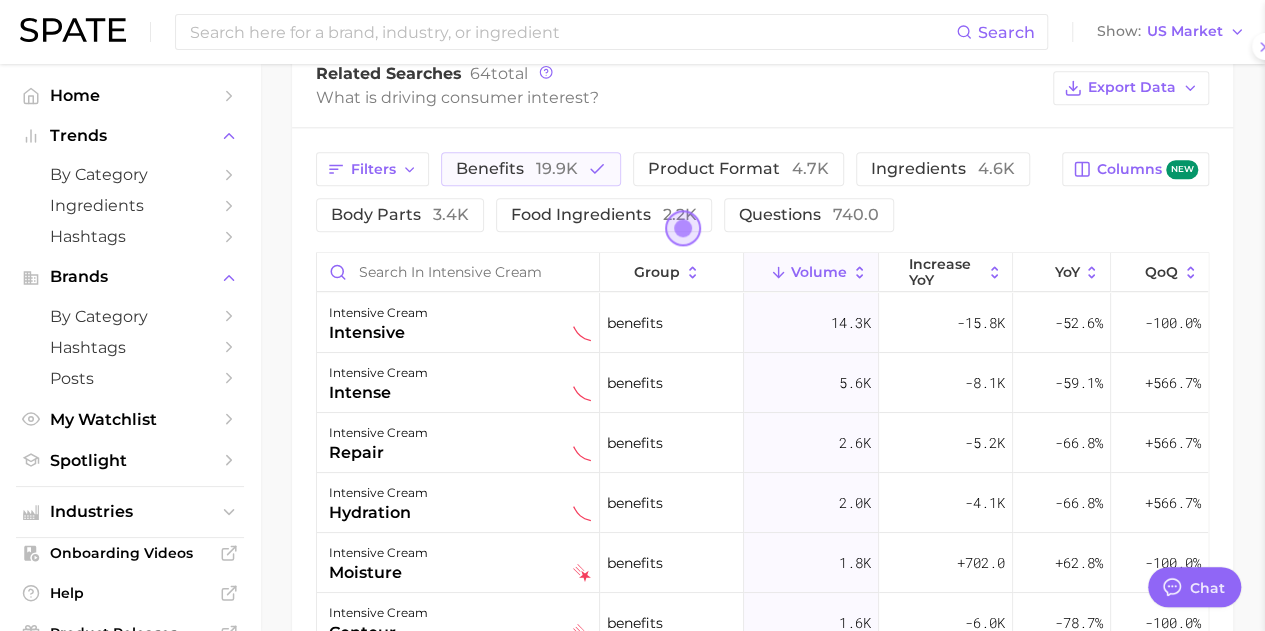 click on "intensive cream hydration" at bounding box center [460, 503] 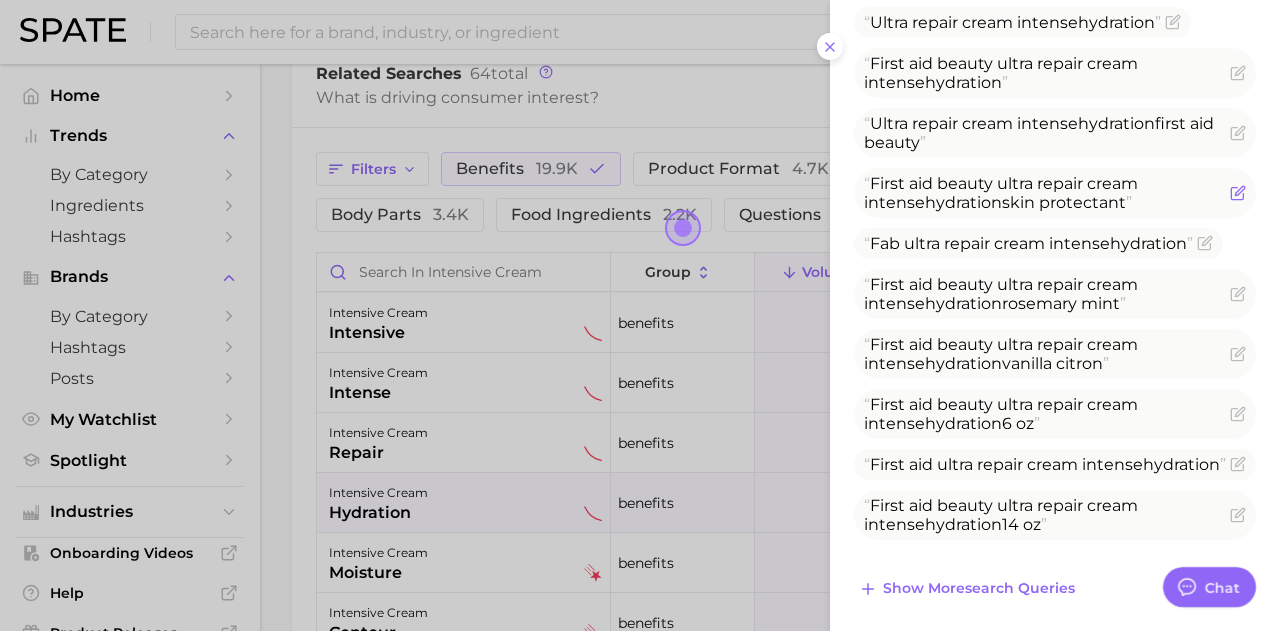 scroll, scrollTop: 669, scrollLeft: 0, axis: vertical 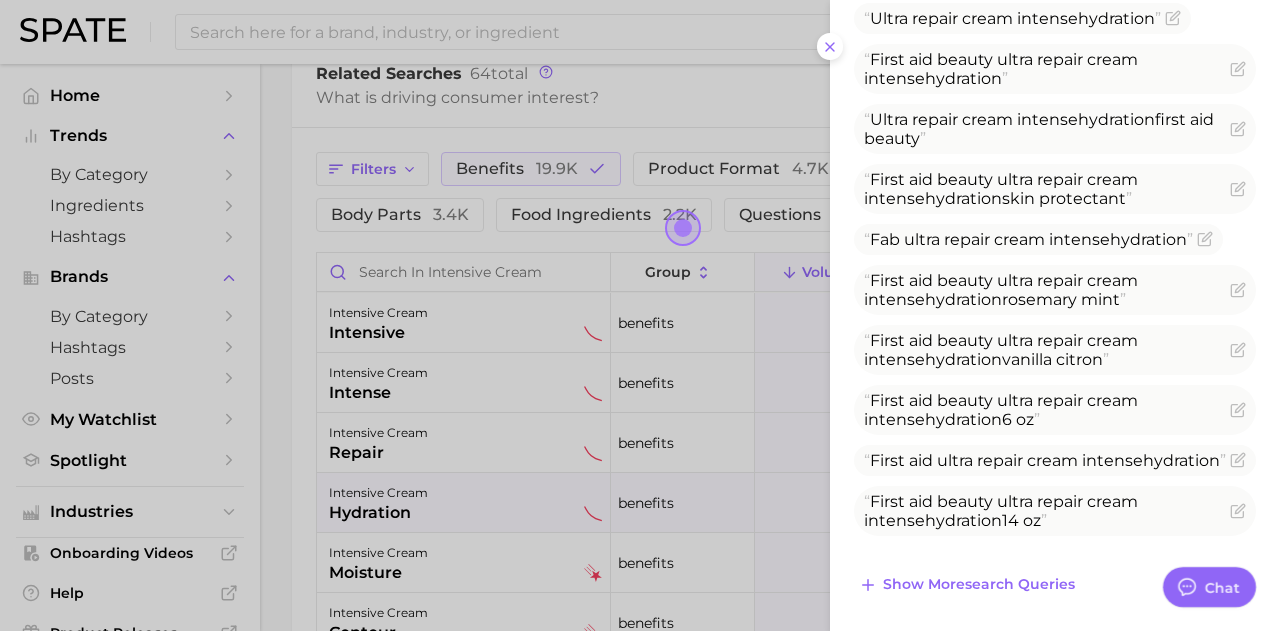 click at bounding box center [640, 315] 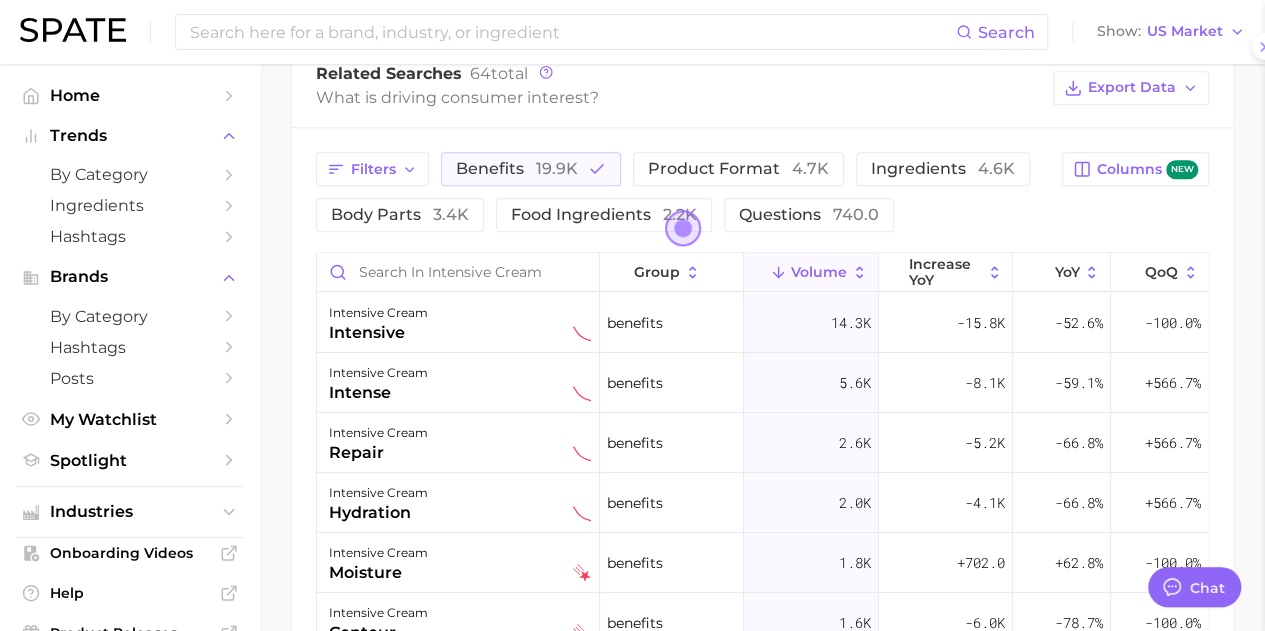 click on "moisture" at bounding box center (378, 573) 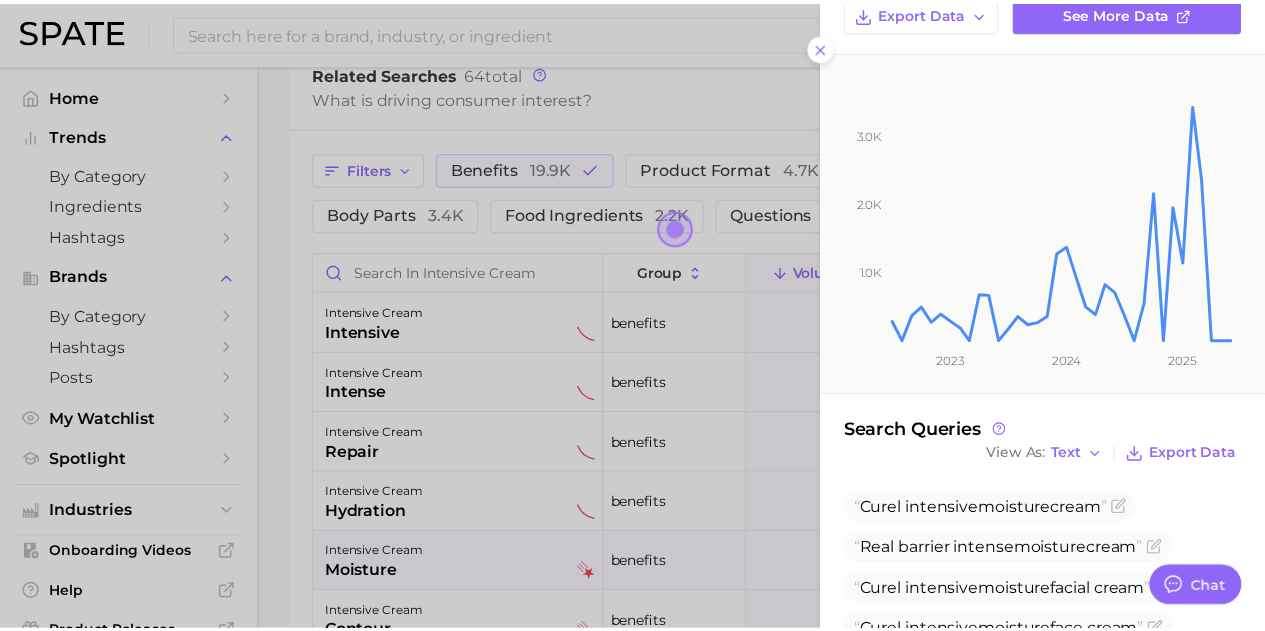 scroll, scrollTop: 555, scrollLeft: 0, axis: vertical 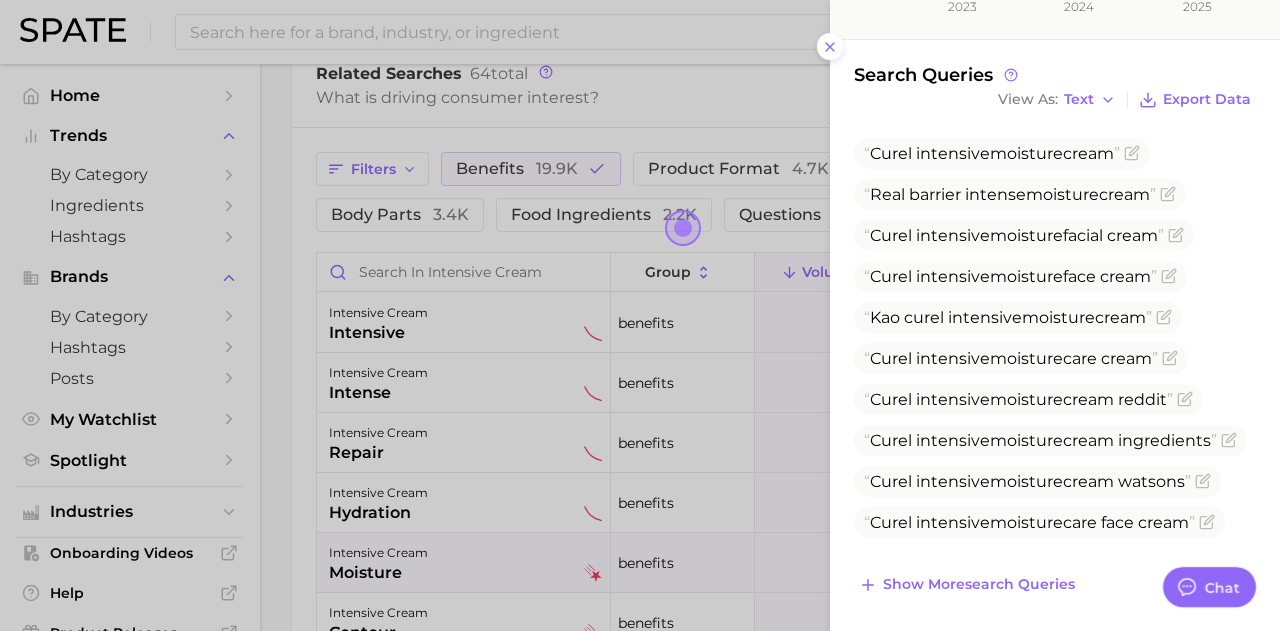 click at bounding box center [640, 315] 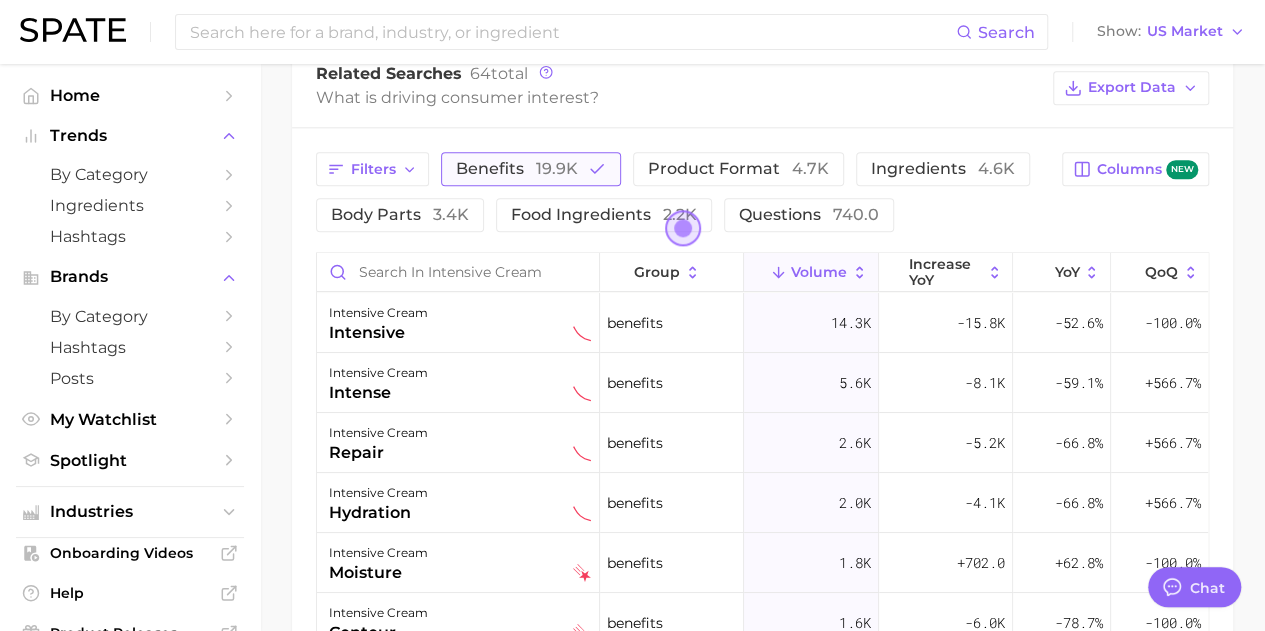 click 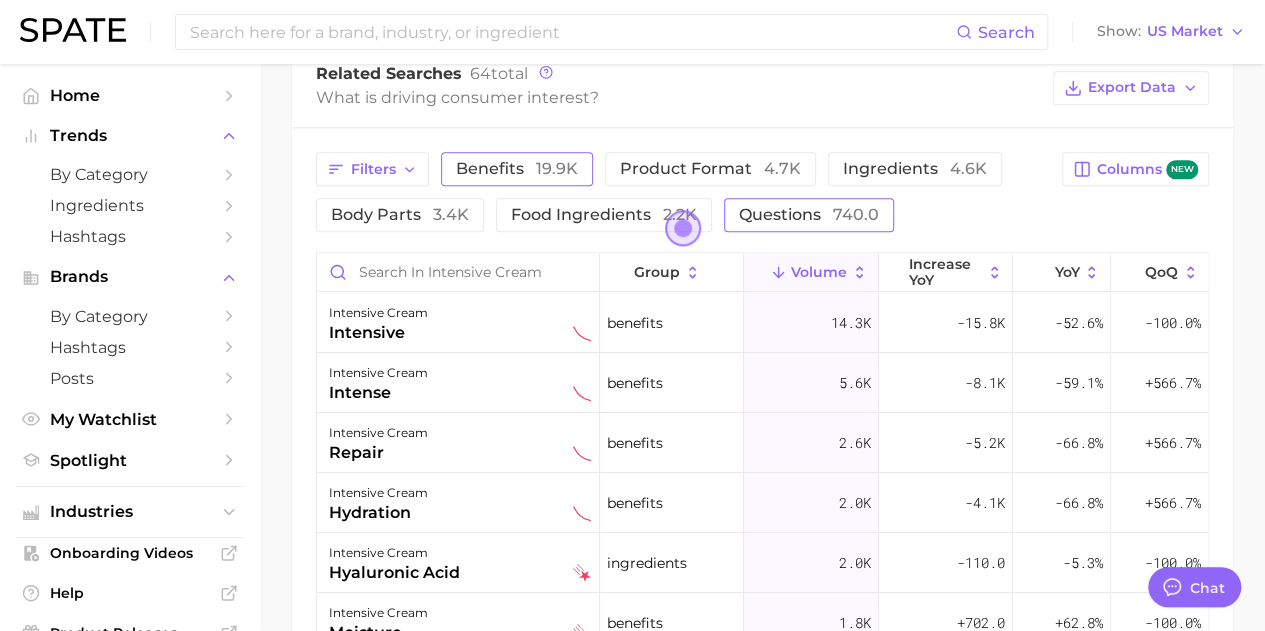 click on "questions   740.0" at bounding box center (809, 214) 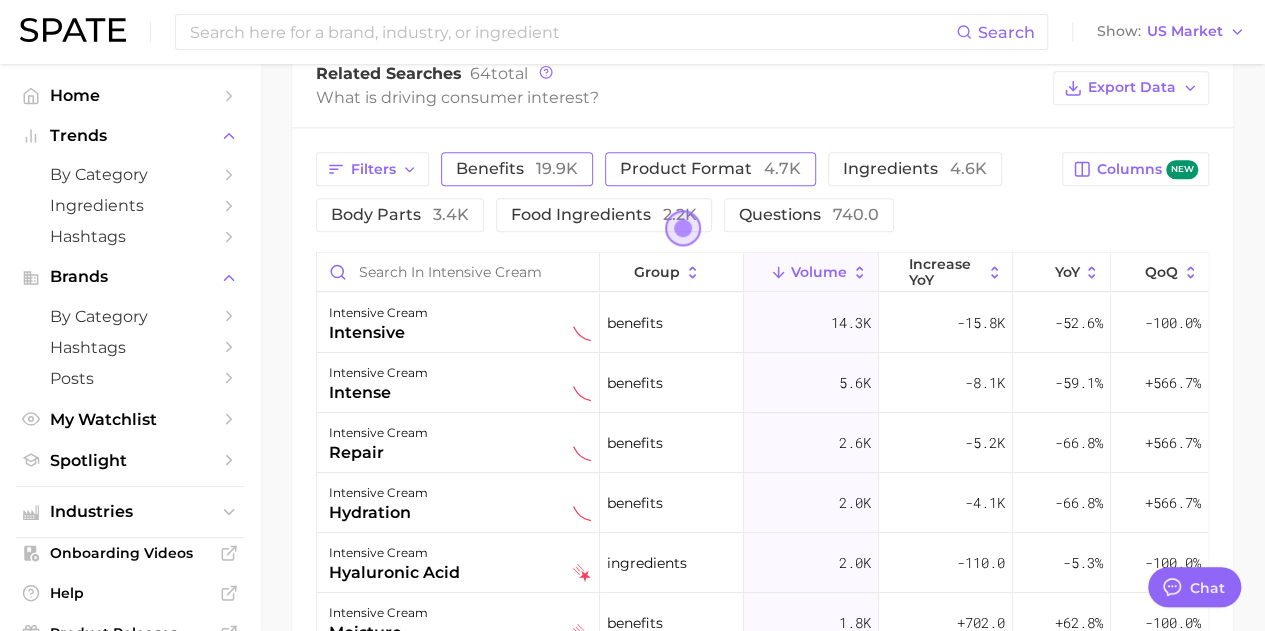 scroll, scrollTop: 1064, scrollLeft: 0, axis: vertical 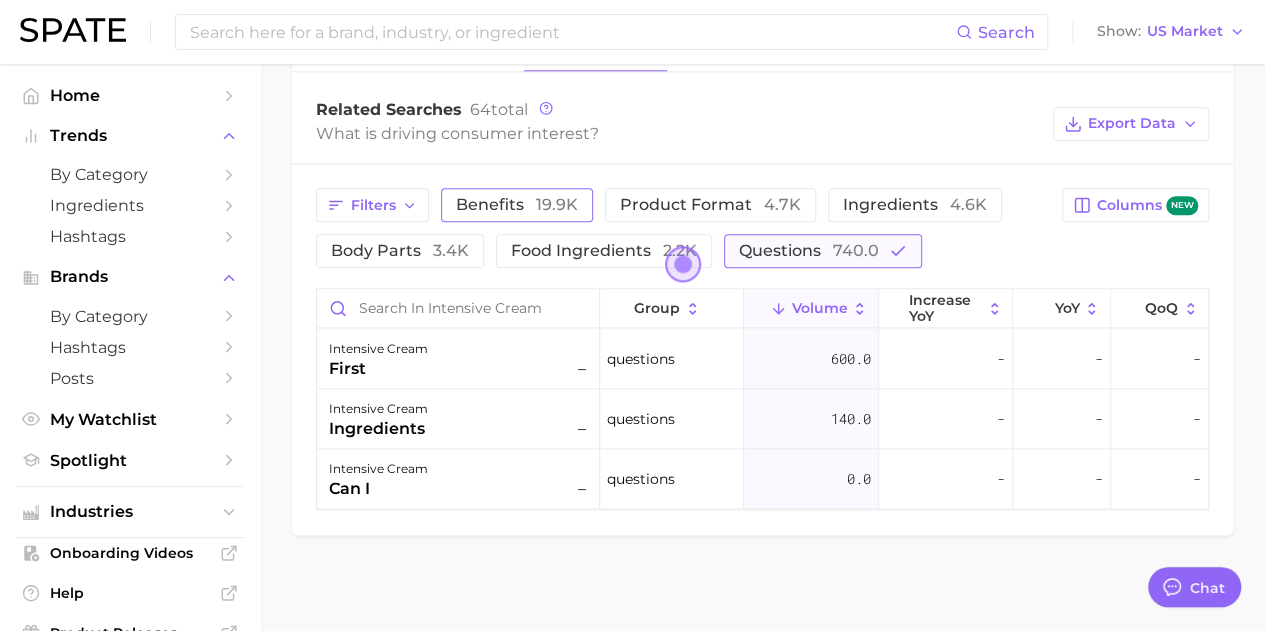 click on "questions   740.0" at bounding box center (809, 250) 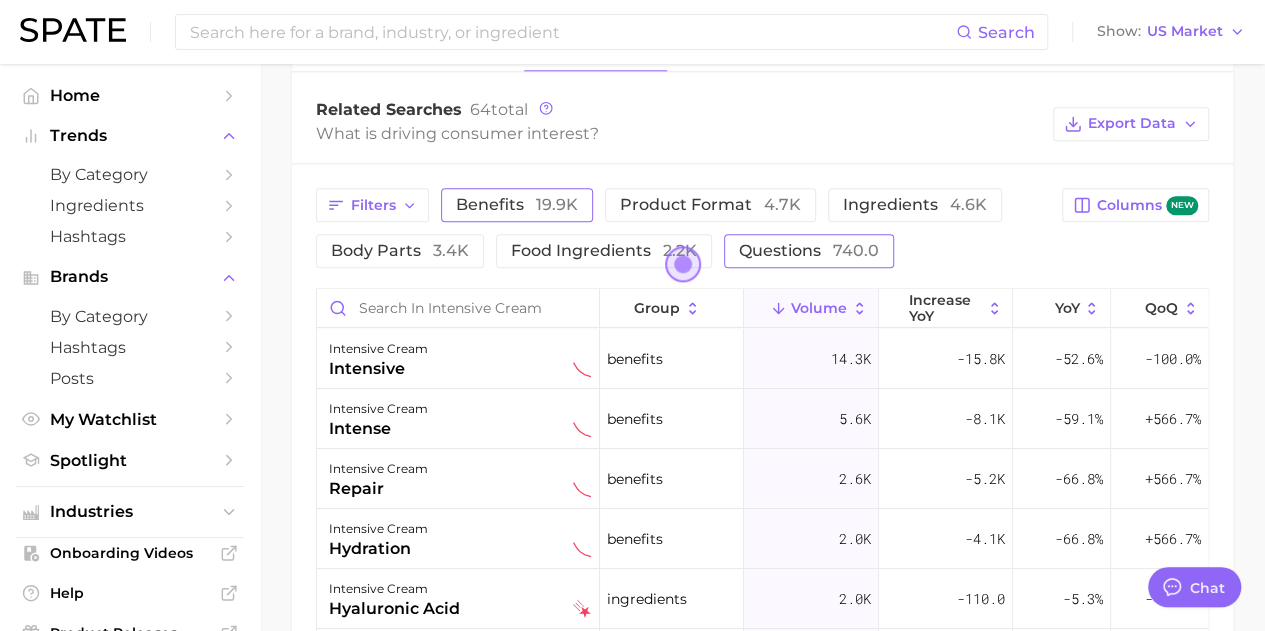 scroll, scrollTop: 1100, scrollLeft: 0, axis: vertical 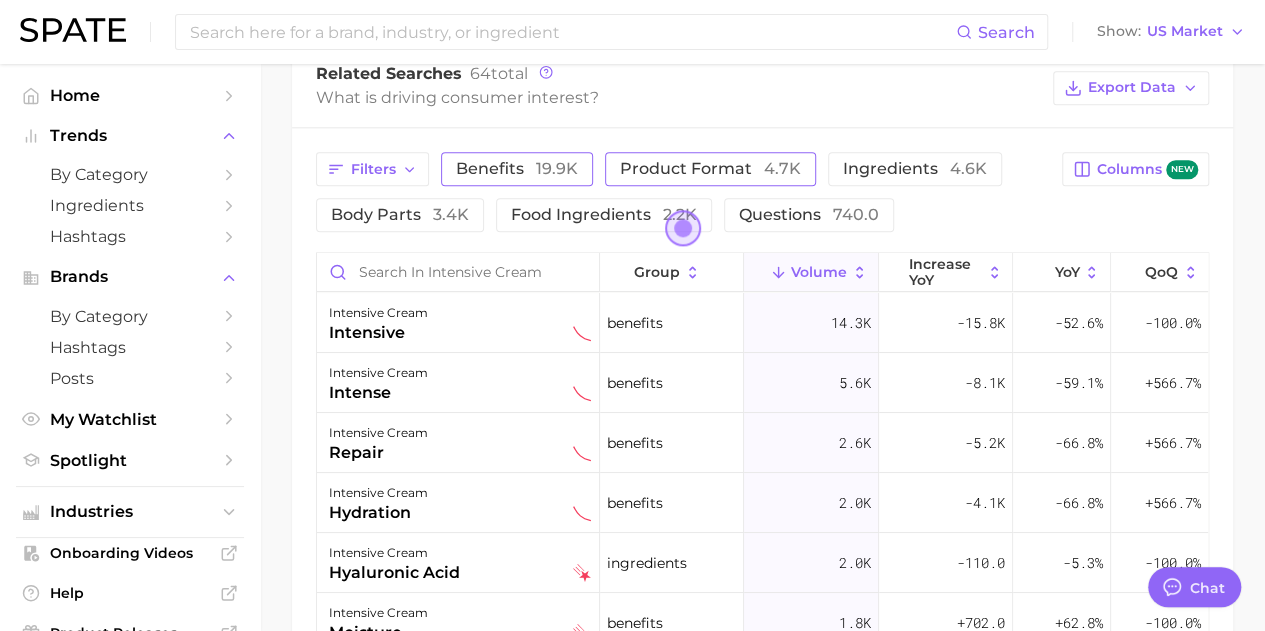 click on "product format   4.7k" at bounding box center [710, 168] 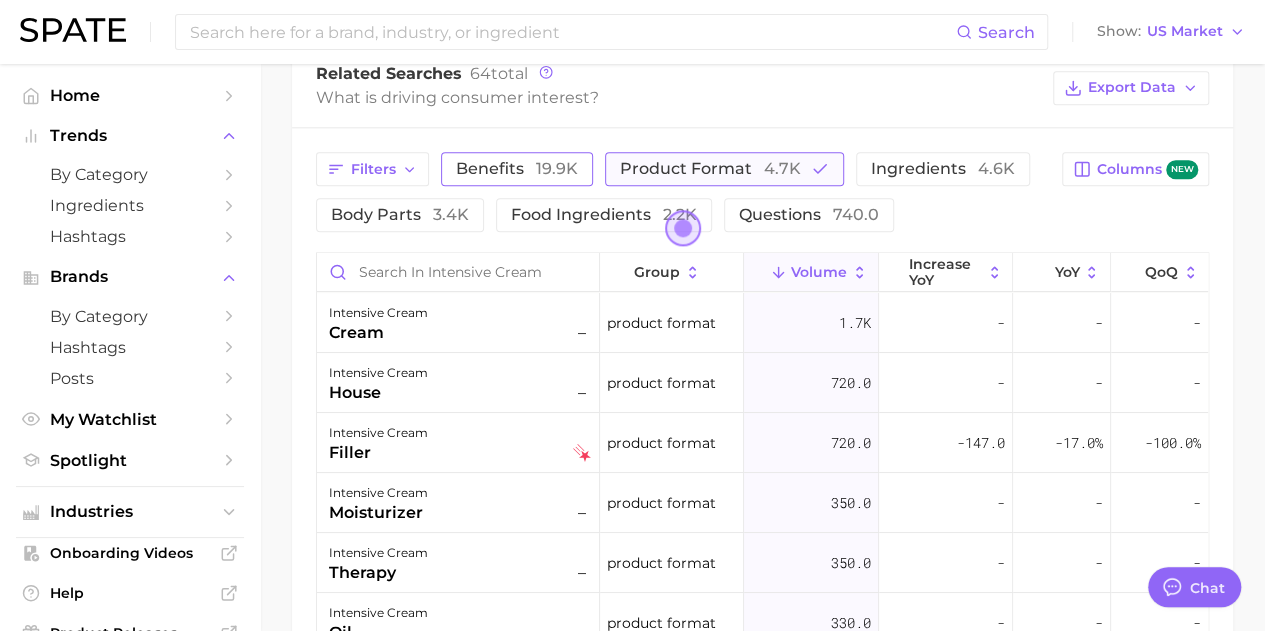 click on "product format   4.7k" at bounding box center [710, 168] 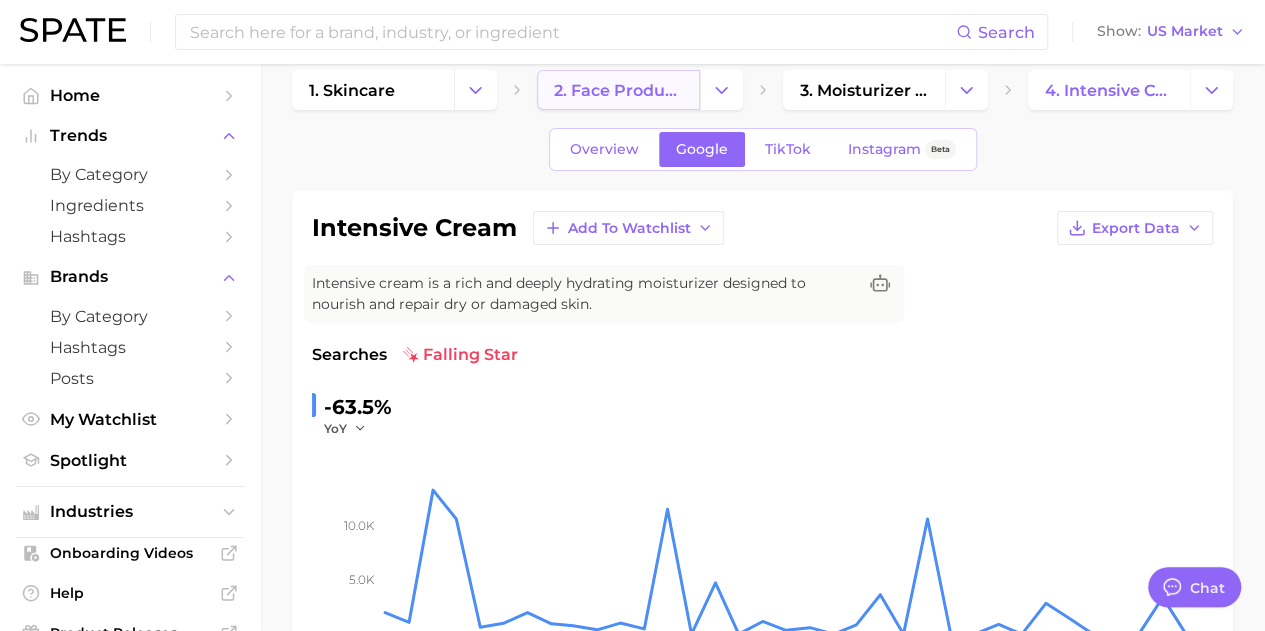 scroll, scrollTop: 0, scrollLeft: 0, axis: both 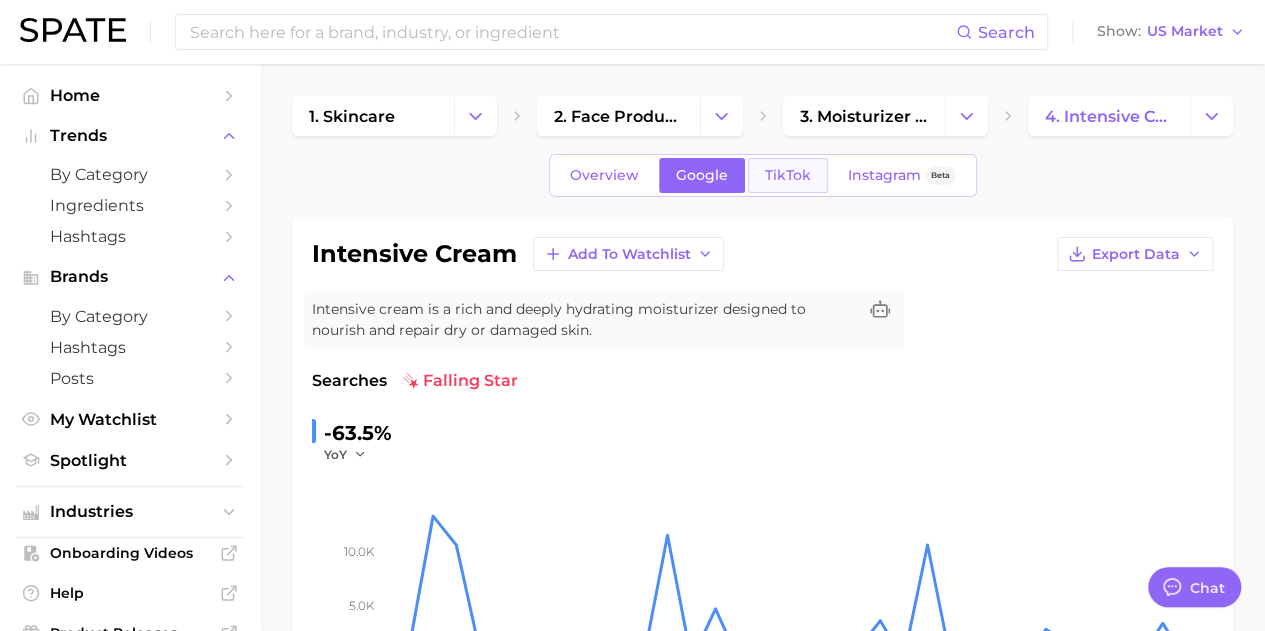 click on "TikTok" at bounding box center (788, 175) 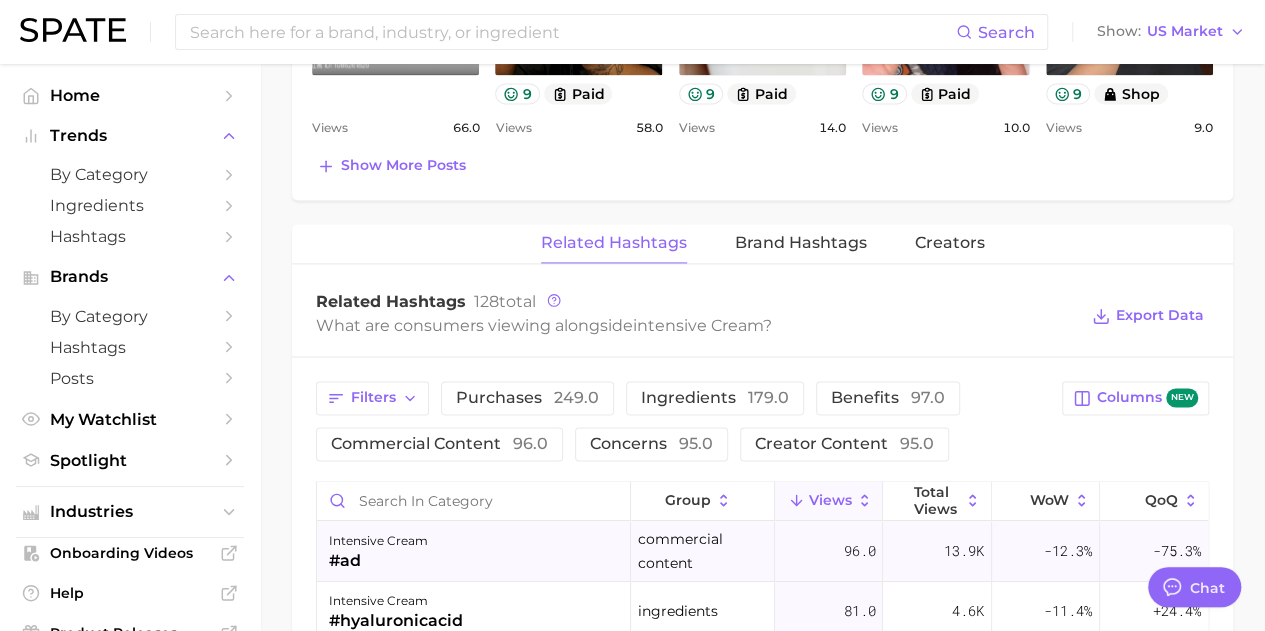 scroll, scrollTop: 1500, scrollLeft: 0, axis: vertical 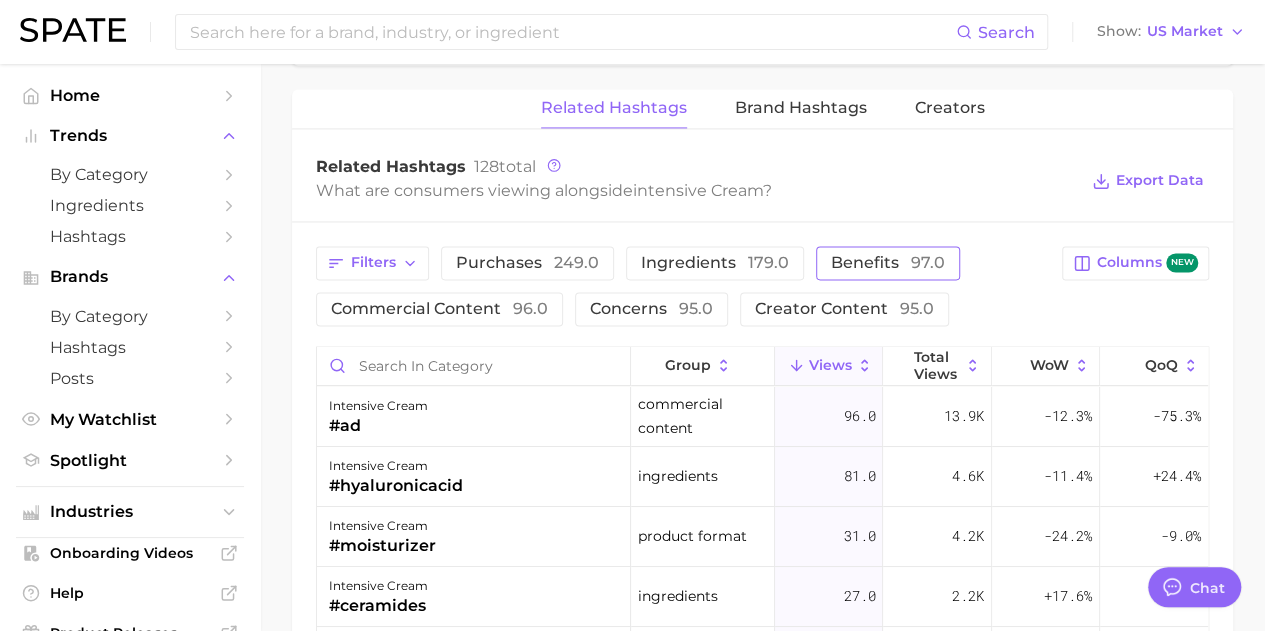 click on "benefits   97.0" at bounding box center [888, 263] 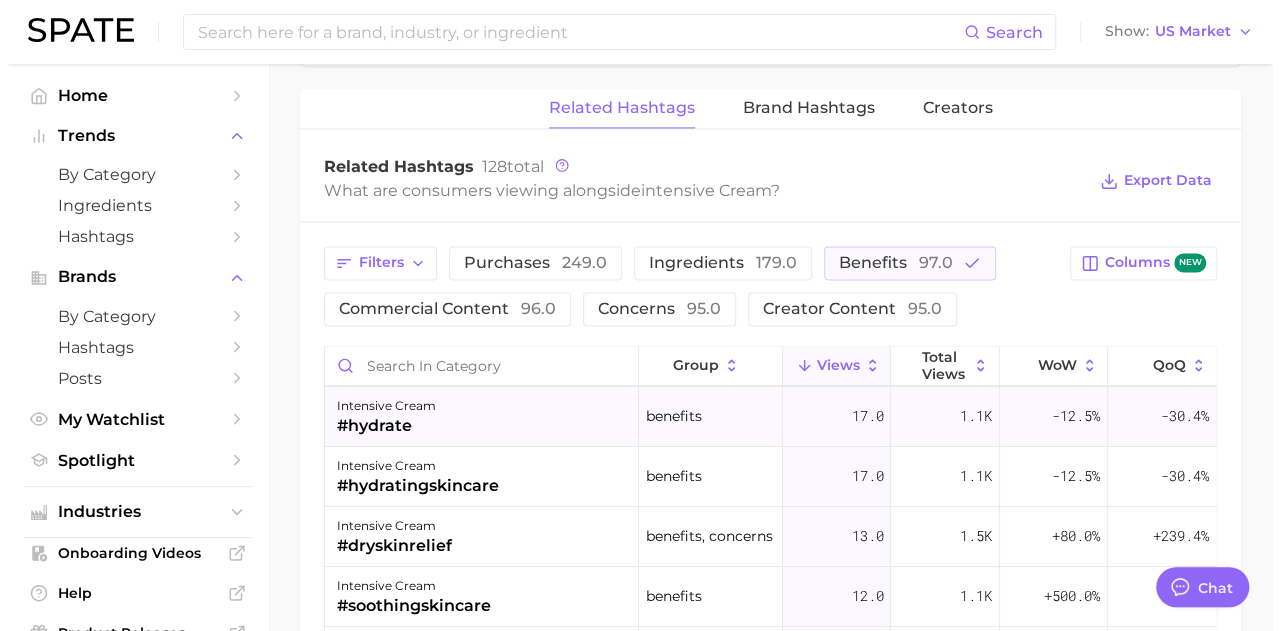scroll, scrollTop: 0, scrollLeft: 0, axis: both 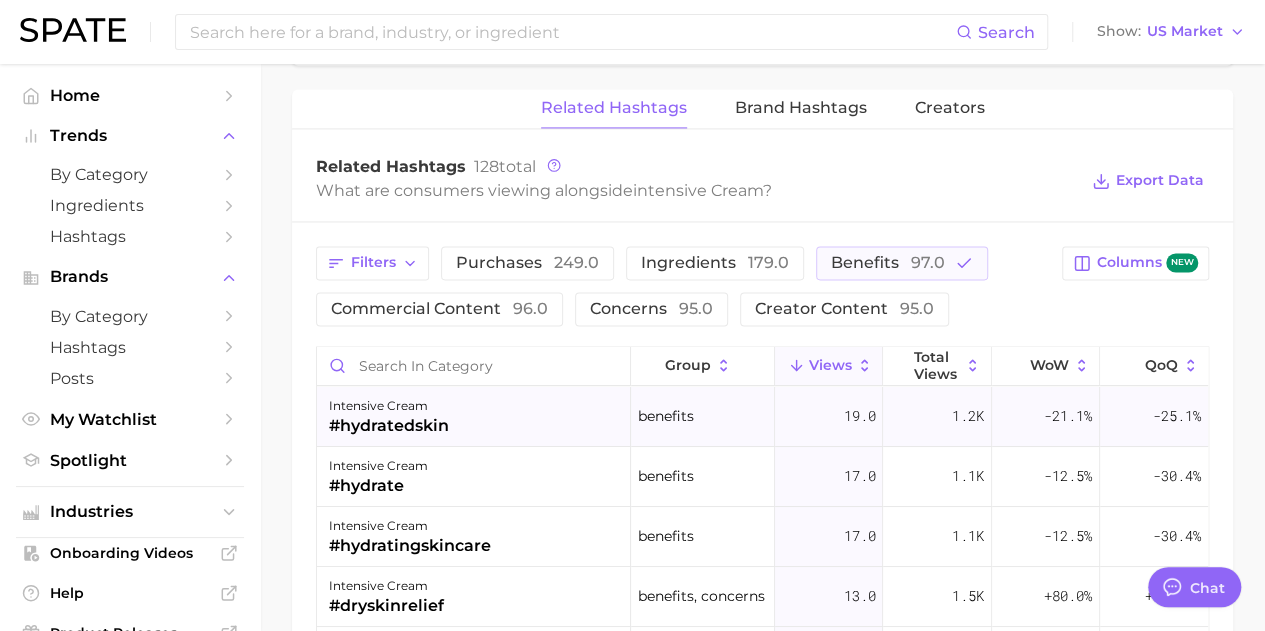 click on "intensive cream #hydratedskin" at bounding box center (474, 417) 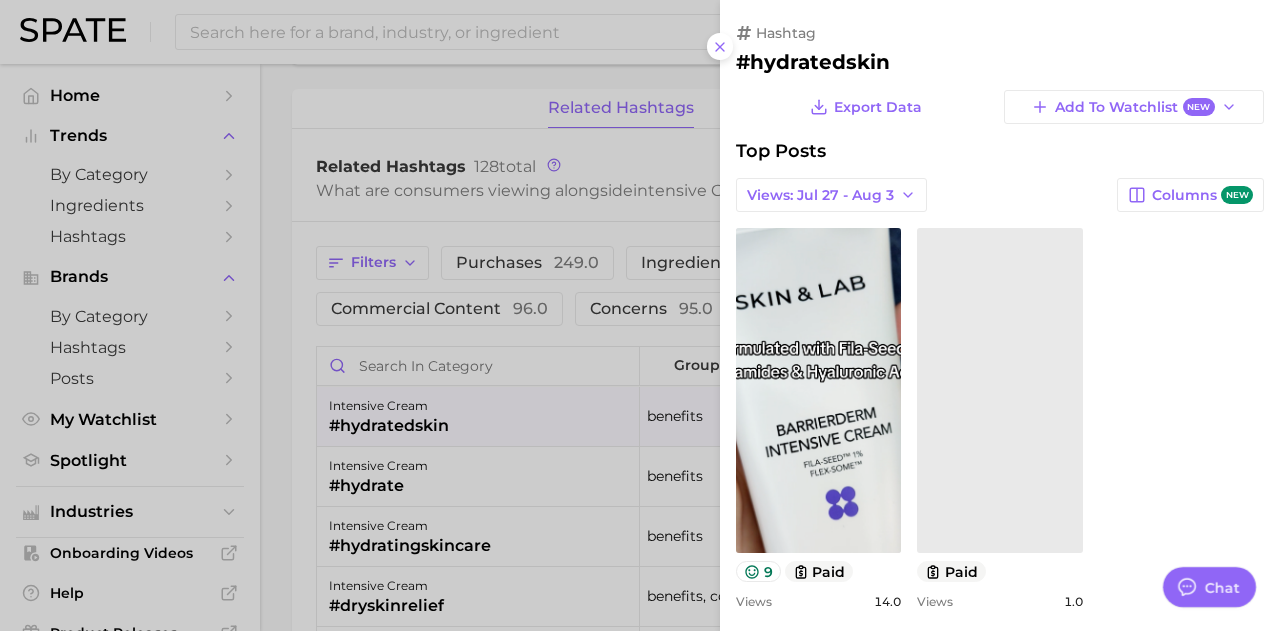 scroll, scrollTop: 0, scrollLeft: 0, axis: both 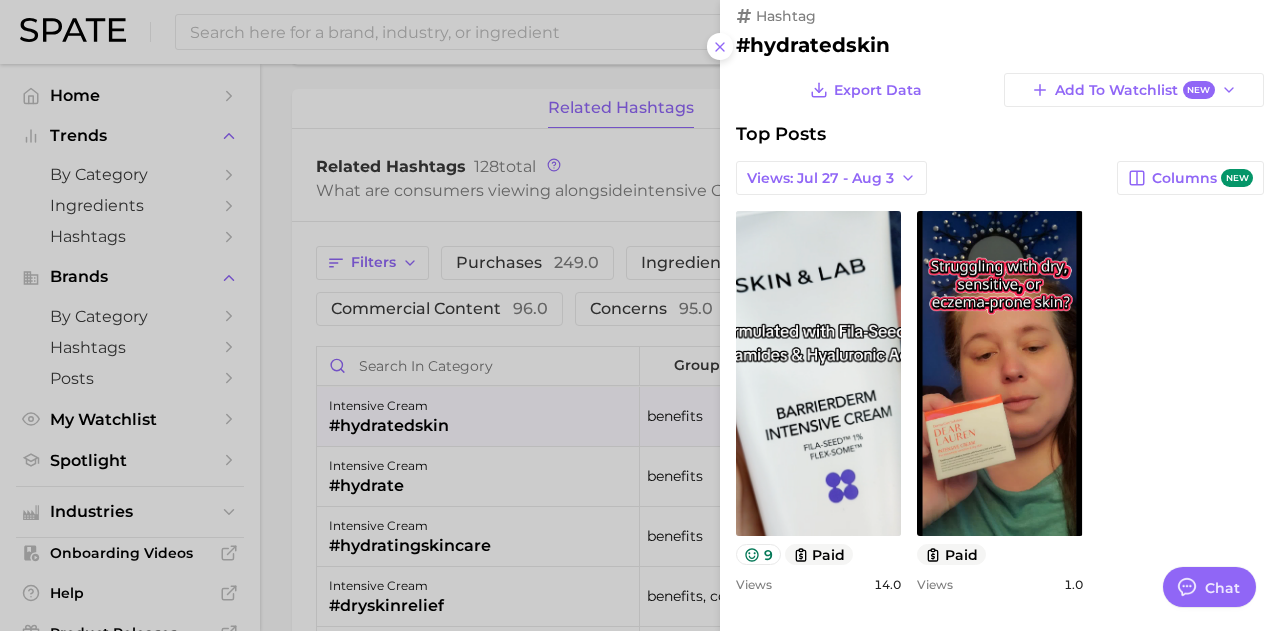 click at bounding box center [640, 315] 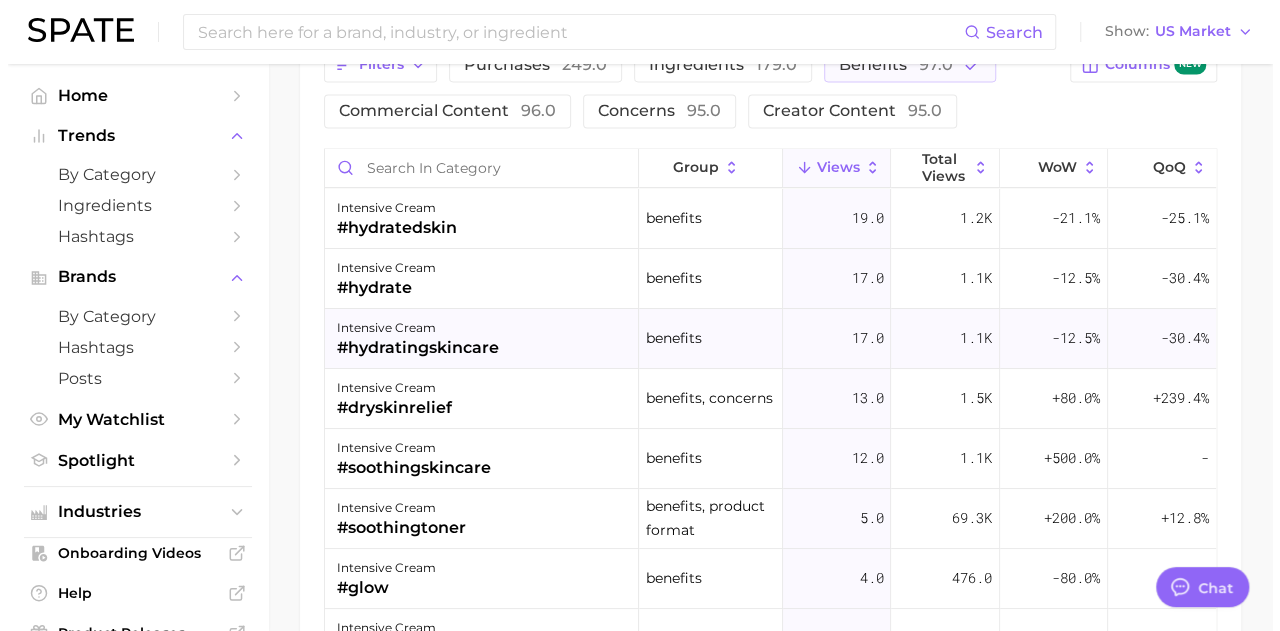 scroll, scrollTop: 1700, scrollLeft: 0, axis: vertical 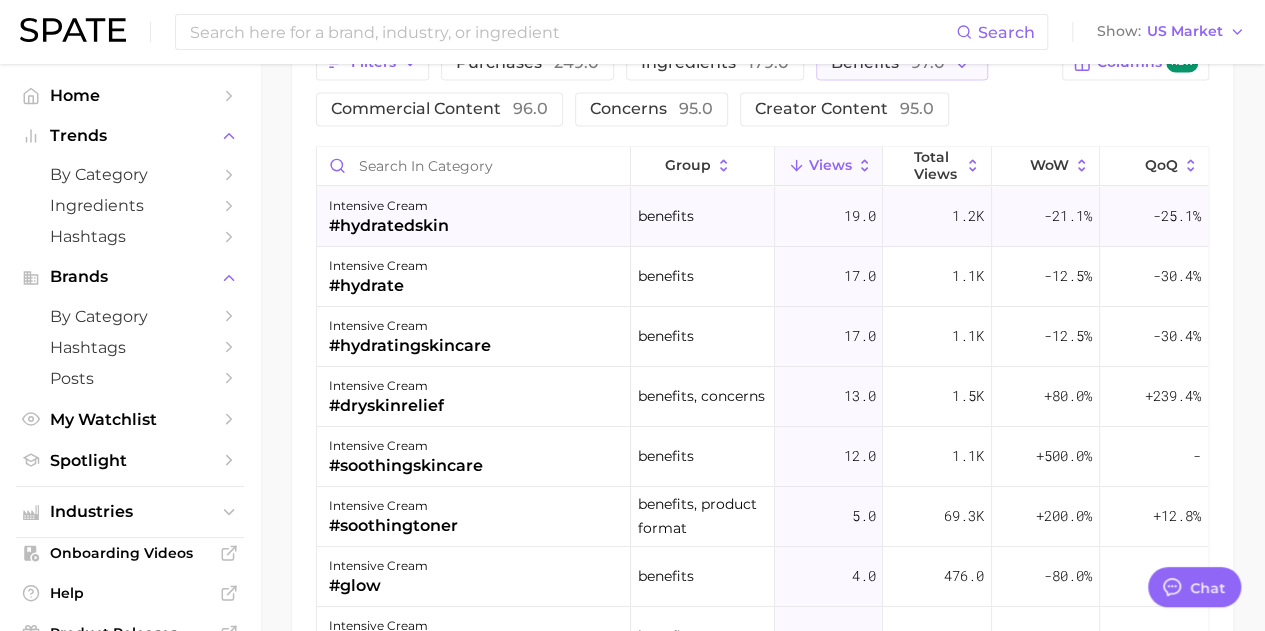 click on "#hydratedskin" at bounding box center (389, 226) 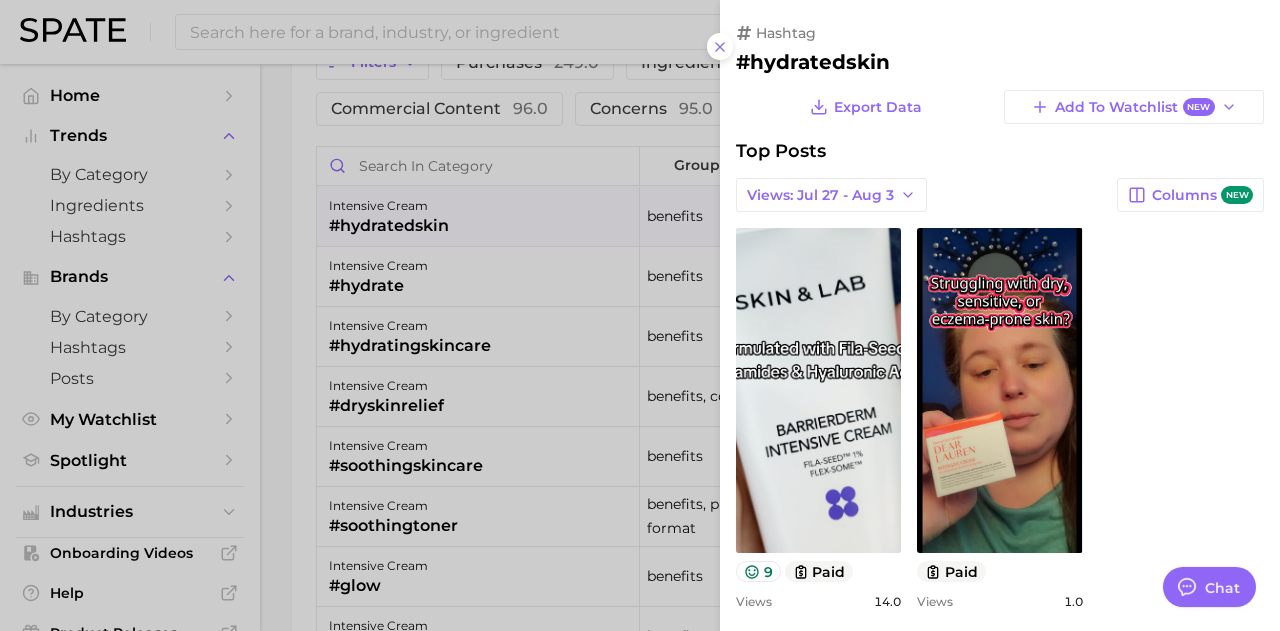 scroll, scrollTop: 0, scrollLeft: 0, axis: both 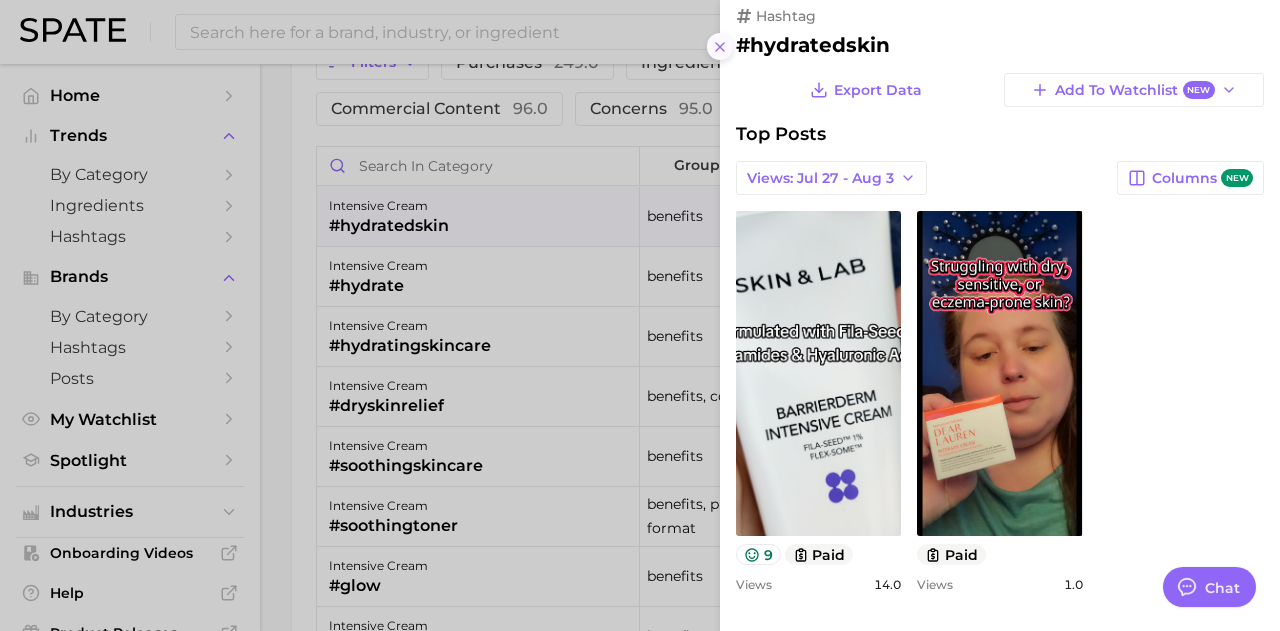 click 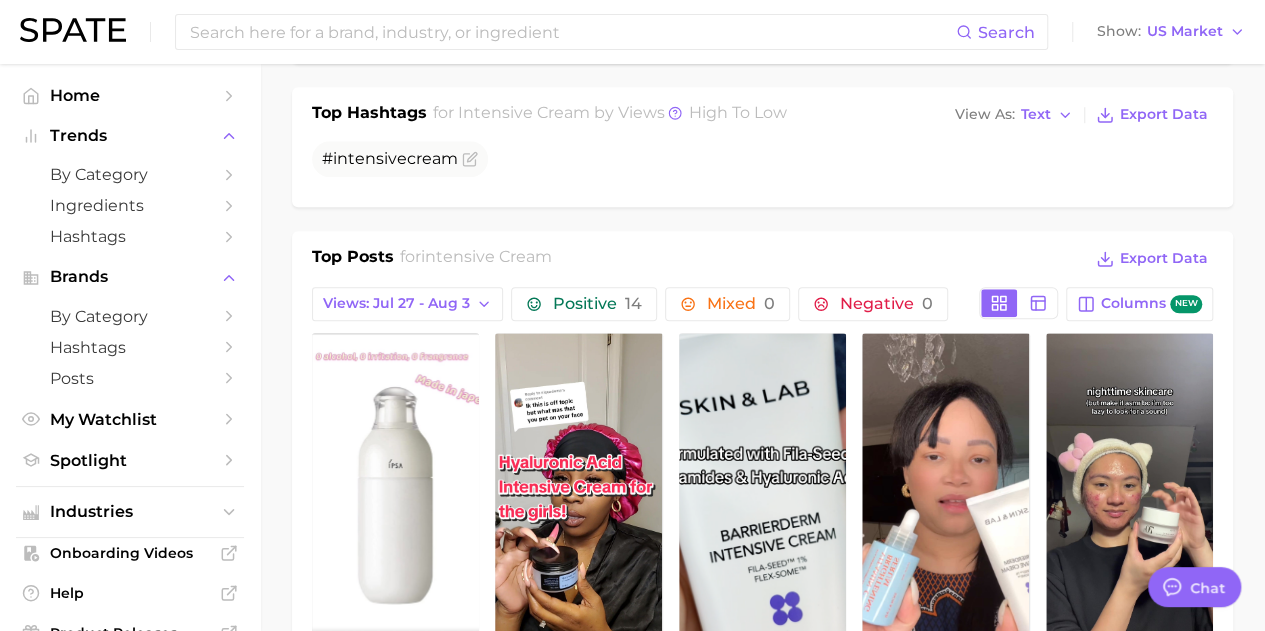 scroll, scrollTop: 700, scrollLeft: 0, axis: vertical 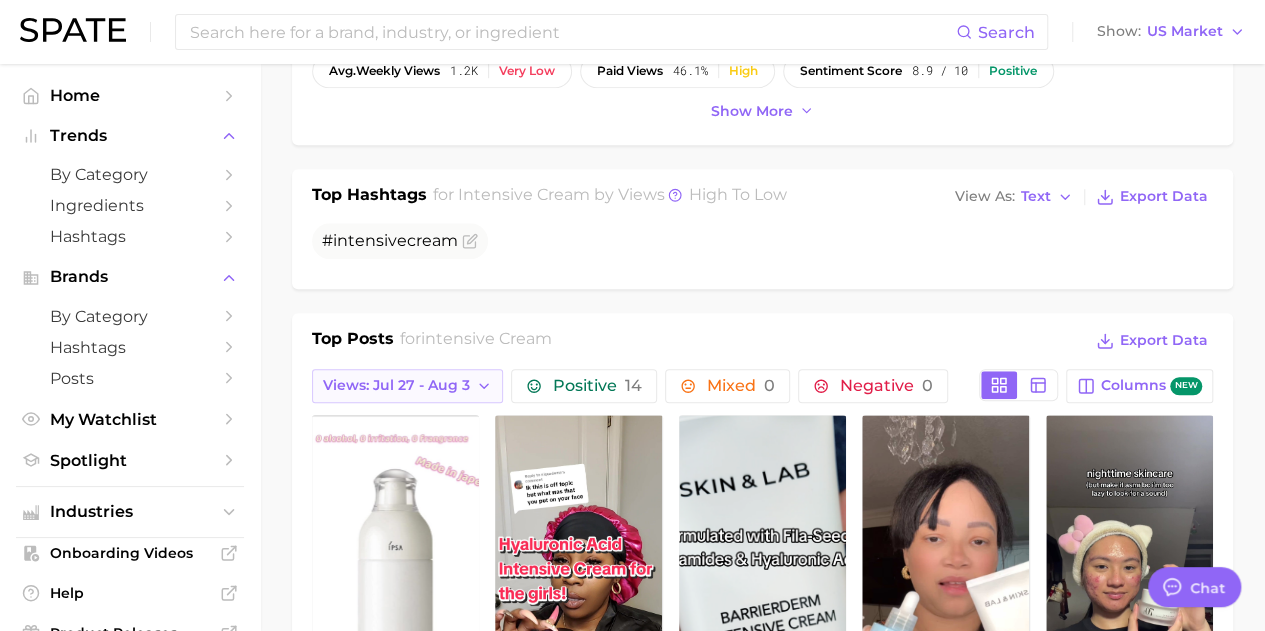 click on "Views: Jul 27 - Aug 3" at bounding box center [396, 385] 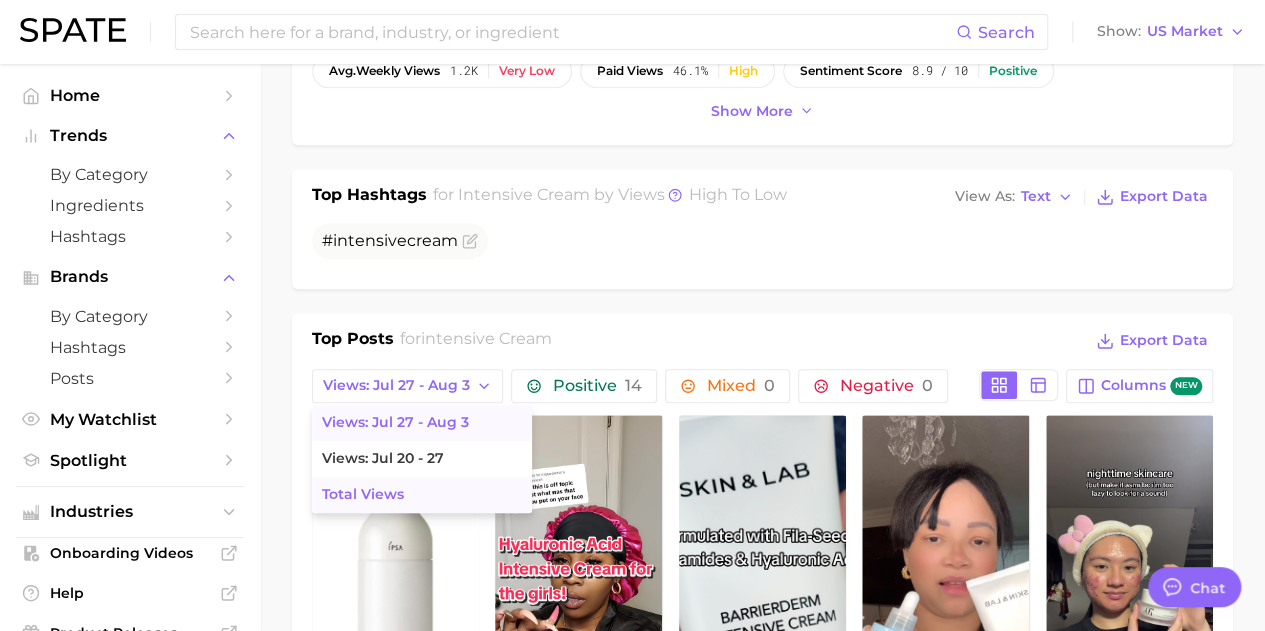 click on "Total Views" at bounding box center [422, 495] 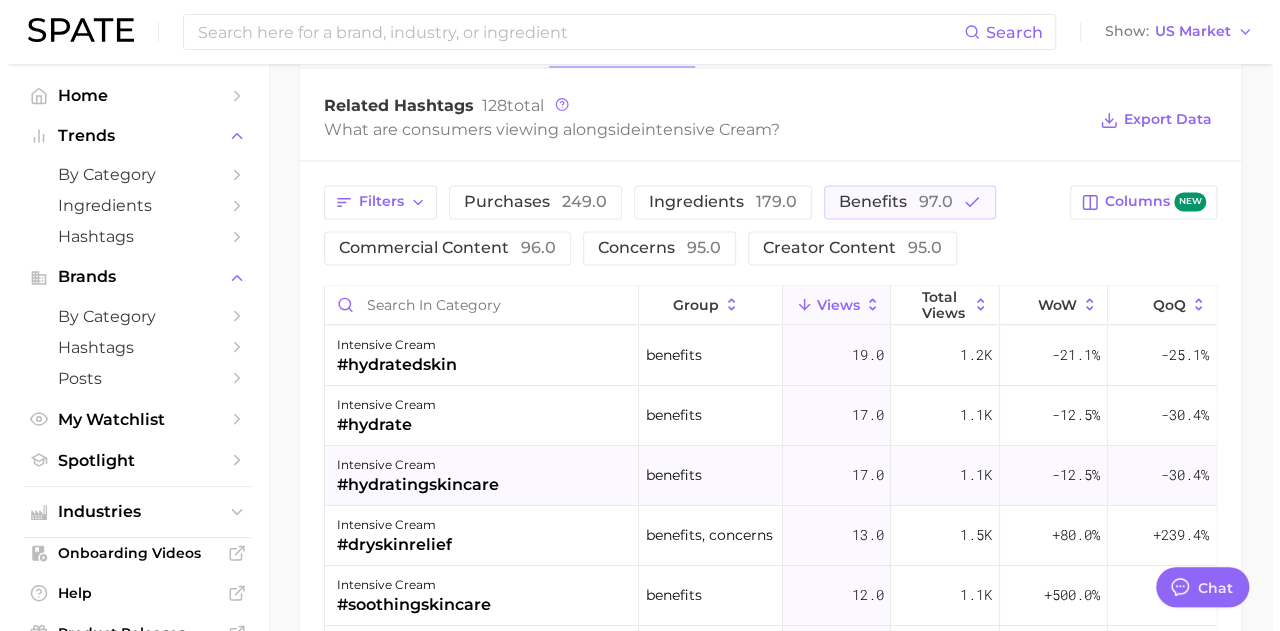 scroll, scrollTop: 0, scrollLeft: 0, axis: both 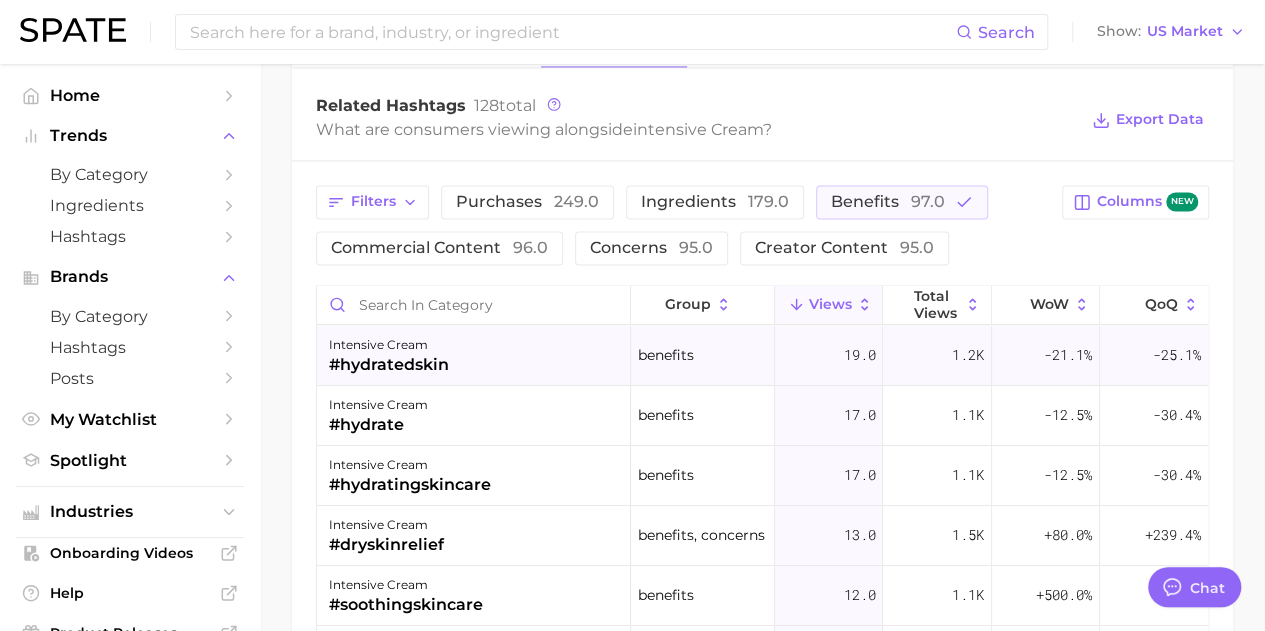 click on "intensive cream #hydratedskin" at bounding box center (474, 356) 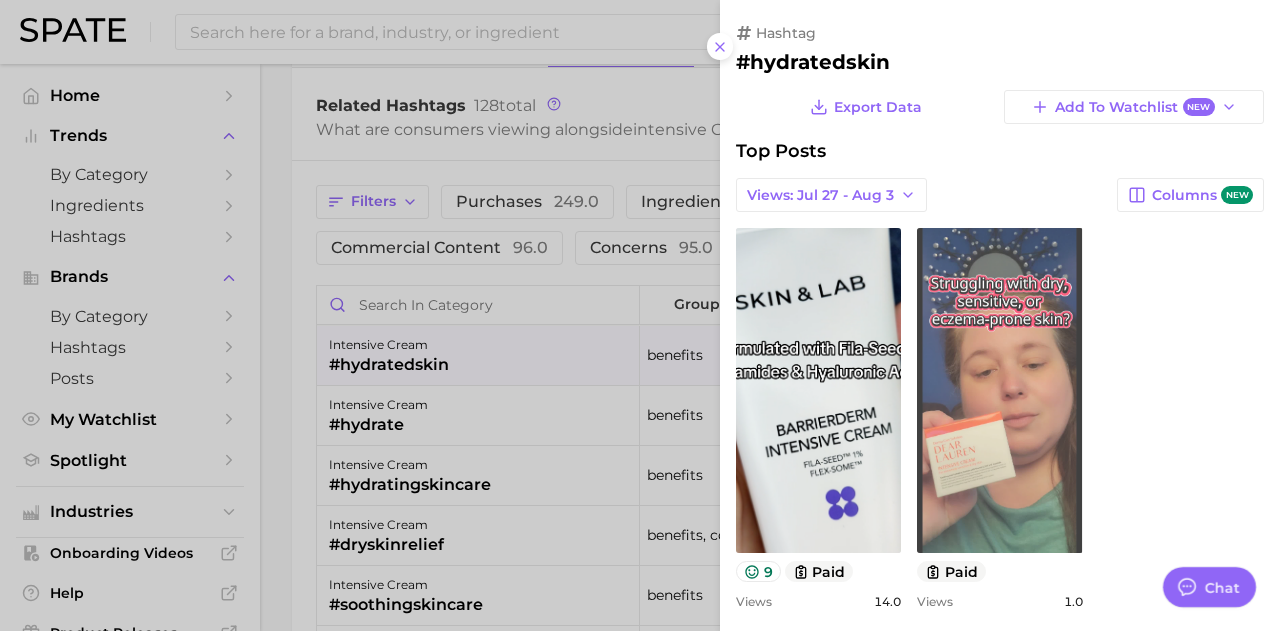 scroll, scrollTop: 0, scrollLeft: 0, axis: both 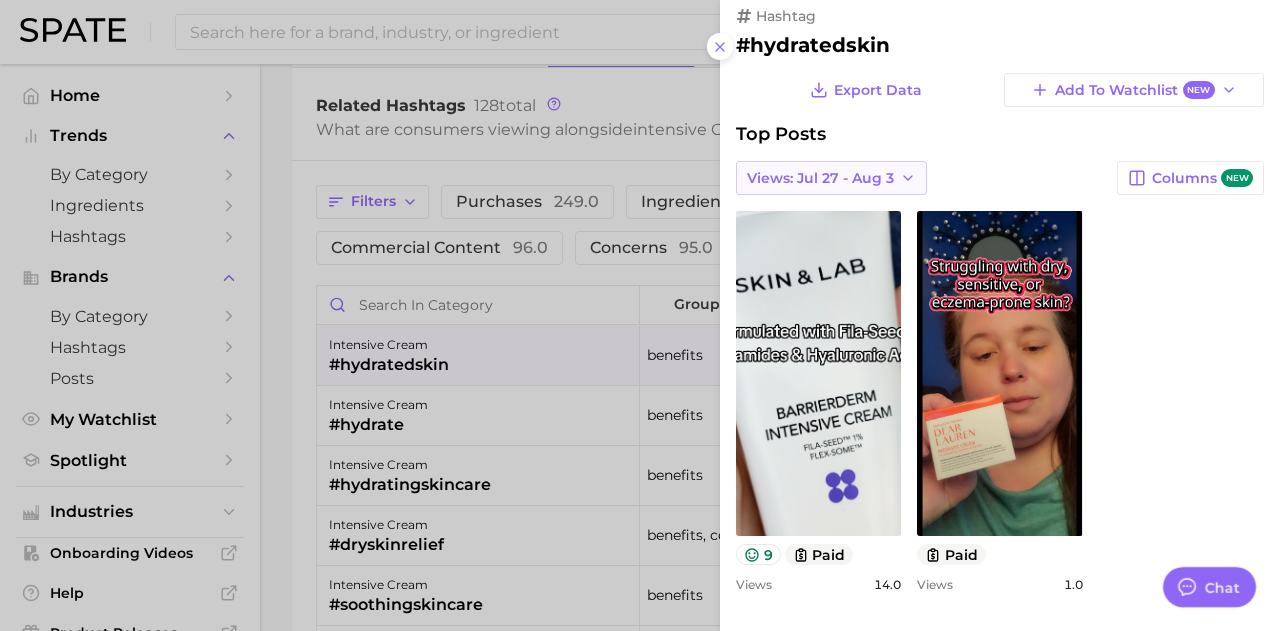 click on "Views: Jul 27 - Aug 3" at bounding box center [820, 178] 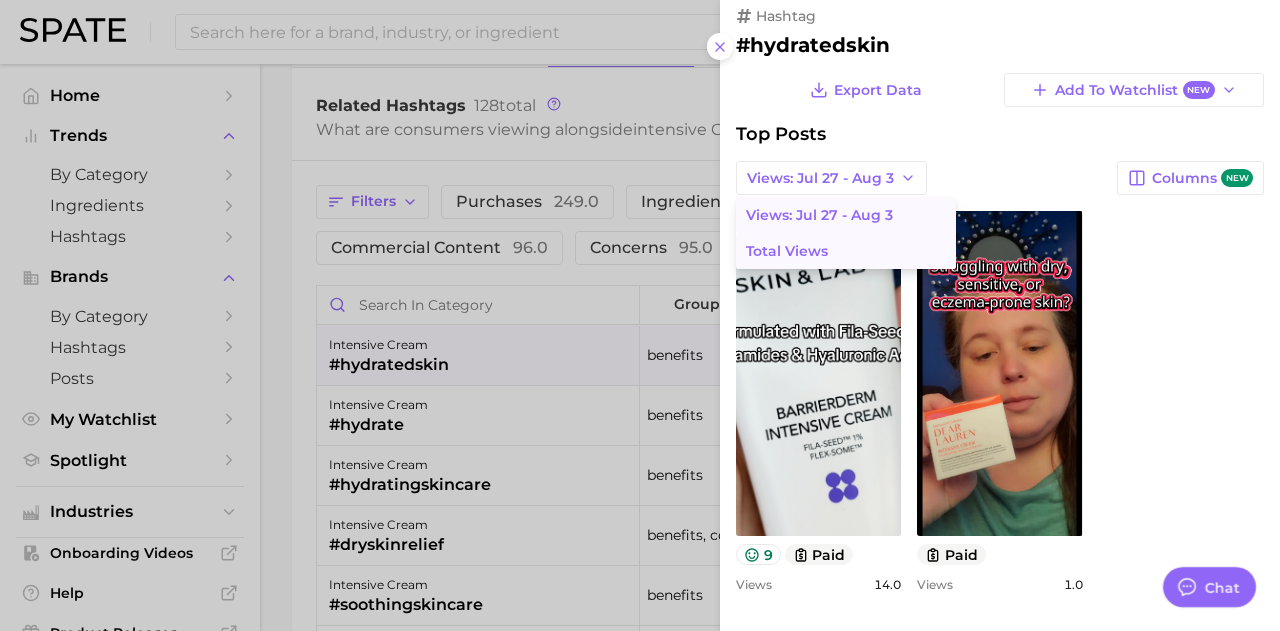 click on "Total Views" at bounding box center (787, 251) 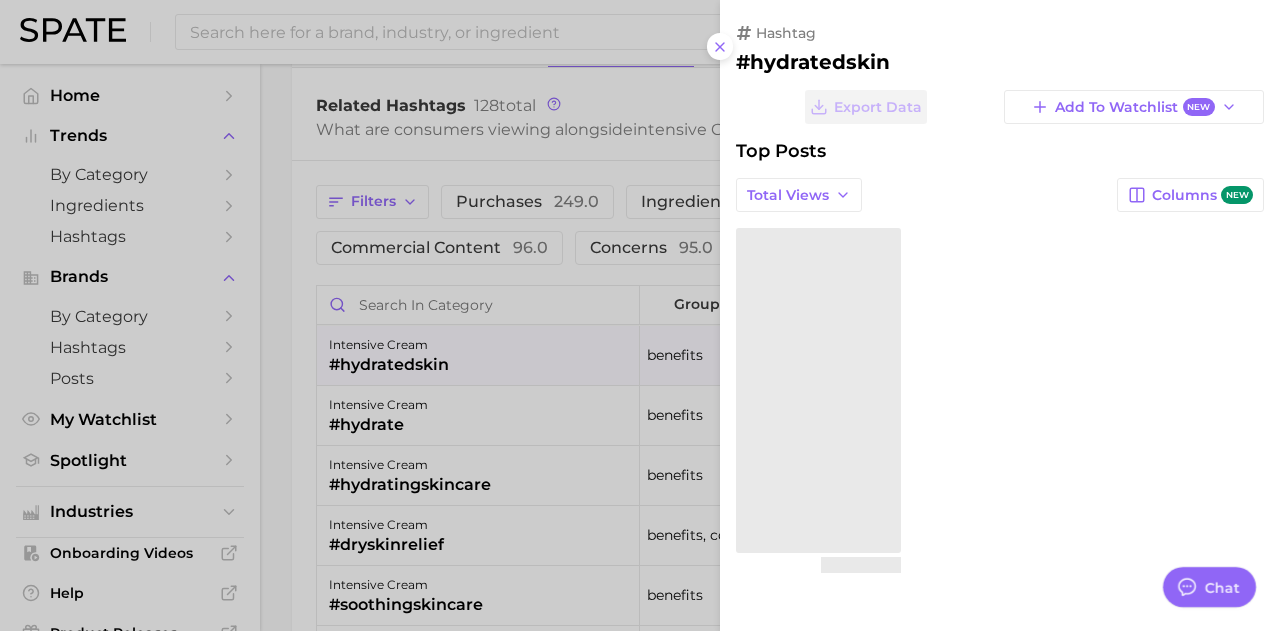 scroll, scrollTop: 0, scrollLeft: 0, axis: both 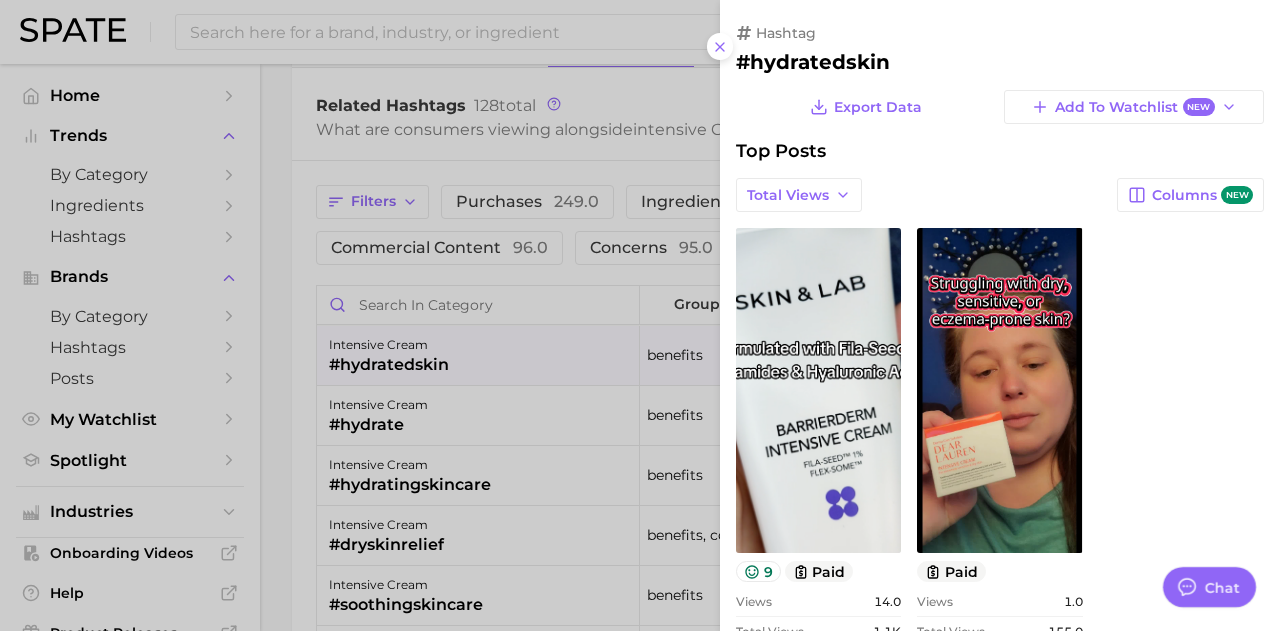 click at bounding box center [640, 315] 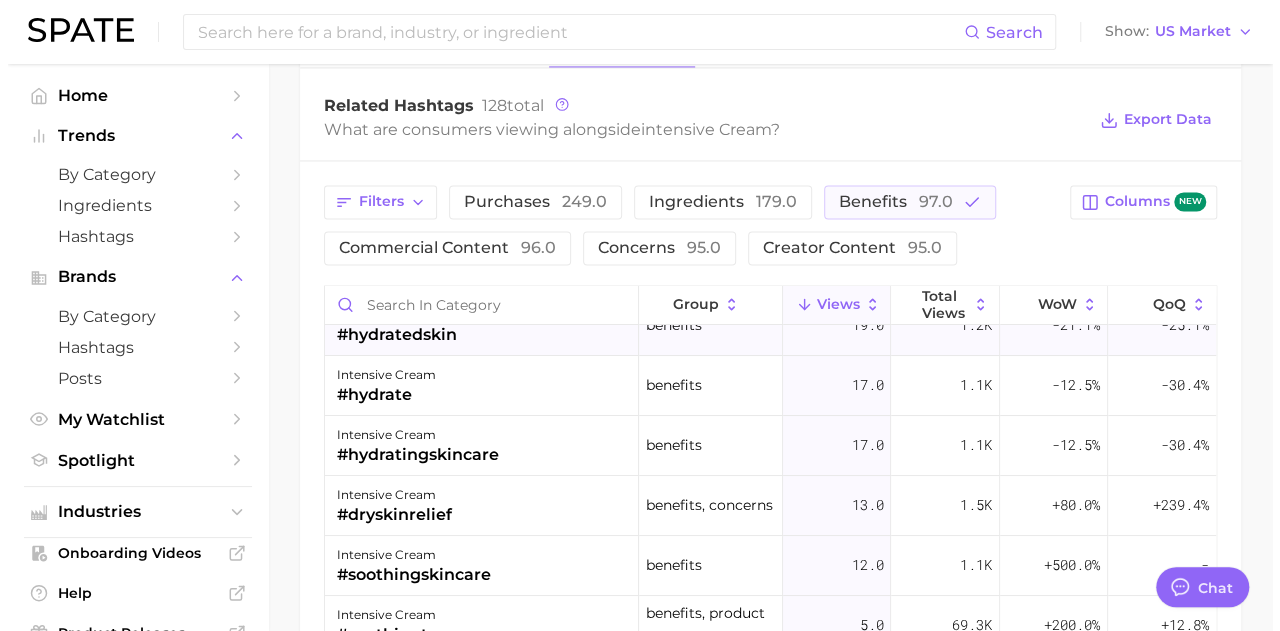scroll, scrollTop: 0, scrollLeft: 0, axis: both 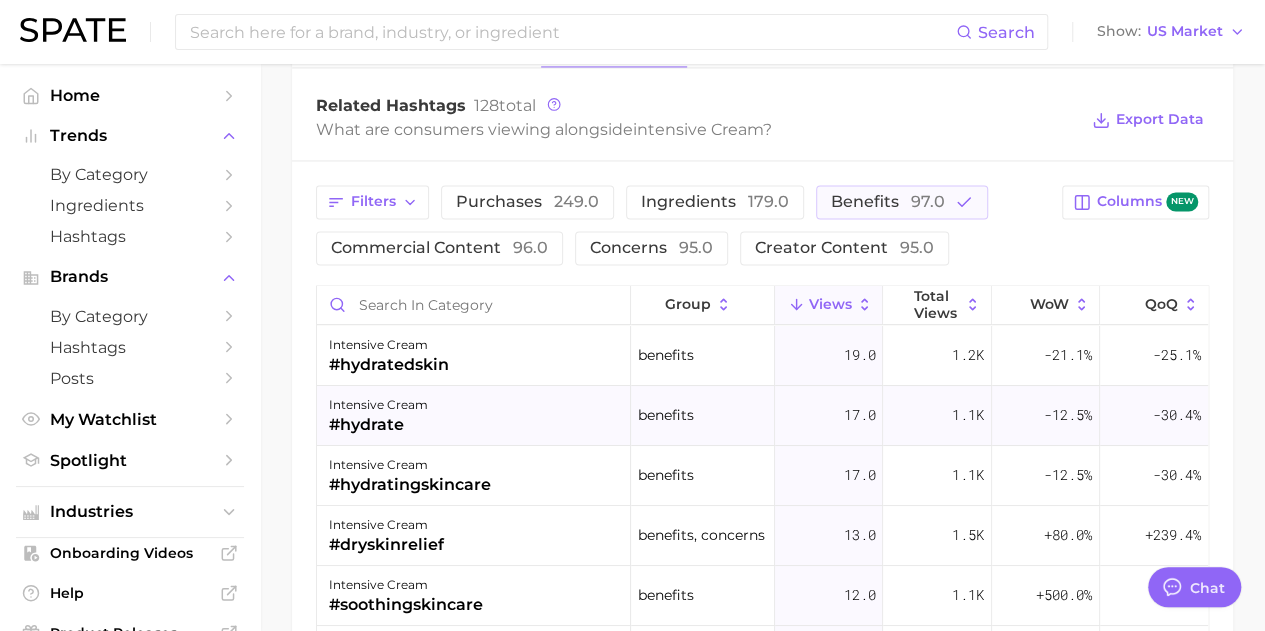 click on "intensive cream #hydrate" at bounding box center [474, 416] 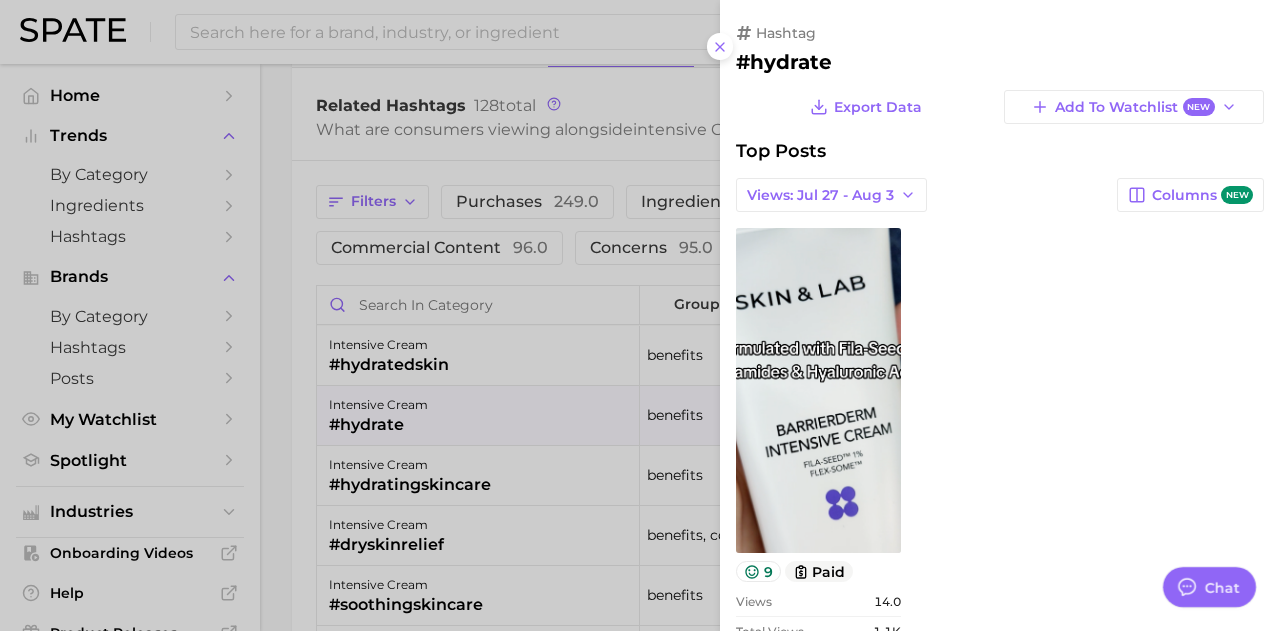 scroll, scrollTop: 0, scrollLeft: 0, axis: both 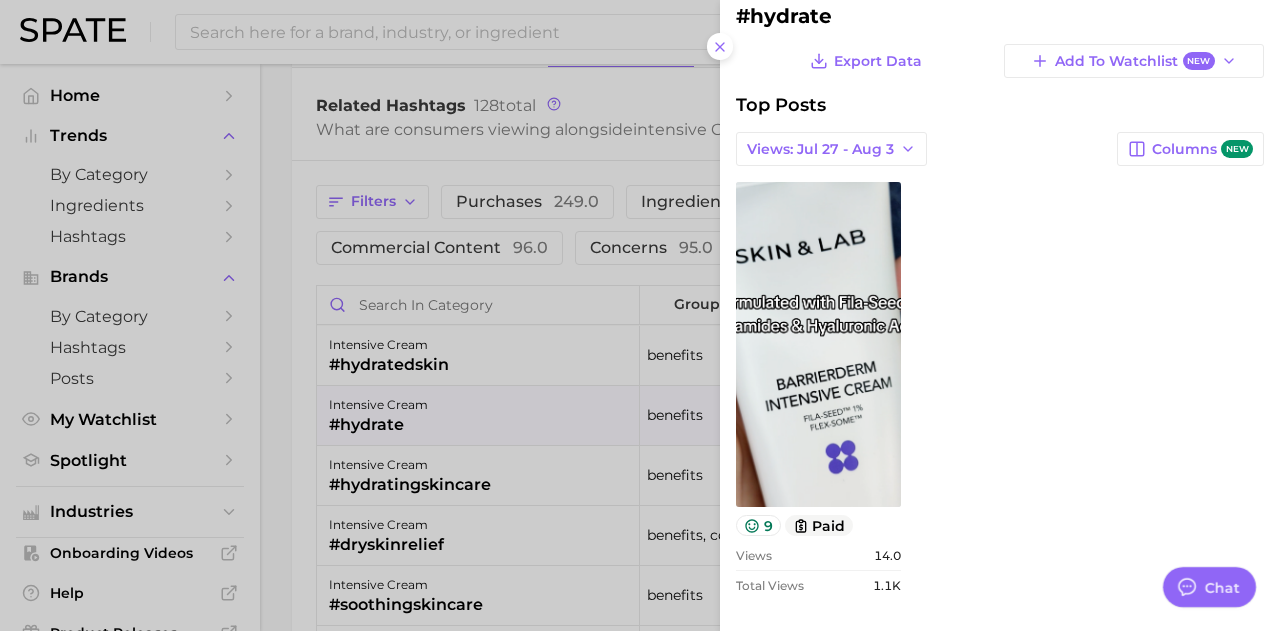click at bounding box center [640, 315] 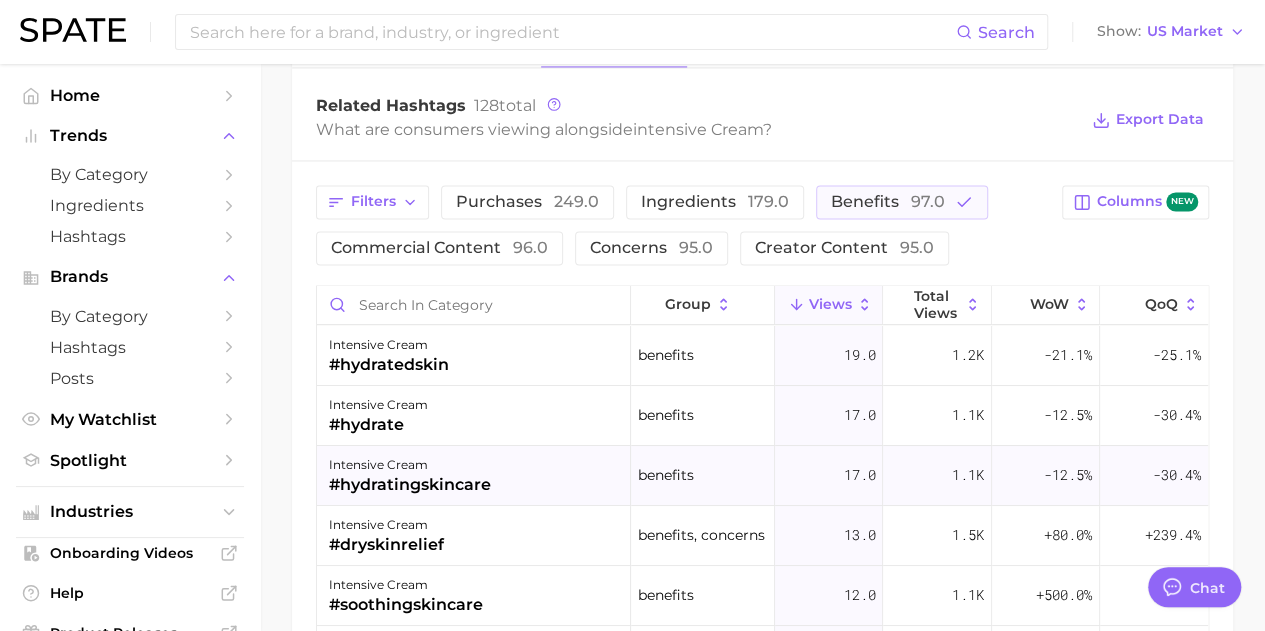 click on "intensive cream" at bounding box center [410, 465] 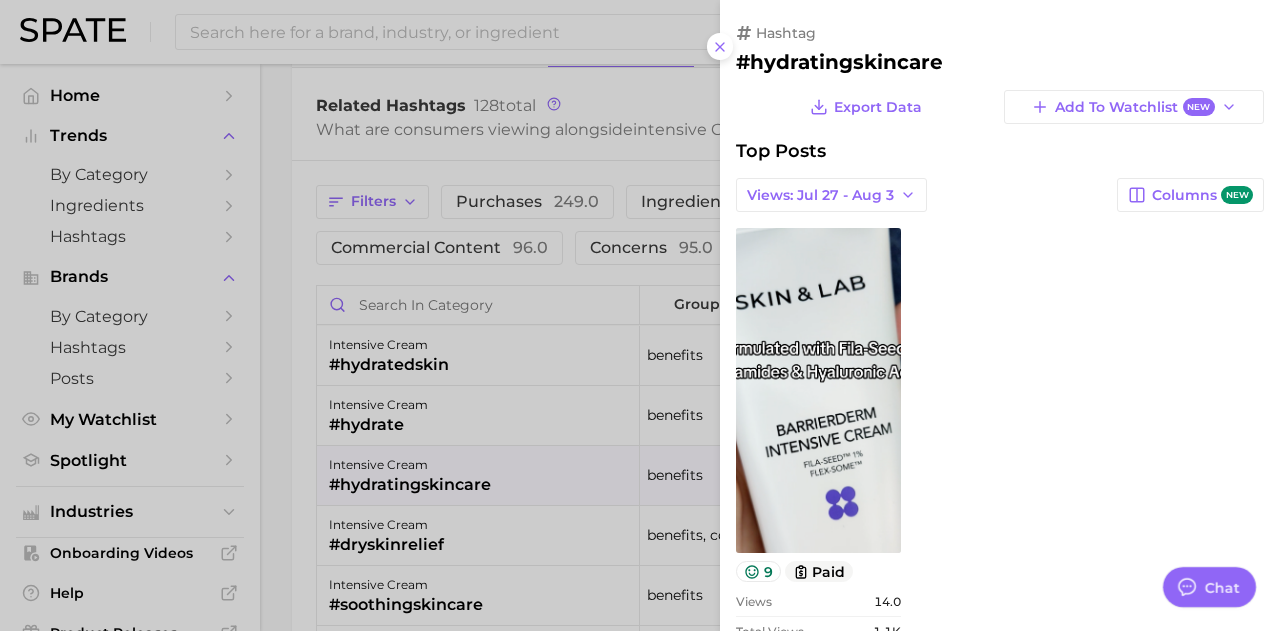 scroll, scrollTop: 0, scrollLeft: 0, axis: both 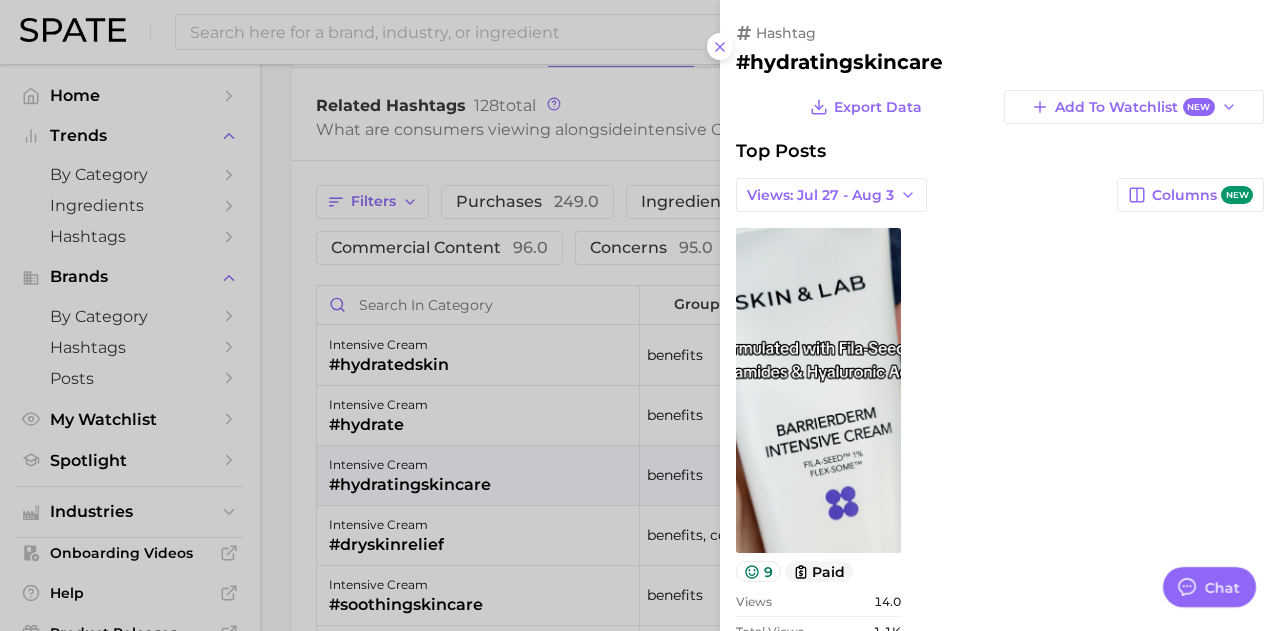 click at bounding box center (640, 315) 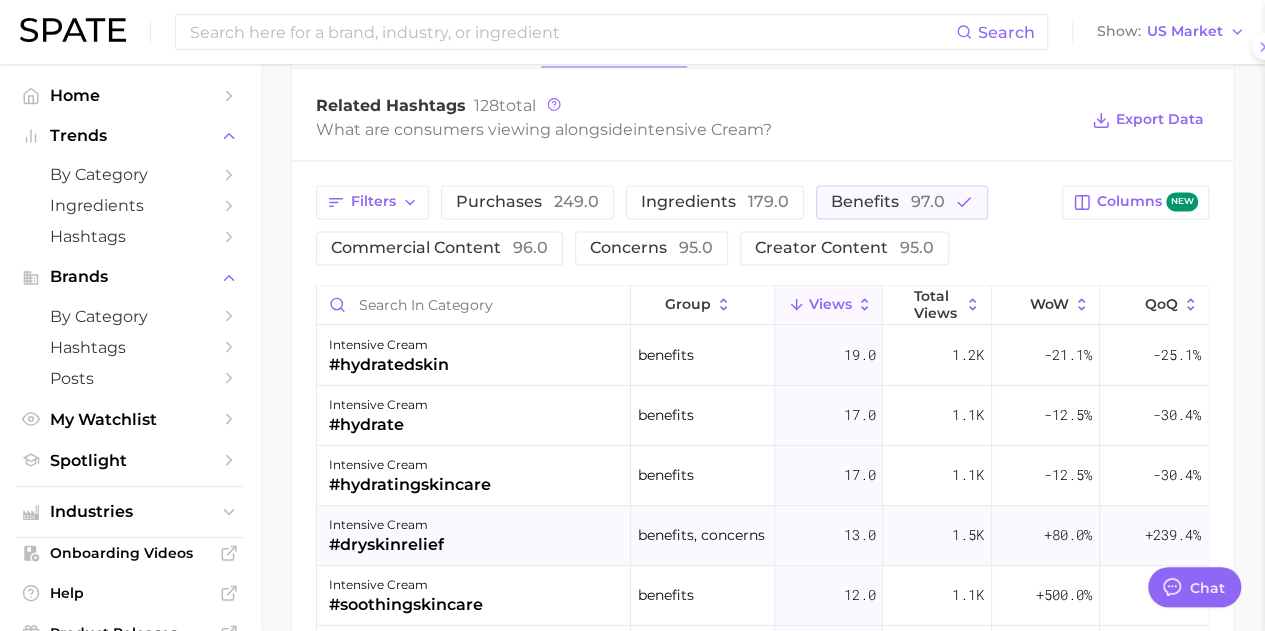 click on "intensive cream #dryskinrelief" at bounding box center (474, 536) 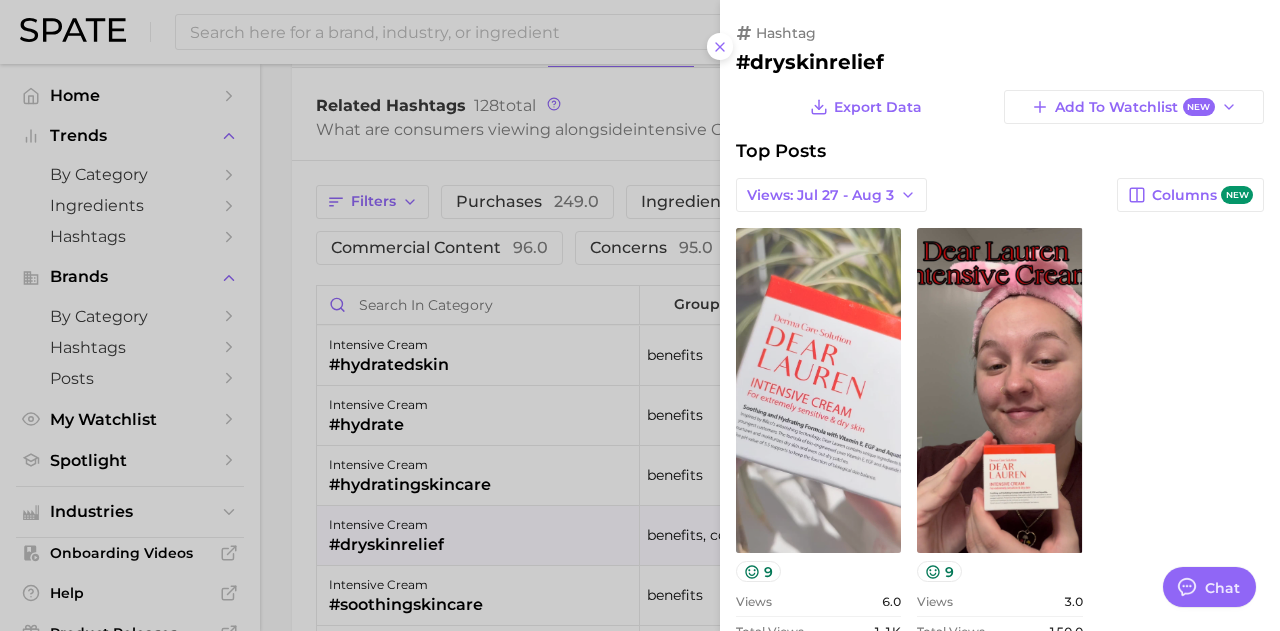 scroll, scrollTop: 0, scrollLeft: 0, axis: both 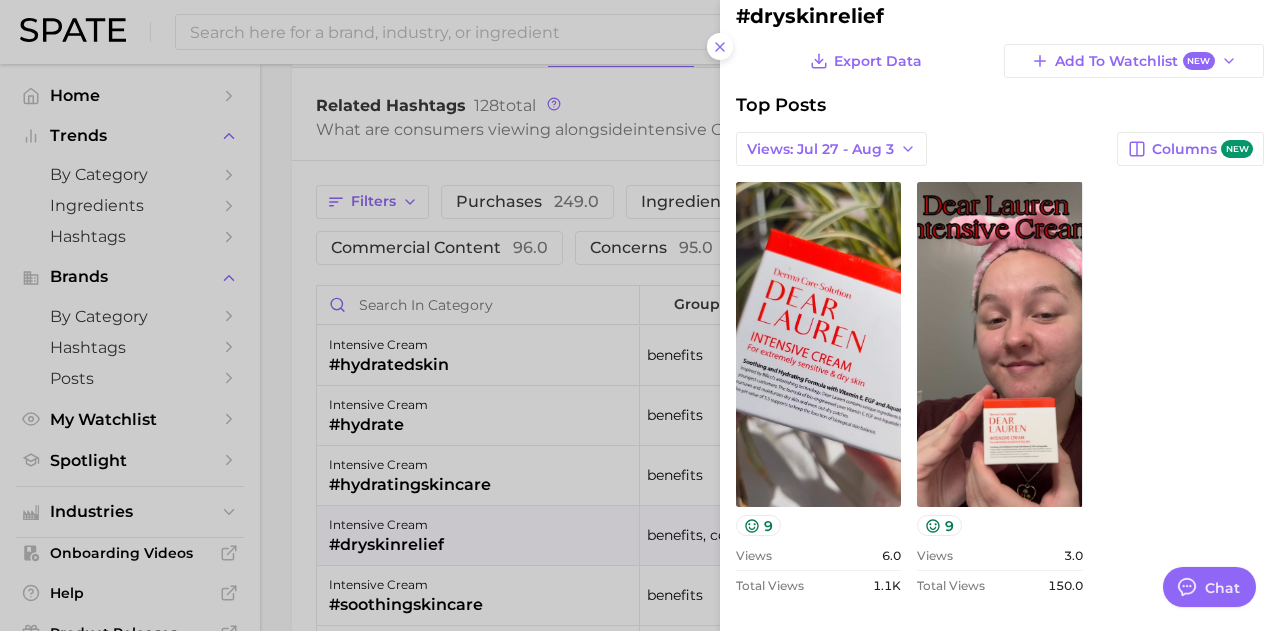 click at bounding box center (640, 315) 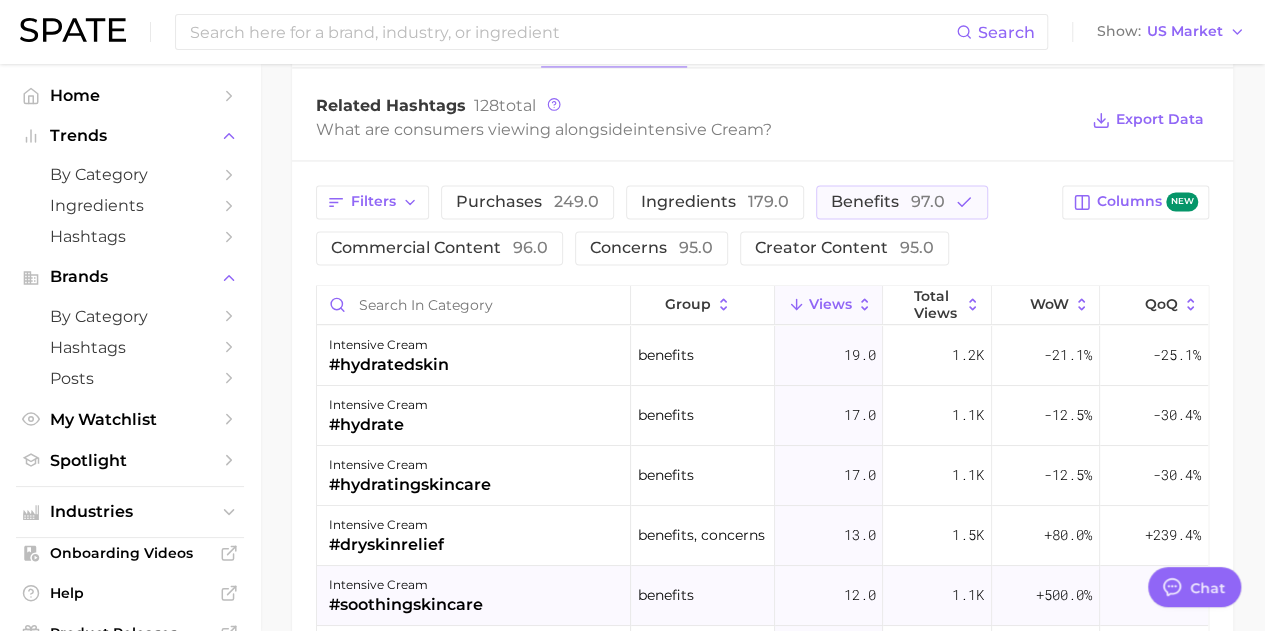 click on "intensive cream #soothingskincare" at bounding box center (474, 596) 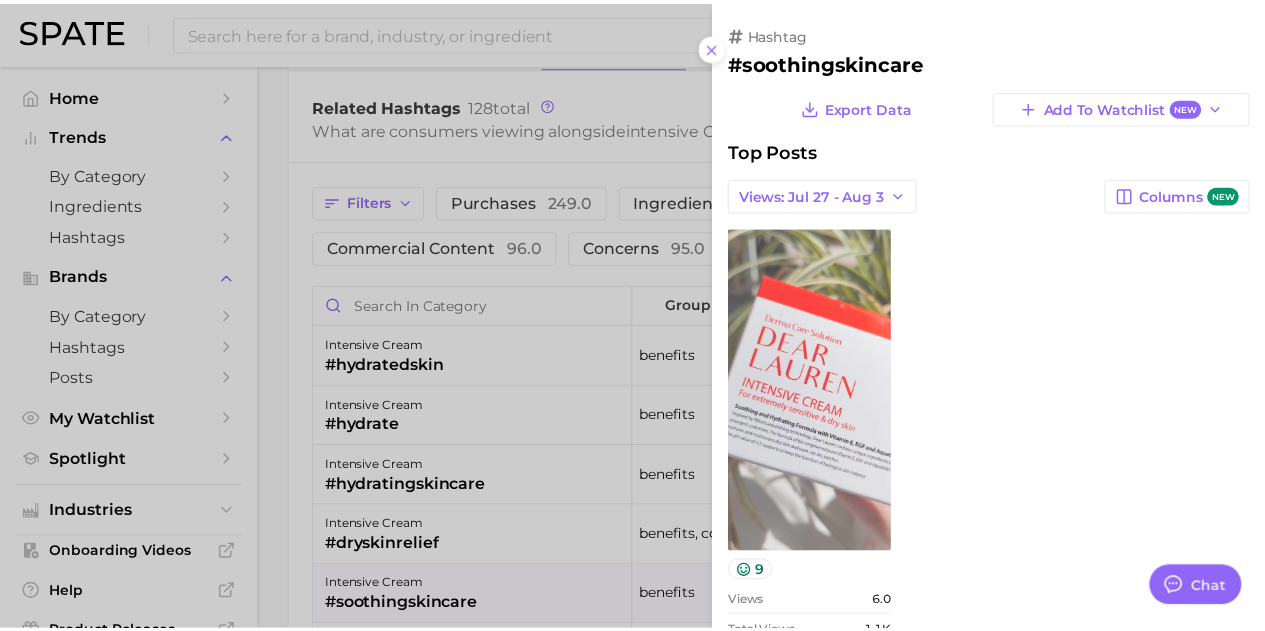 scroll, scrollTop: 0, scrollLeft: 0, axis: both 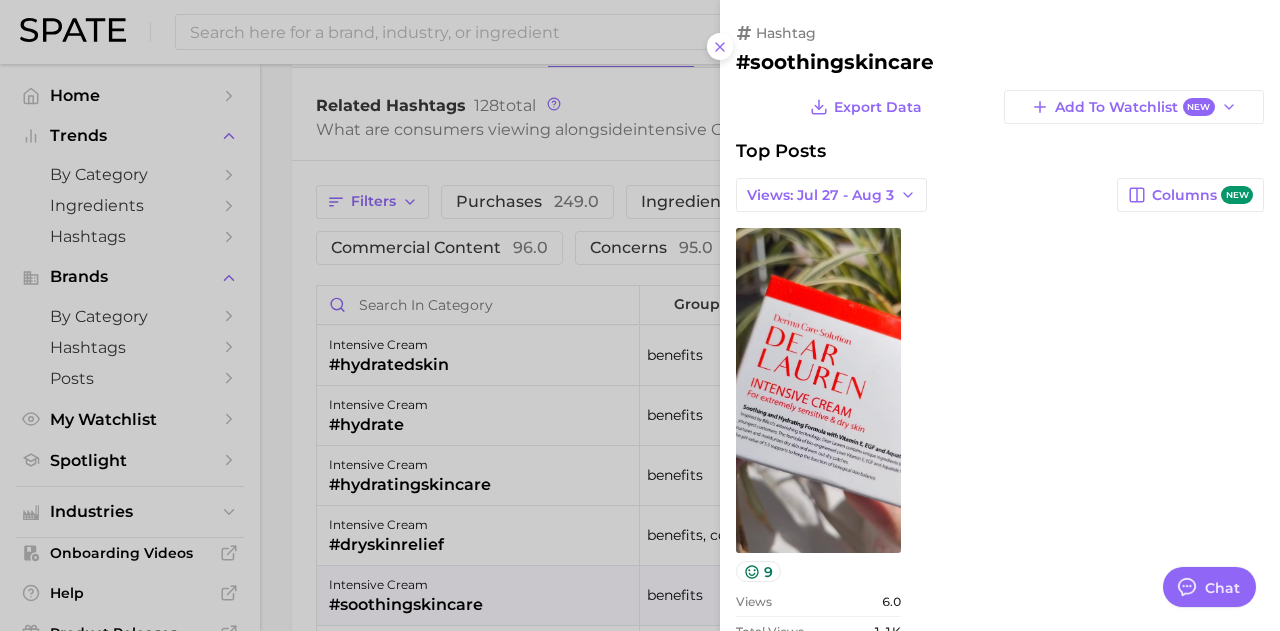click at bounding box center [640, 315] 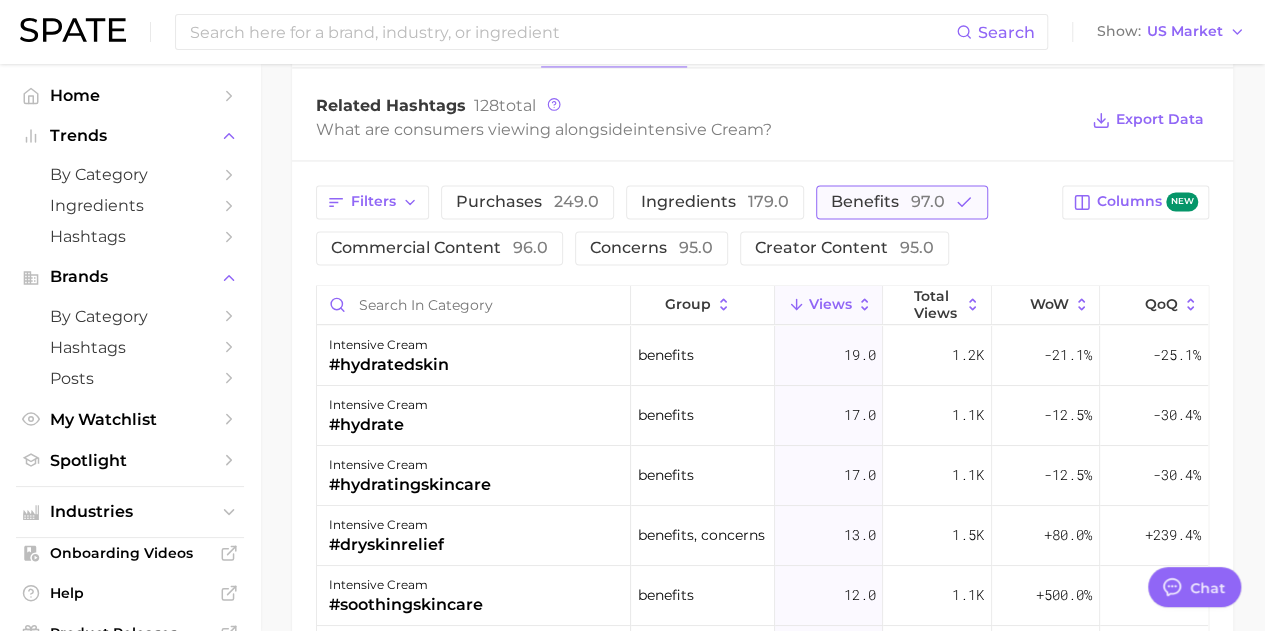 click on "benefits   97.0" at bounding box center (888, 202) 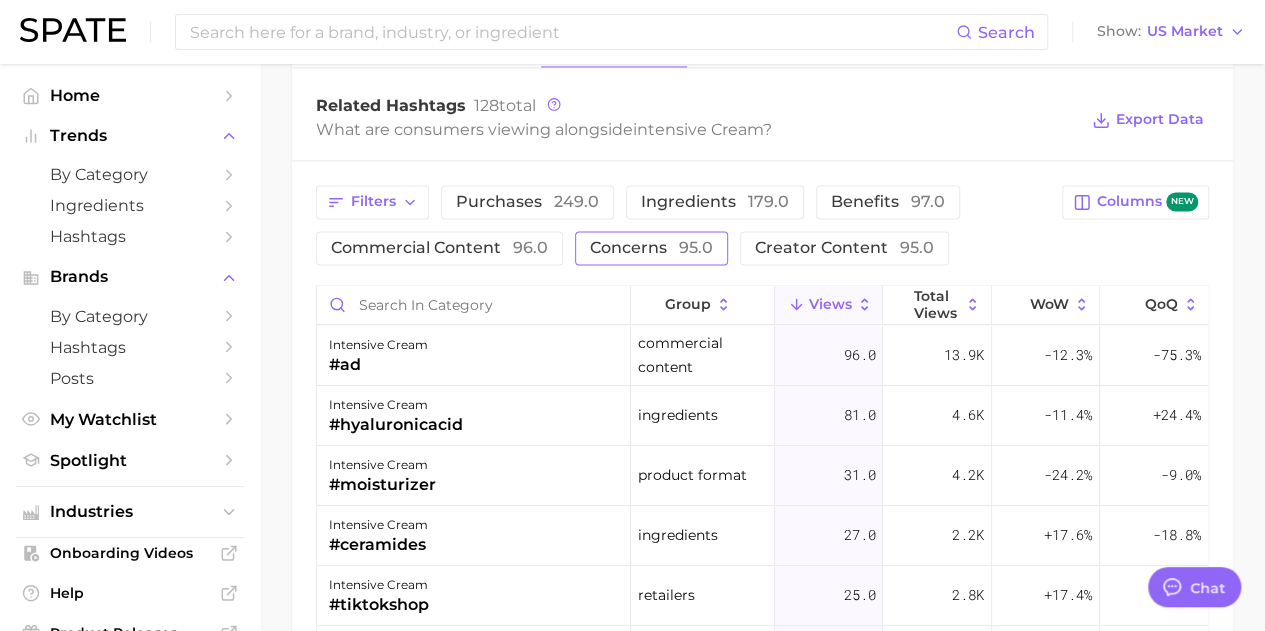 click on "concerns   95.0" at bounding box center [651, 248] 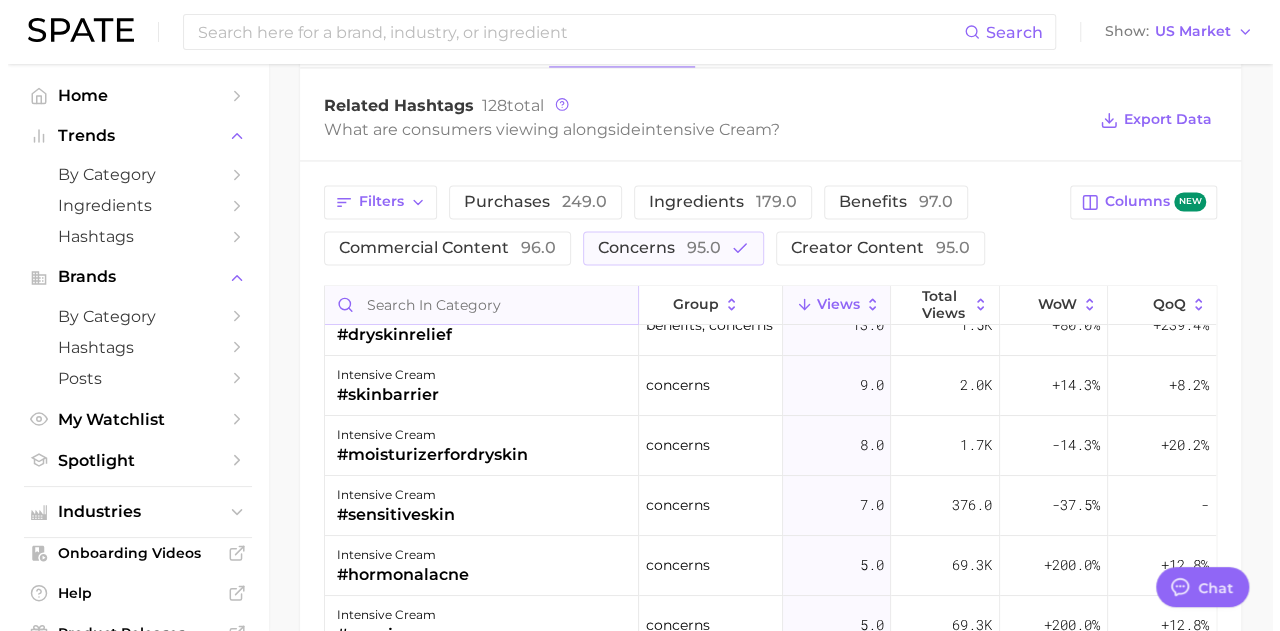 scroll, scrollTop: 0, scrollLeft: 0, axis: both 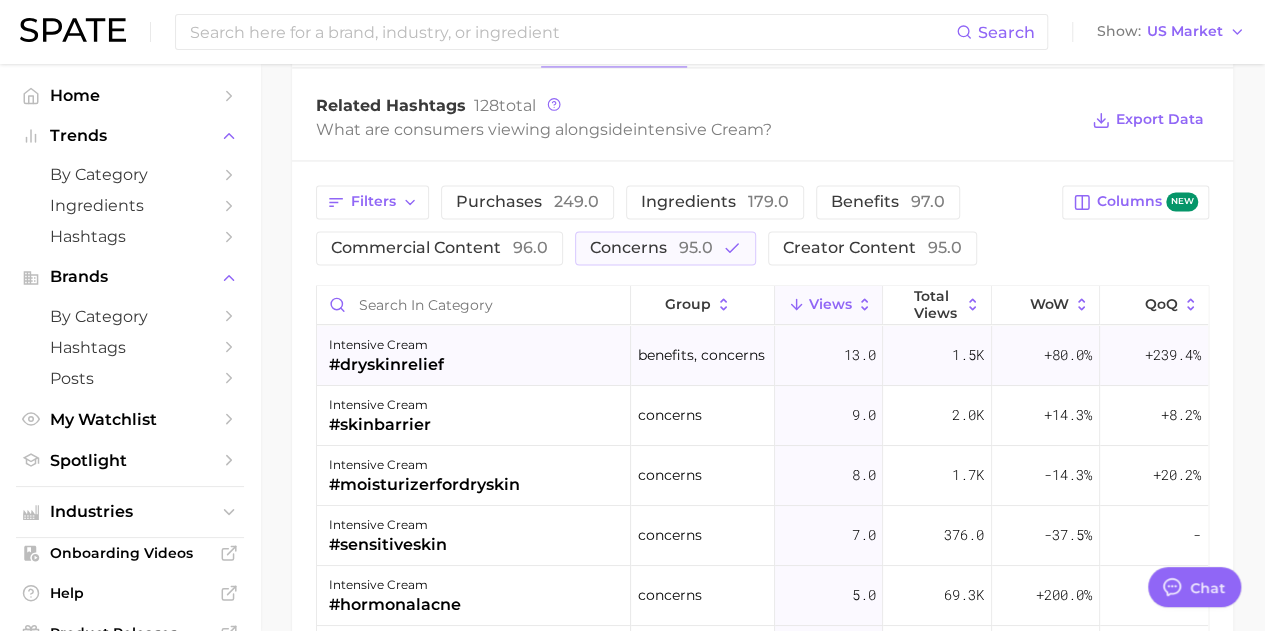 click on "intensive cream #dryskinrelief" at bounding box center [474, 356] 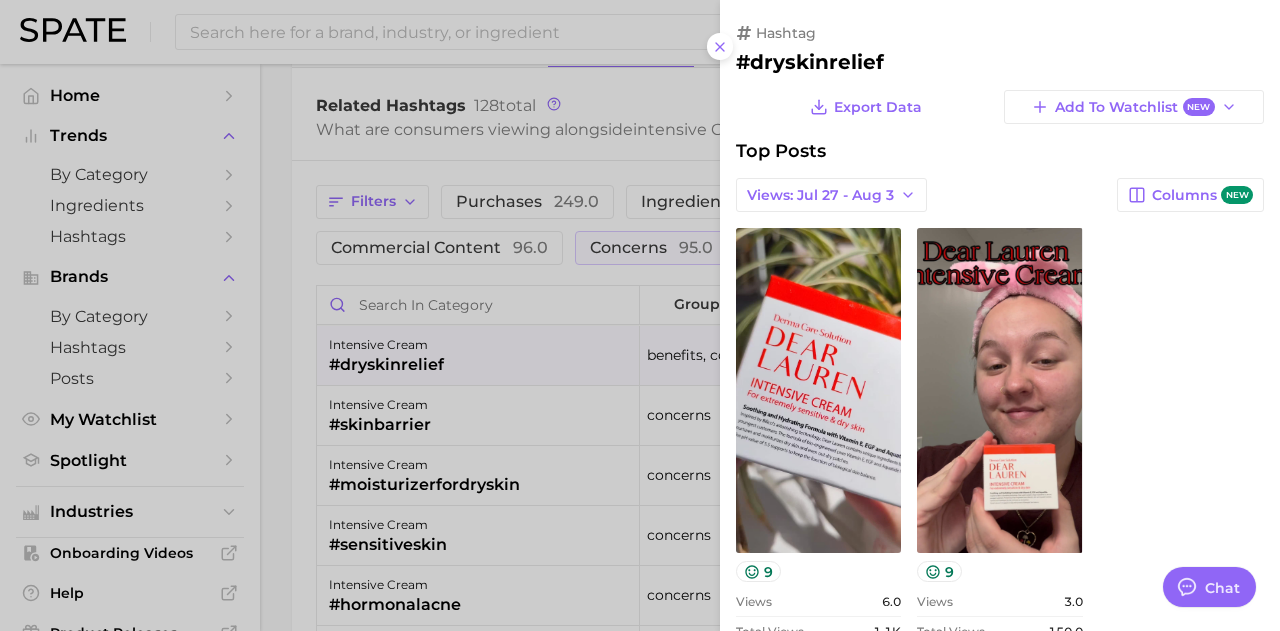 scroll, scrollTop: 0, scrollLeft: 0, axis: both 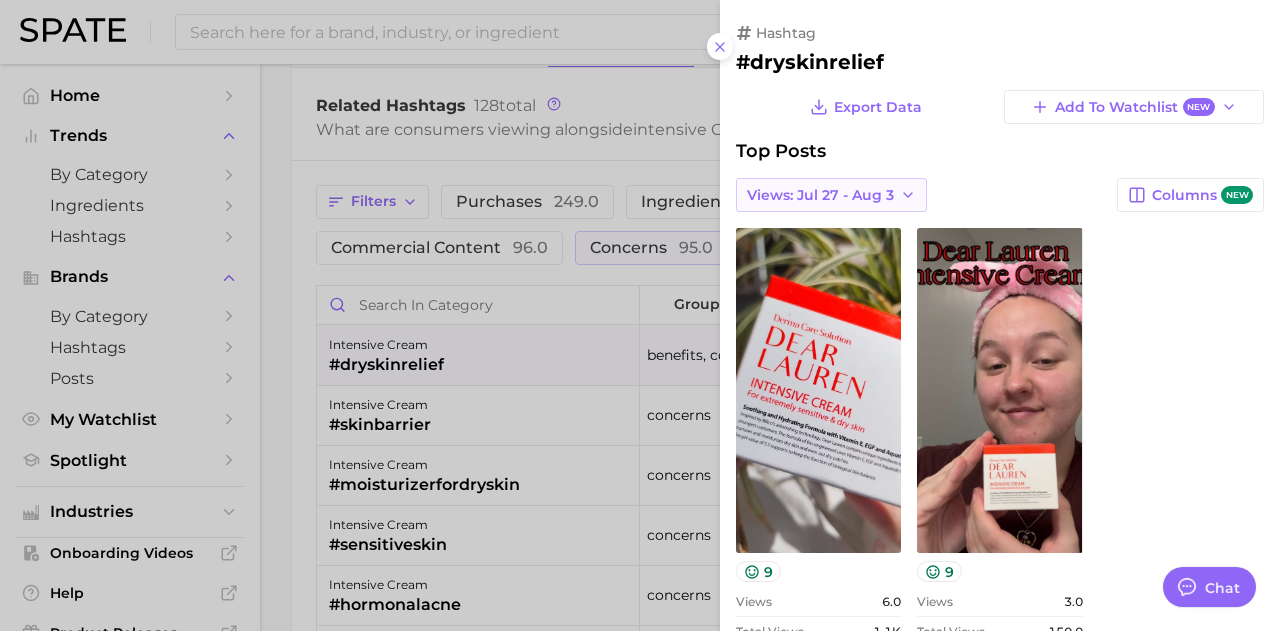 click on "Views: Jul 27 - Aug 3" at bounding box center [820, 195] 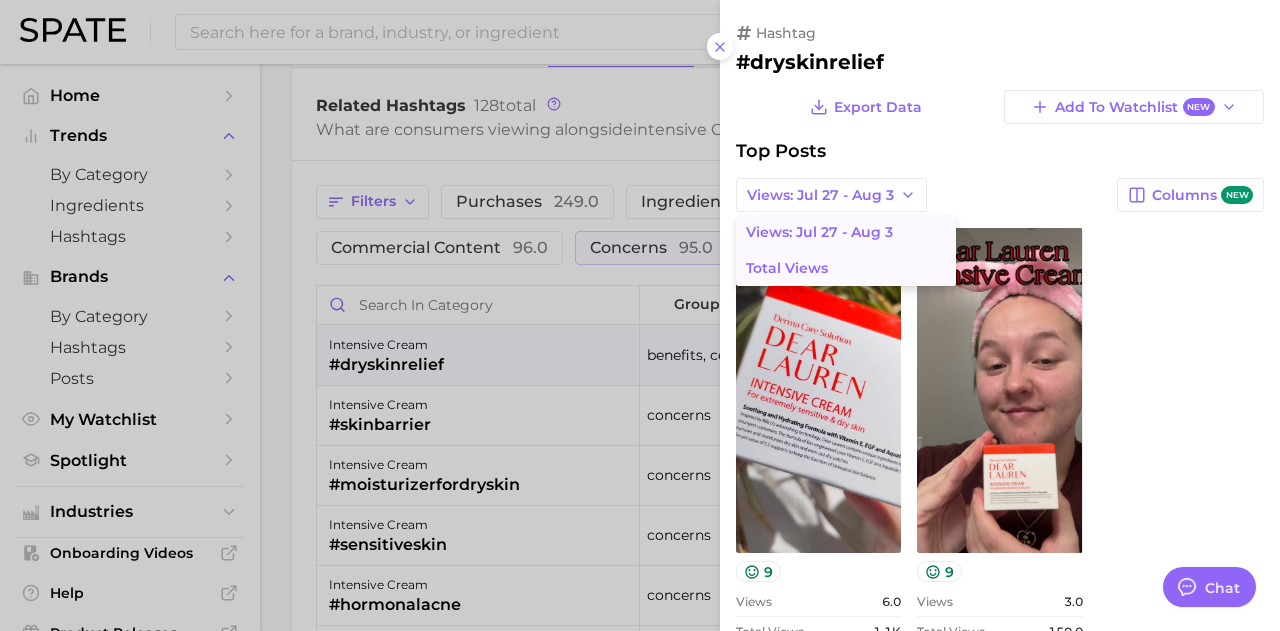 click on "Total Views" at bounding box center (846, 268) 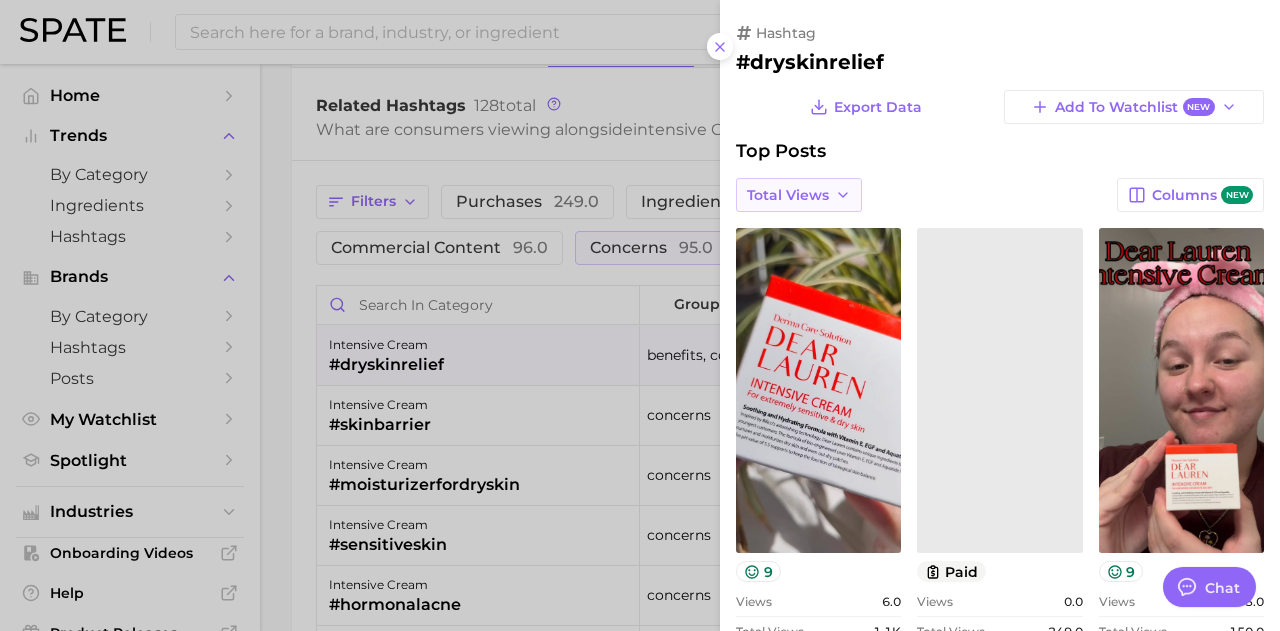 scroll, scrollTop: 0, scrollLeft: 0, axis: both 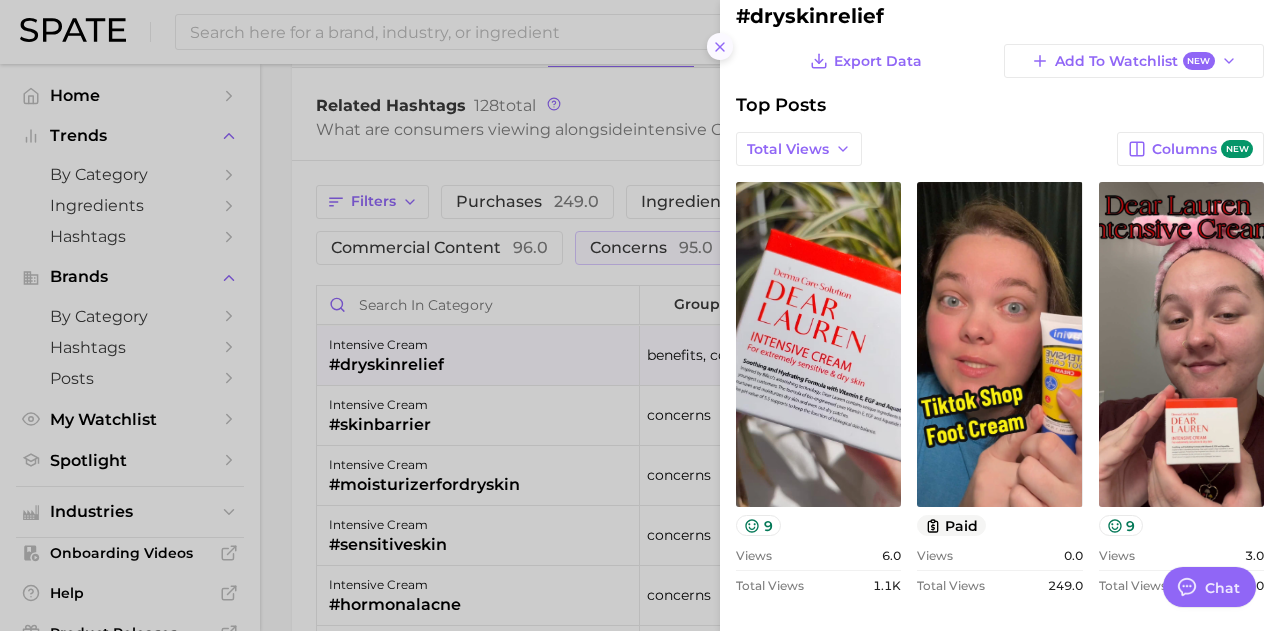 click 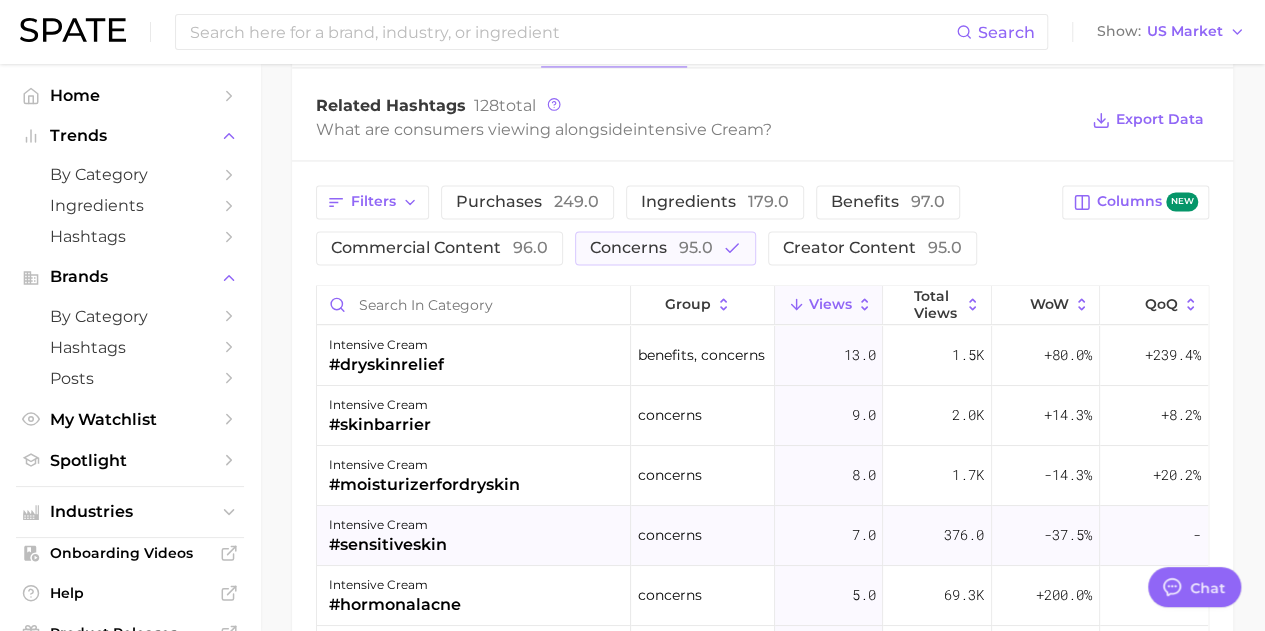click on "#sensitiveskin" at bounding box center (388, 545) 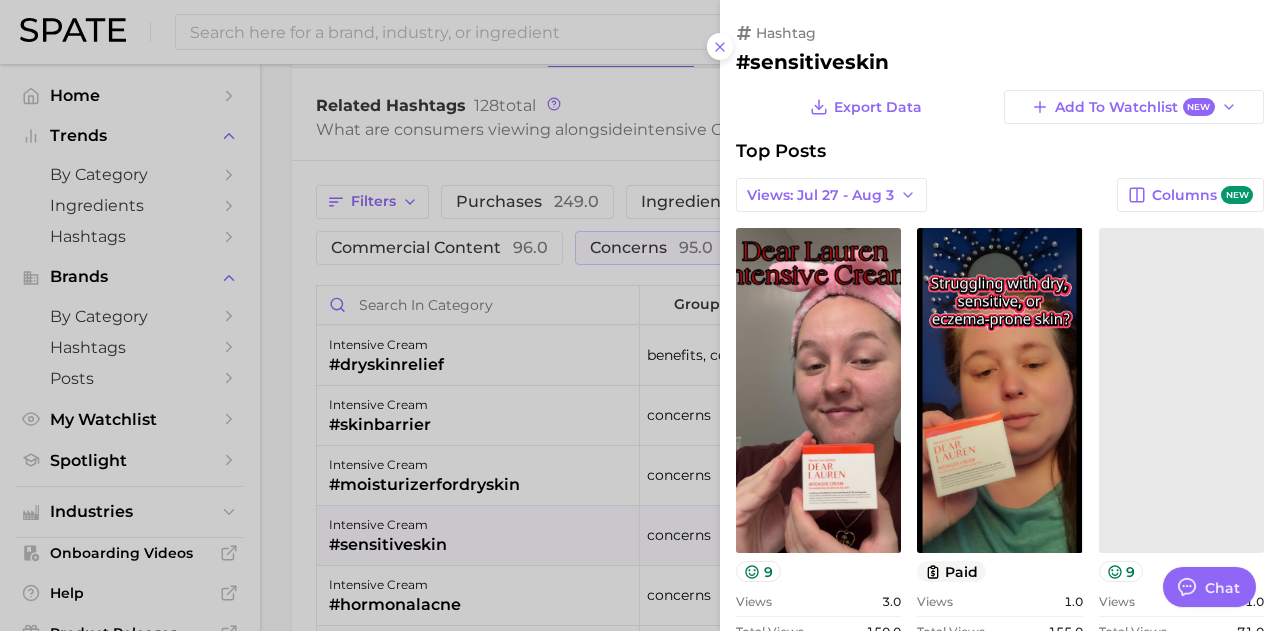 scroll, scrollTop: 0, scrollLeft: 0, axis: both 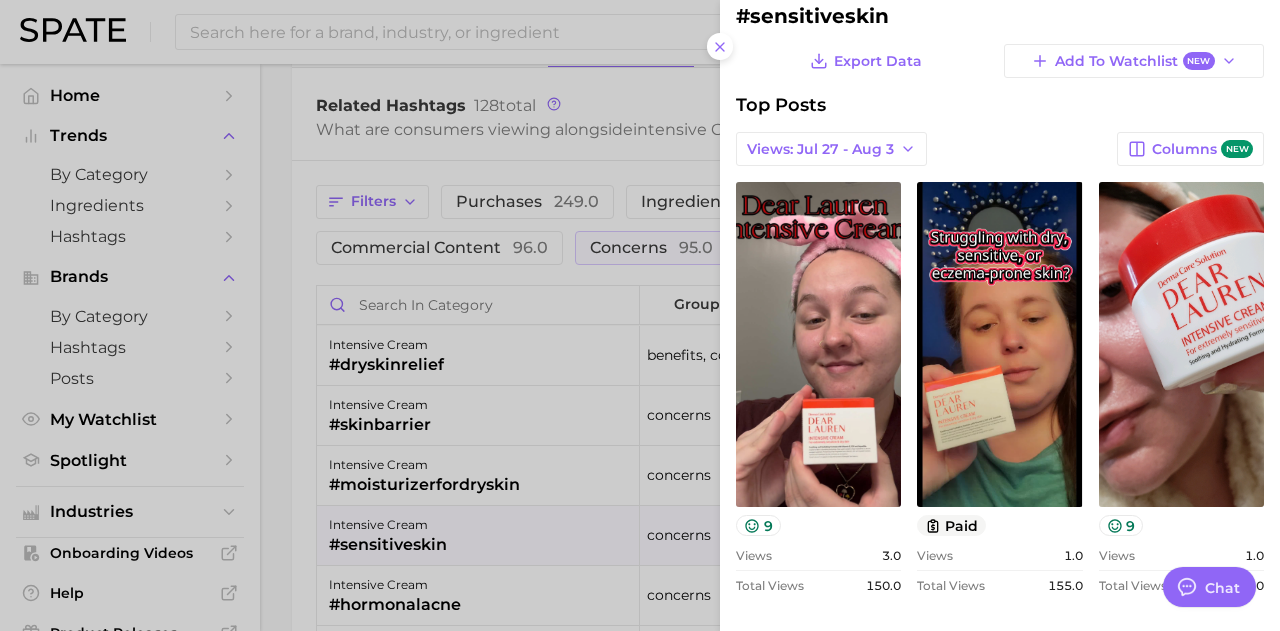 click at bounding box center (640, 315) 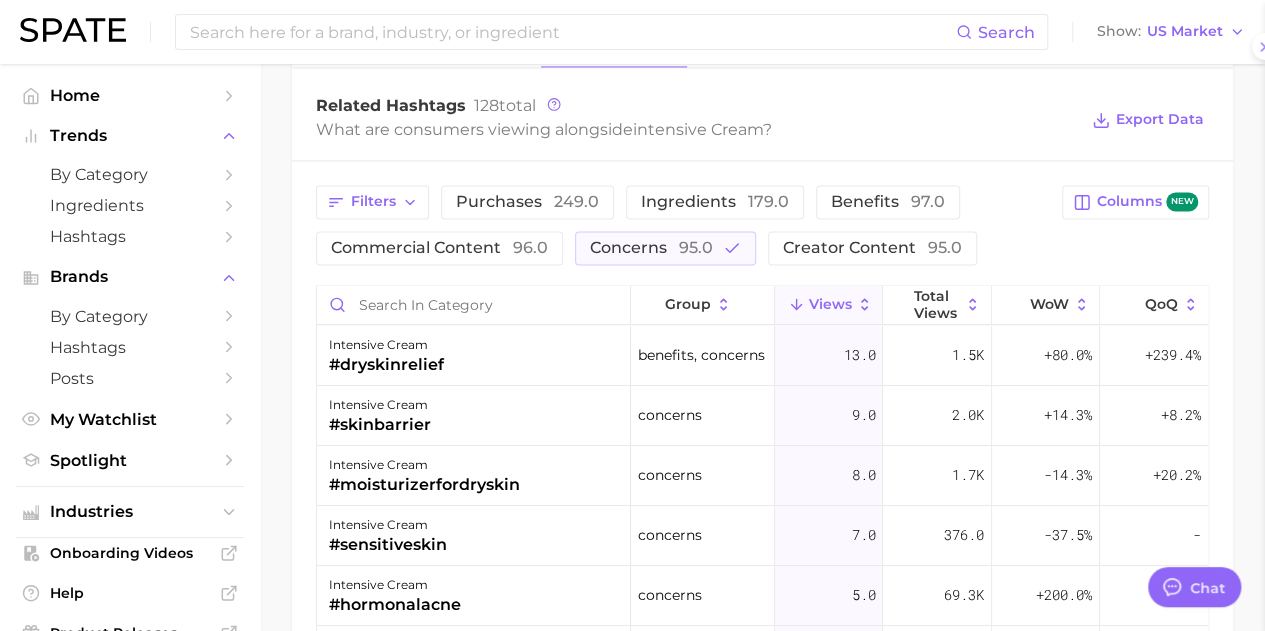 click on "intensive cream #skinbarrier" at bounding box center [474, 416] 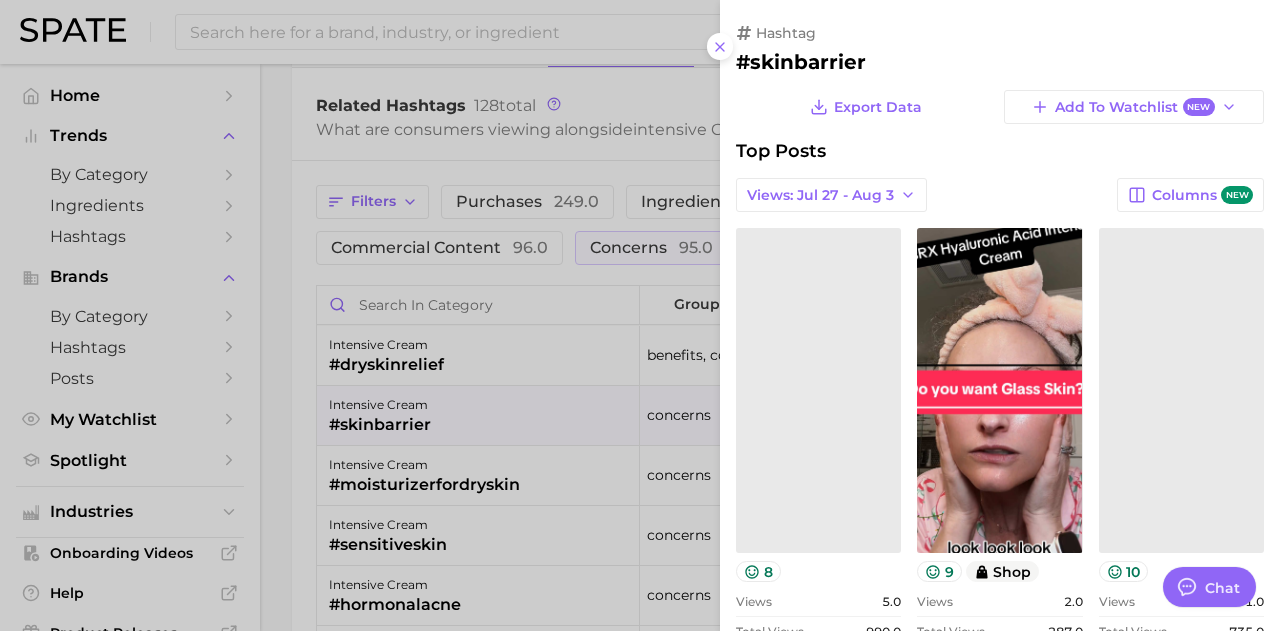 scroll, scrollTop: 0, scrollLeft: 0, axis: both 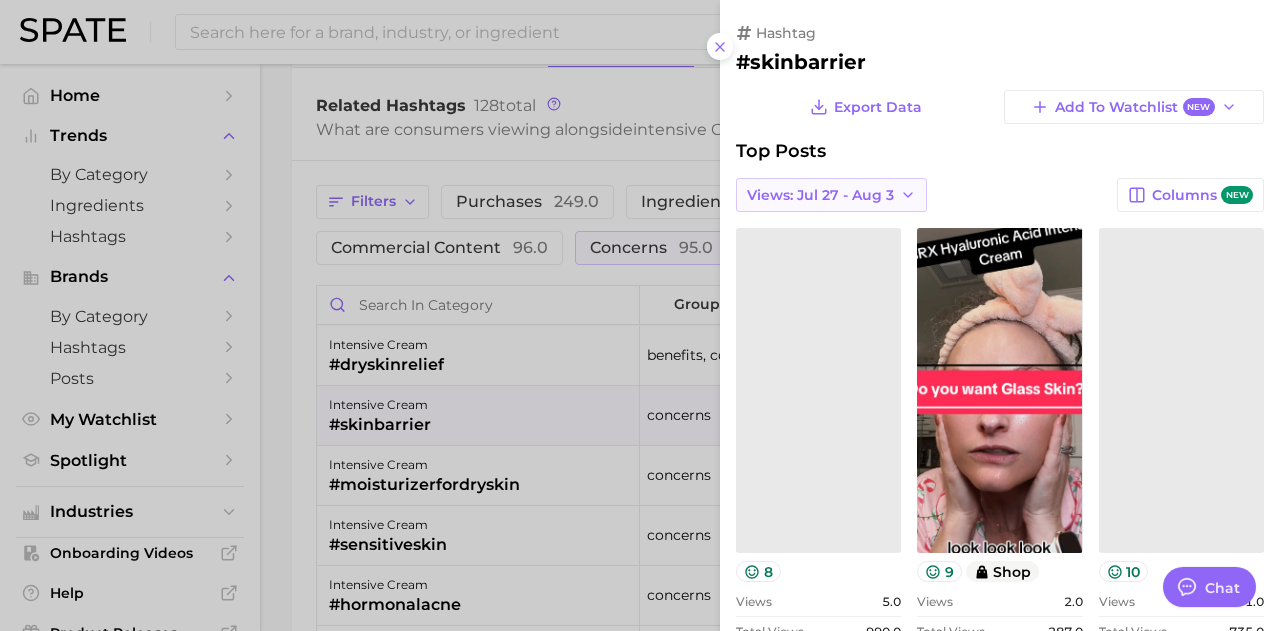 click on "Views: Jul 27 - Aug 3" at bounding box center (820, 195) 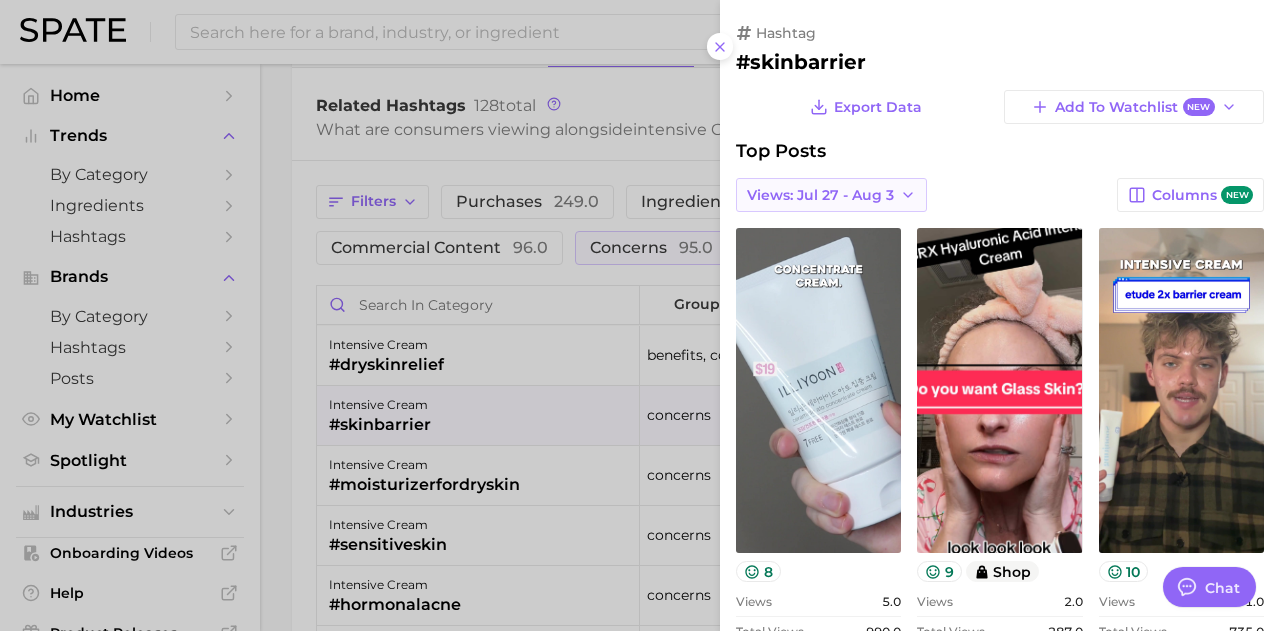 scroll, scrollTop: 0, scrollLeft: 0, axis: both 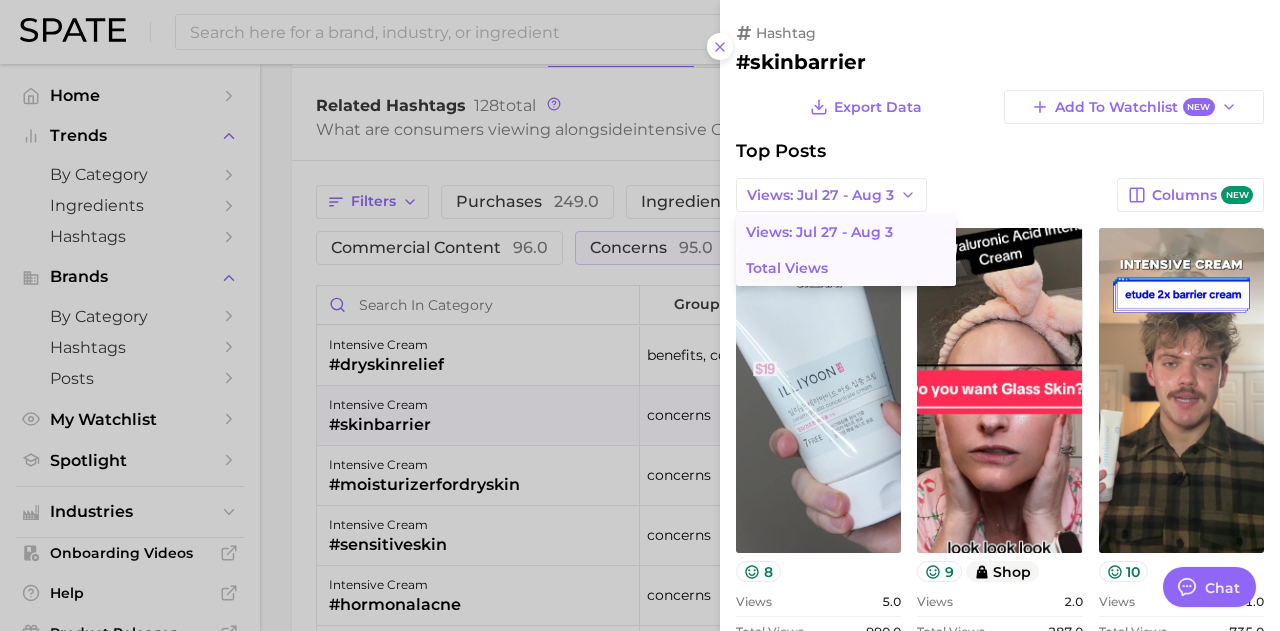 click on "Total Views" at bounding box center (846, 268) 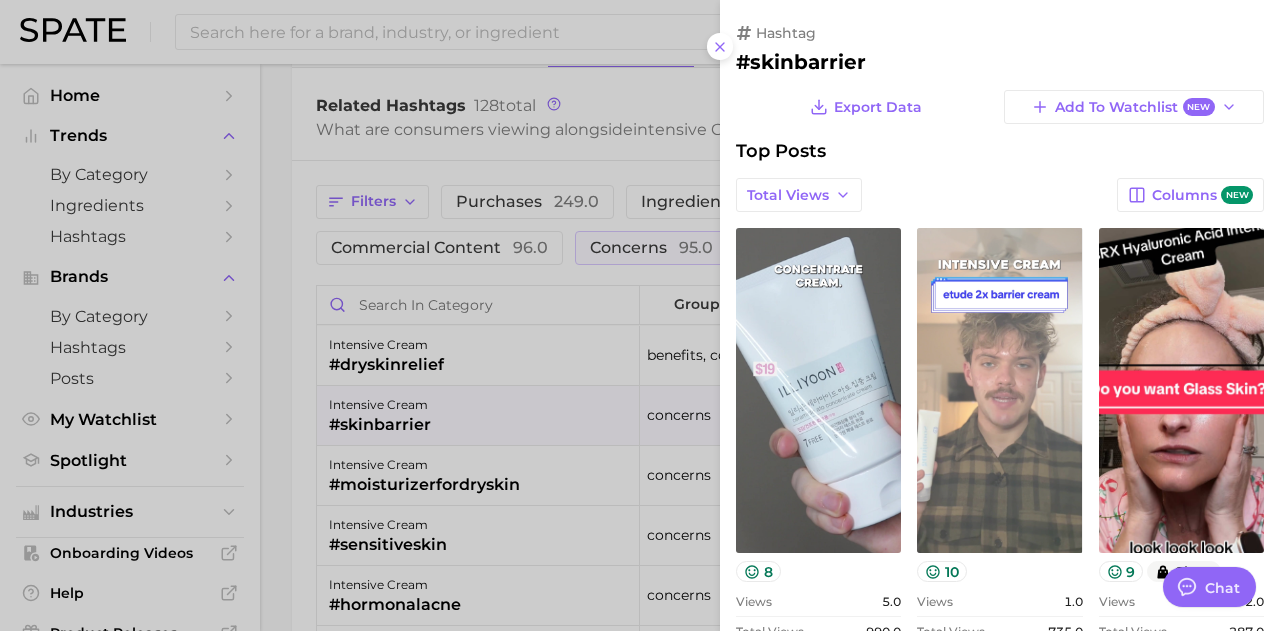 scroll, scrollTop: 0, scrollLeft: 0, axis: both 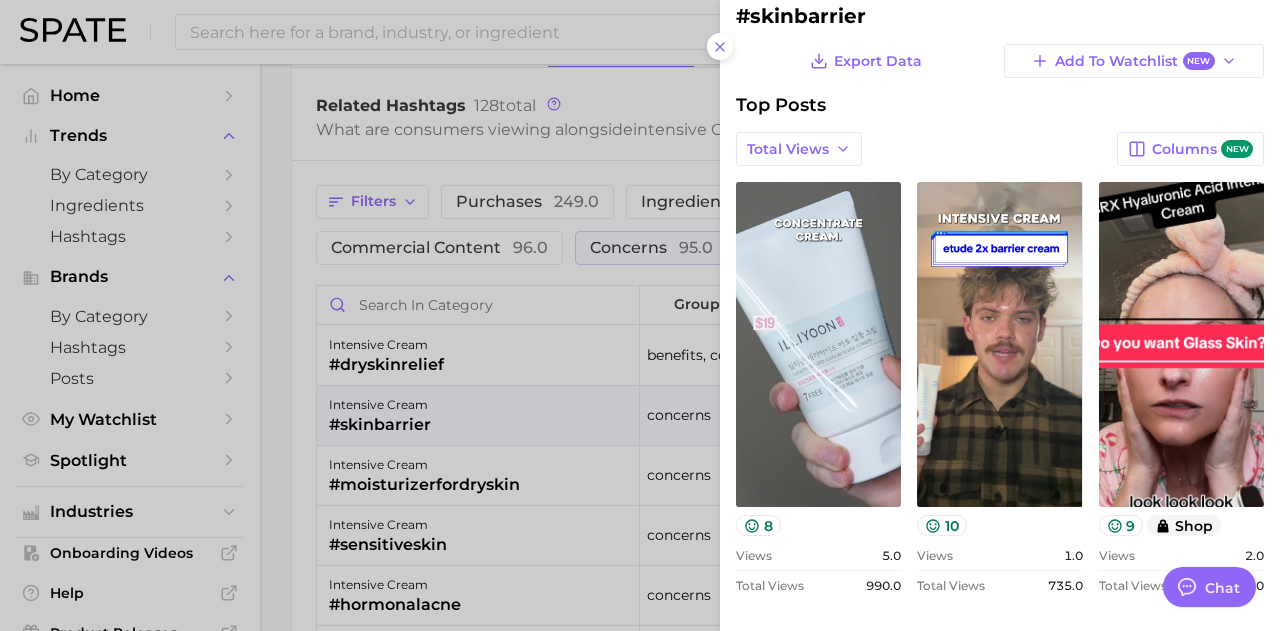 click at bounding box center [640, 315] 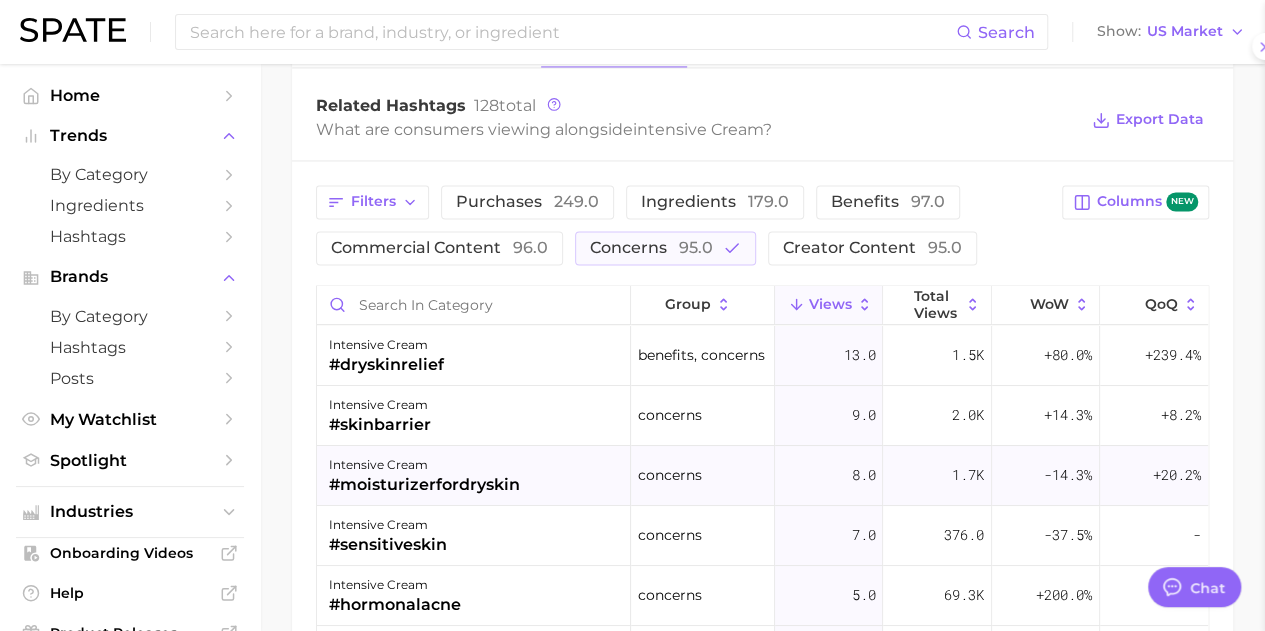 click on "#moisturizerfordryskin" at bounding box center (424, 485) 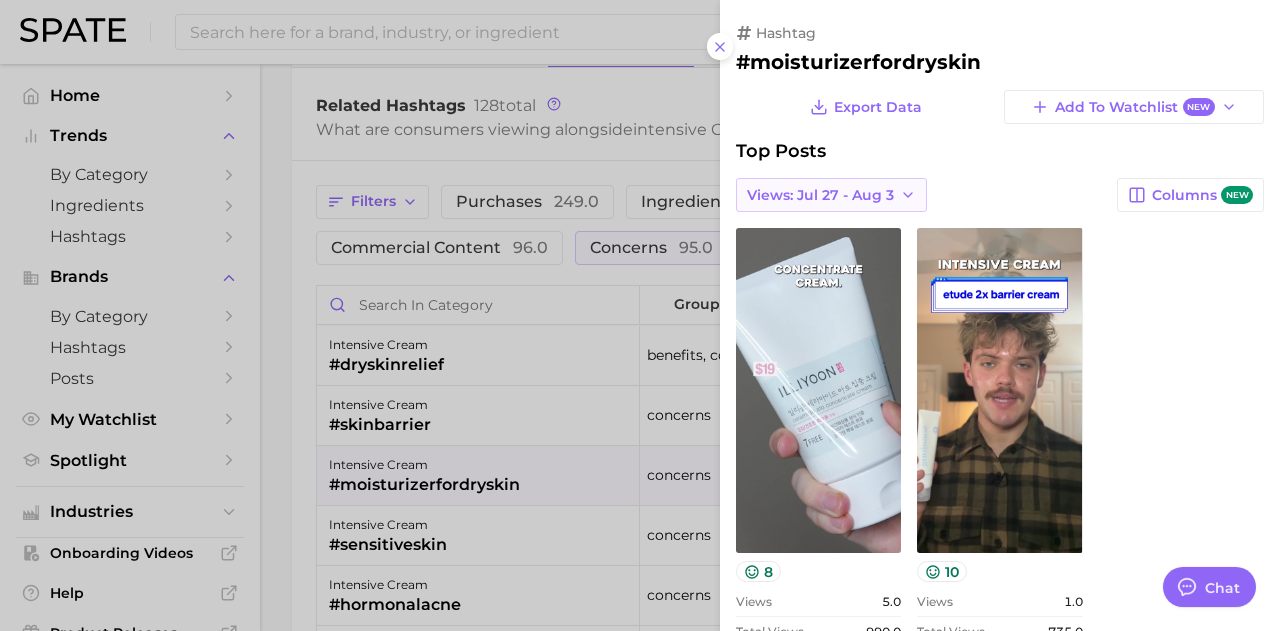 scroll, scrollTop: 0, scrollLeft: 0, axis: both 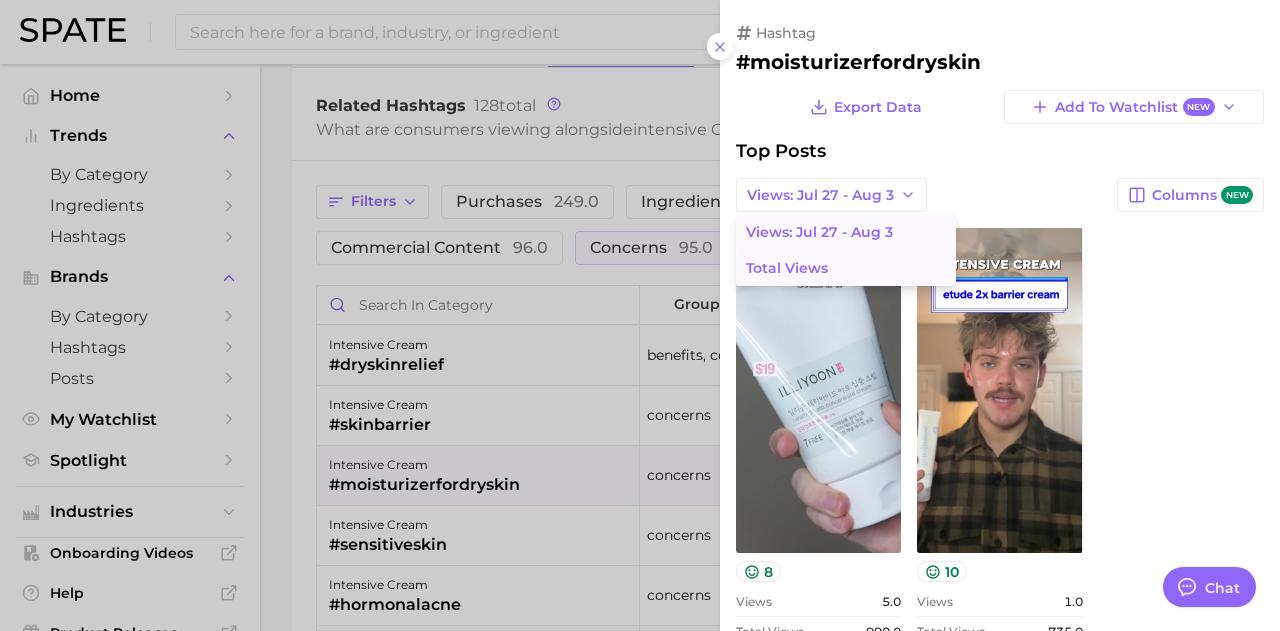 click on "Total Views" at bounding box center (846, 268) 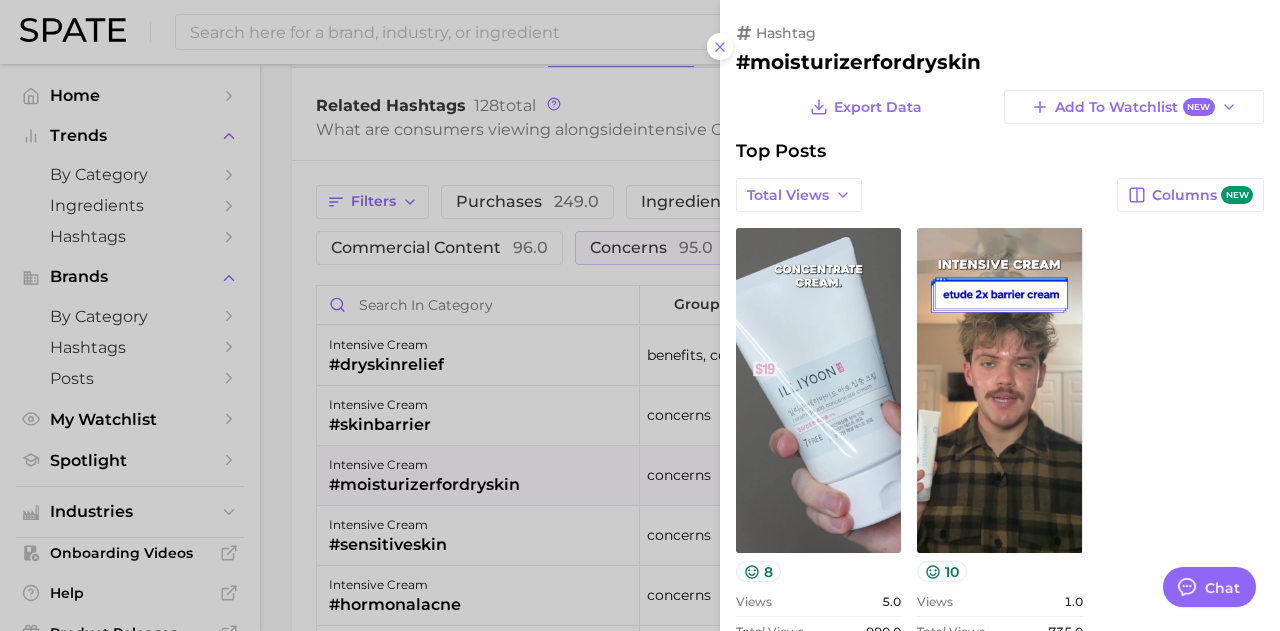 scroll, scrollTop: 0, scrollLeft: 0, axis: both 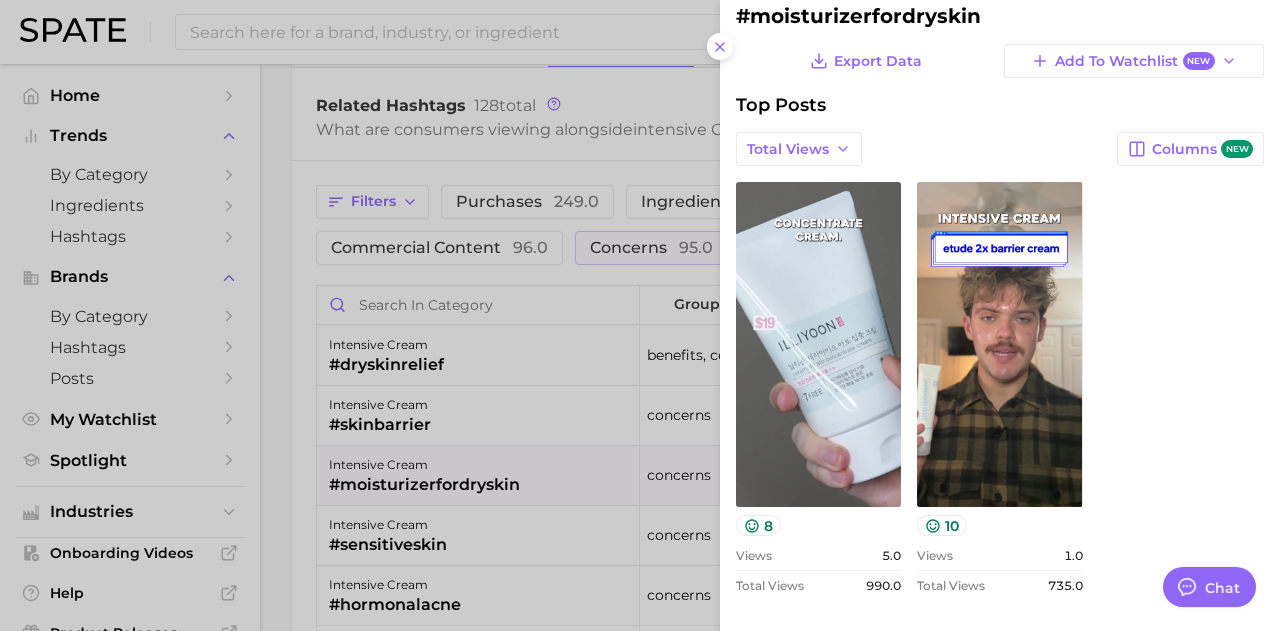 click at bounding box center [640, 315] 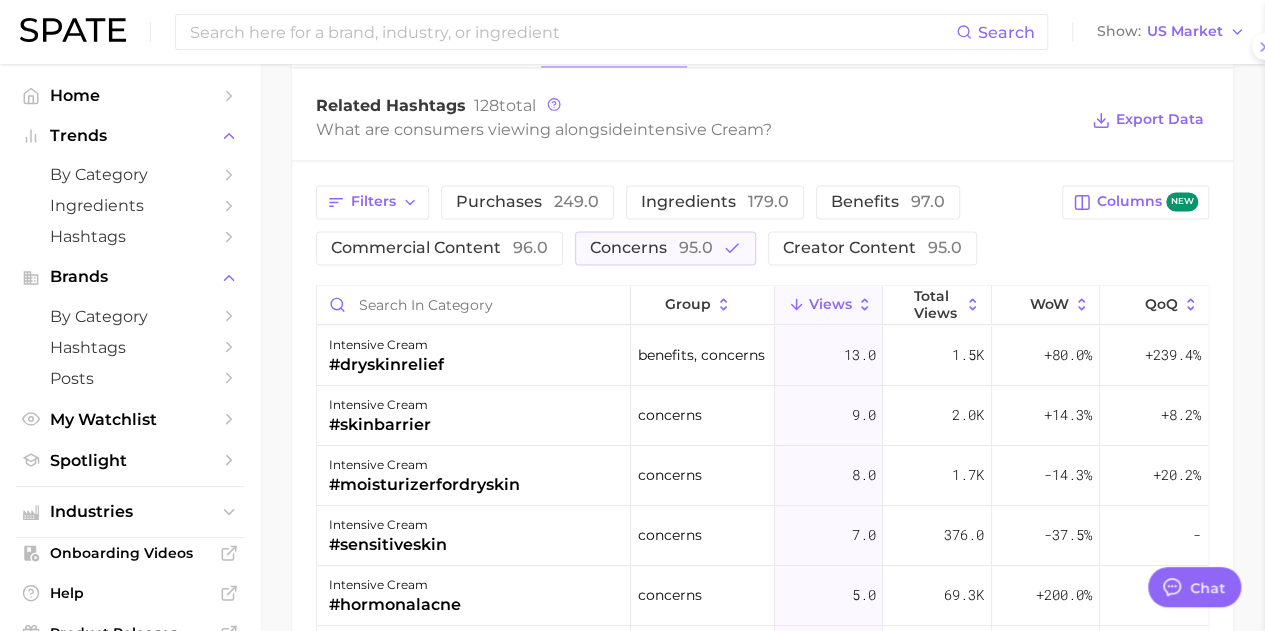 click on "intensive cream #sensitiveskin" at bounding box center (474, 536) 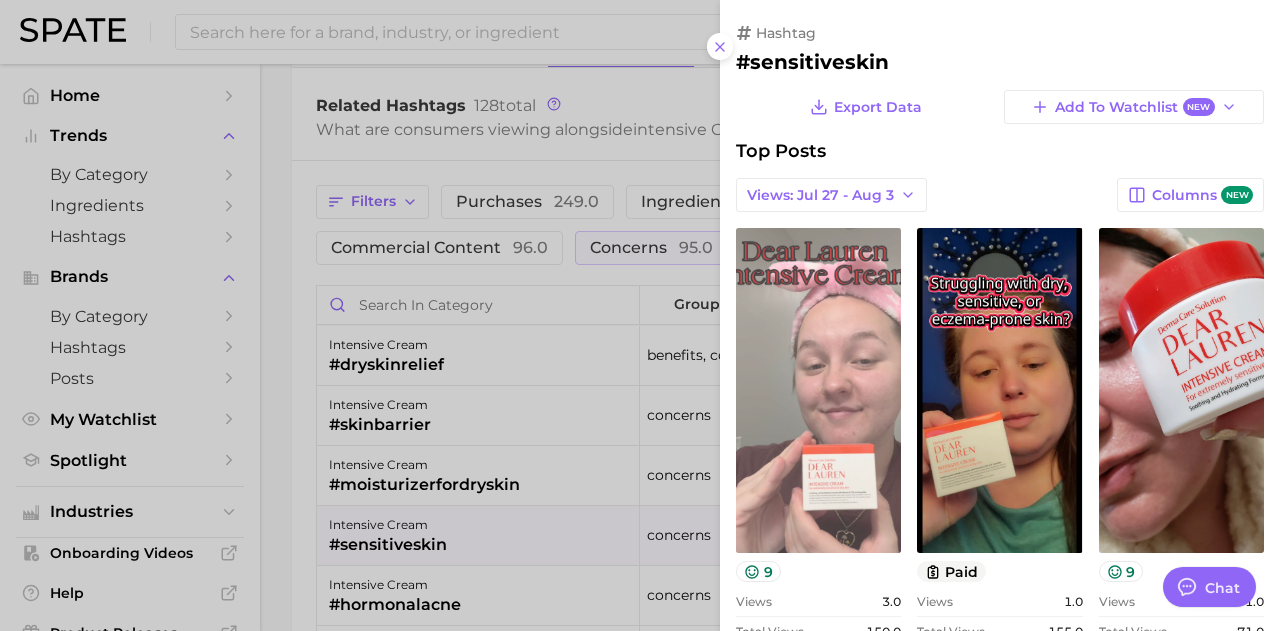 scroll, scrollTop: 0, scrollLeft: 0, axis: both 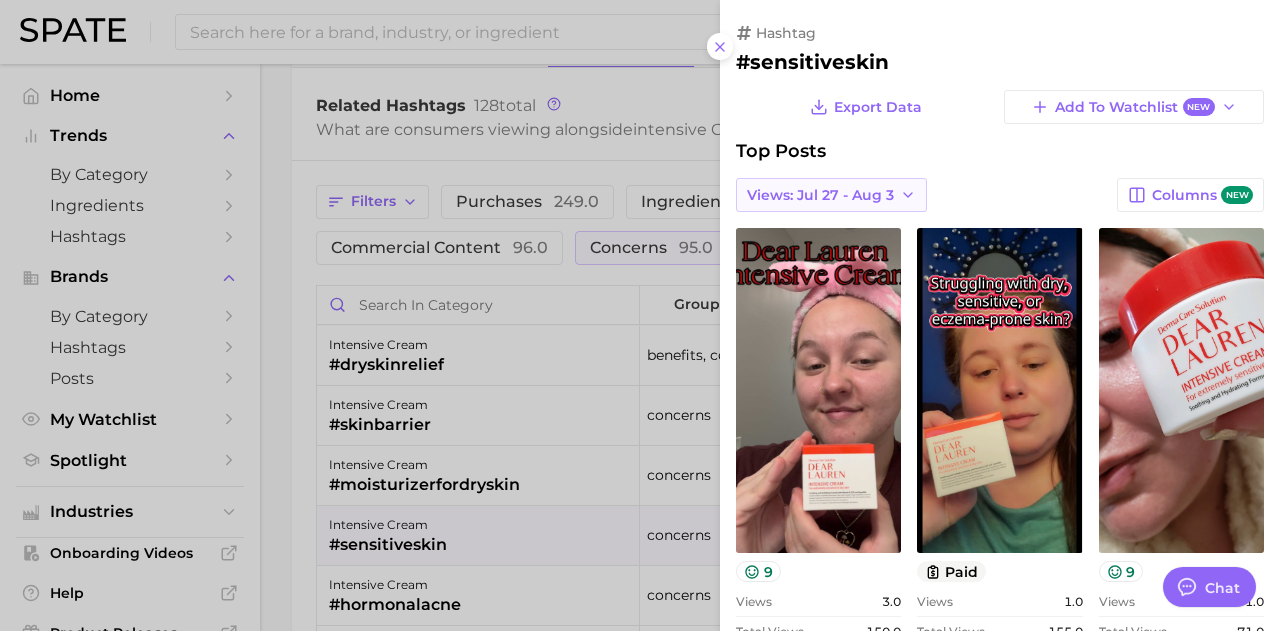 click on "Views: Jul 27 - Aug 3" at bounding box center (820, 195) 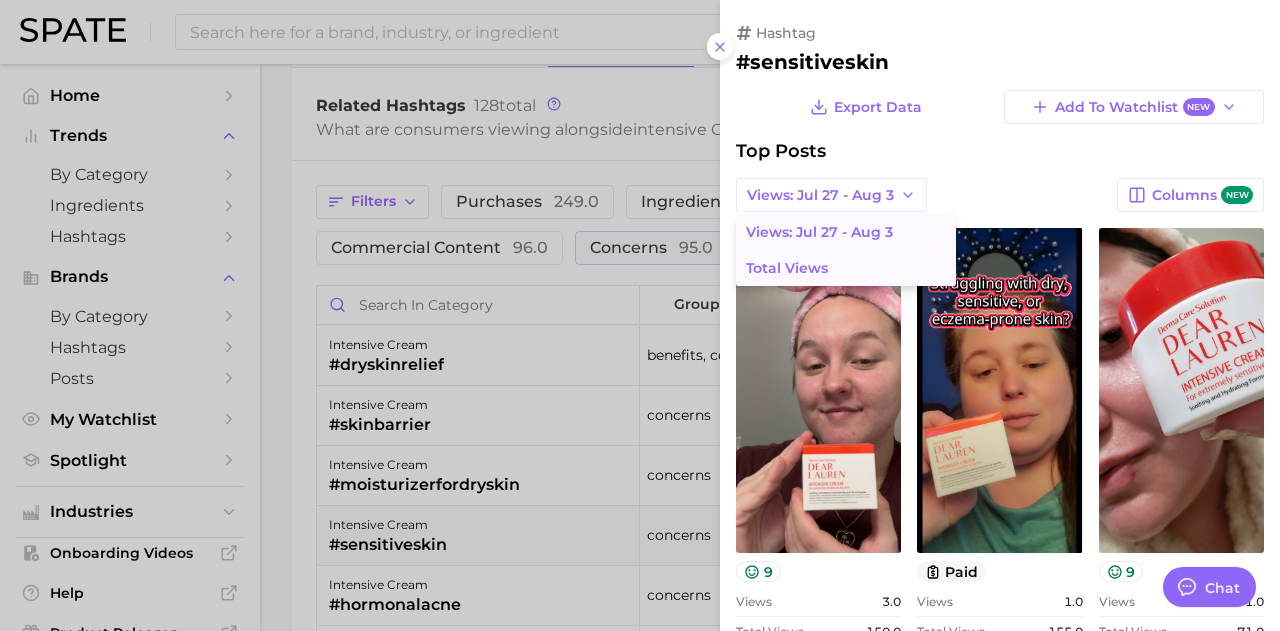 click on "Total Views" at bounding box center (846, 268) 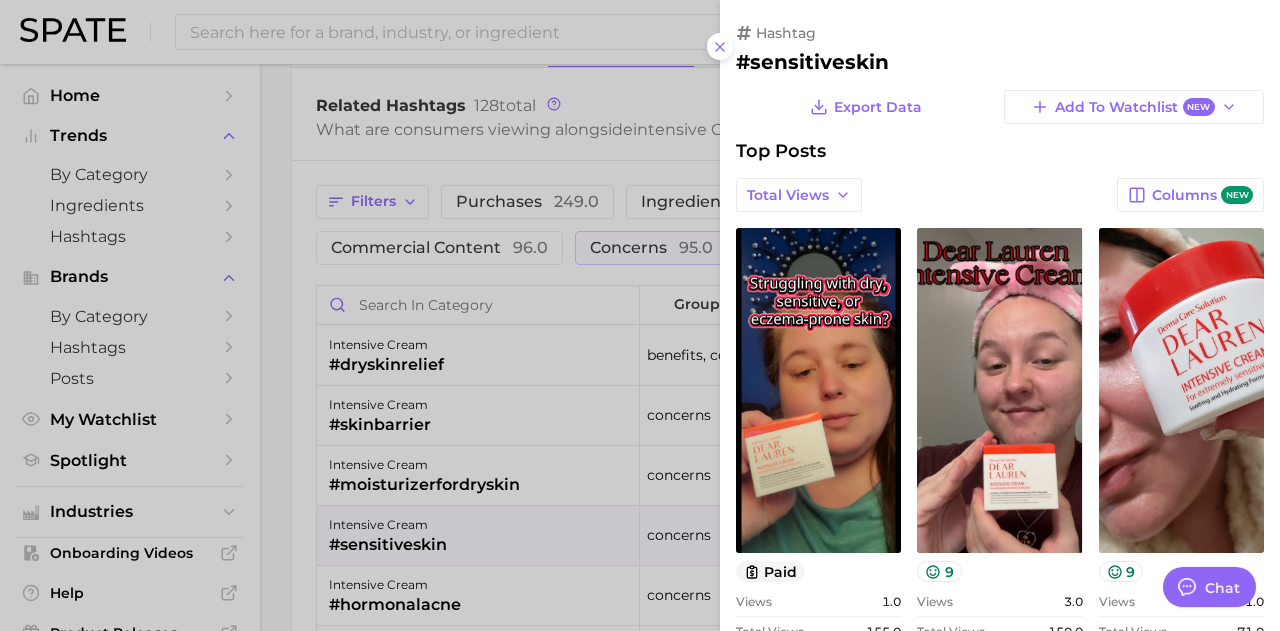 scroll, scrollTop: 0, scrollLeft: 0, axis: both 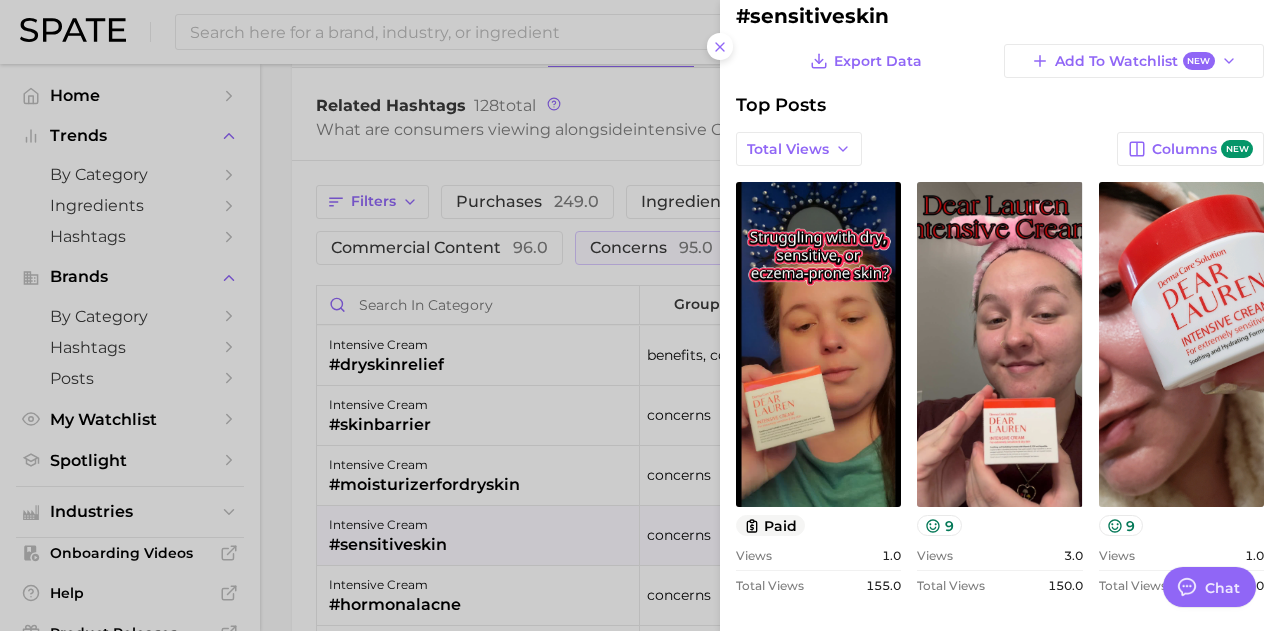 click at bounding box center (640, 315) 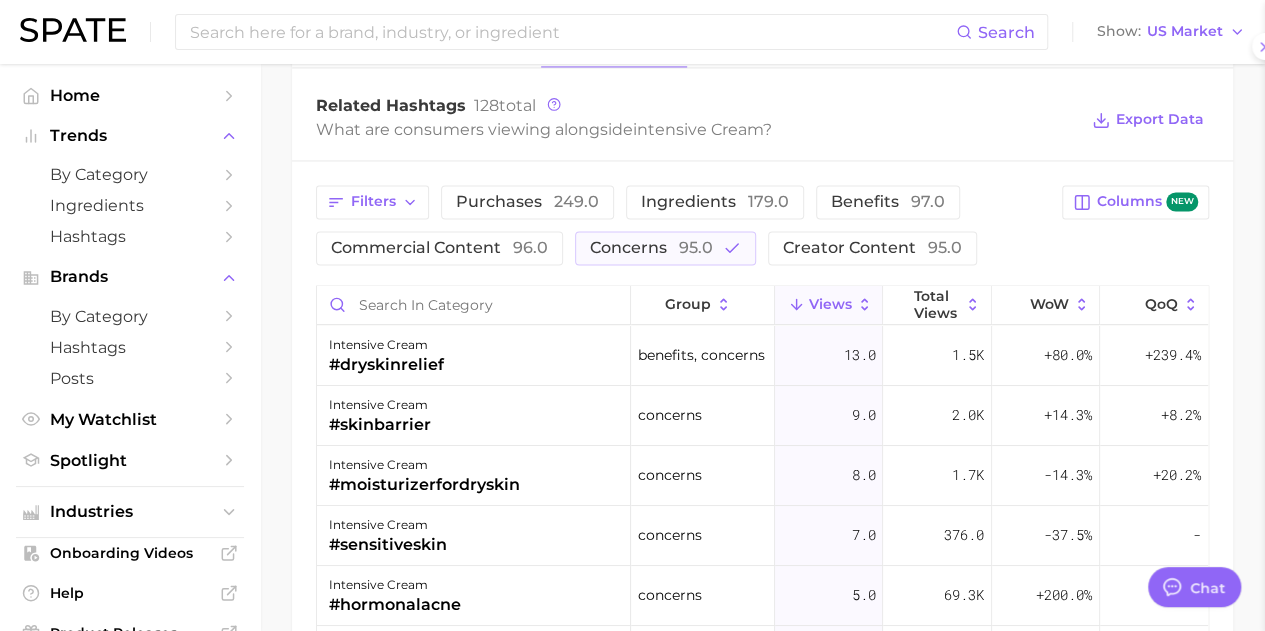 click at bounding box center [632, 315] 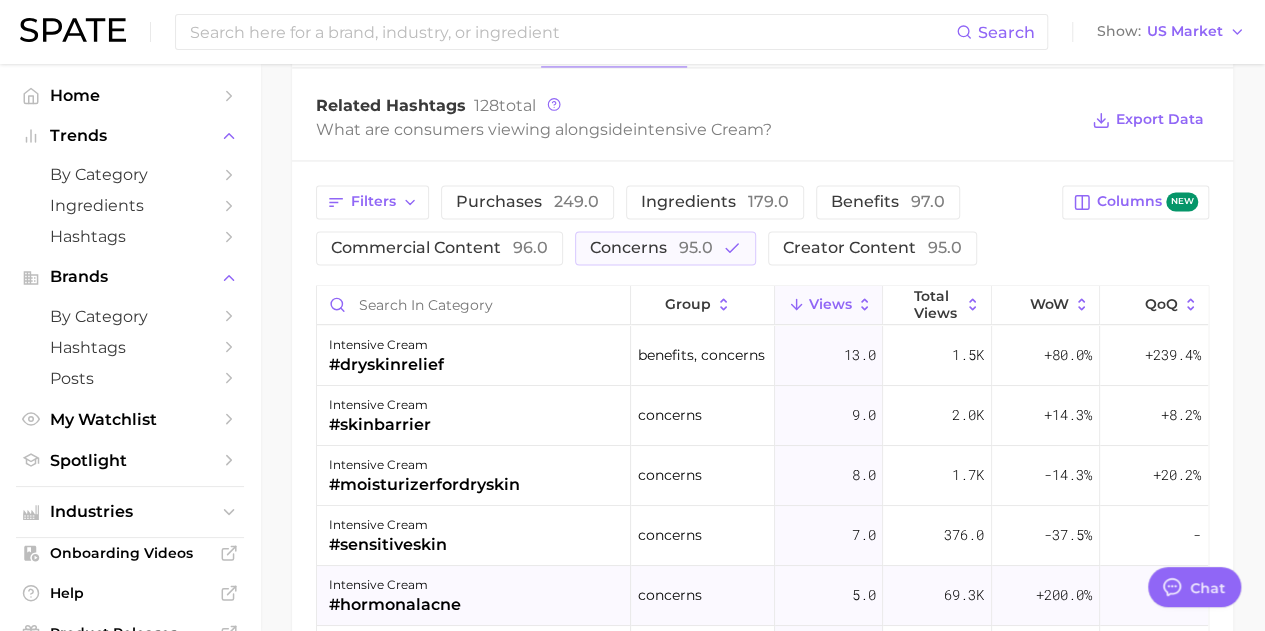 click on "intensive cream #hormonalacne" at bounding box center (474, 596) 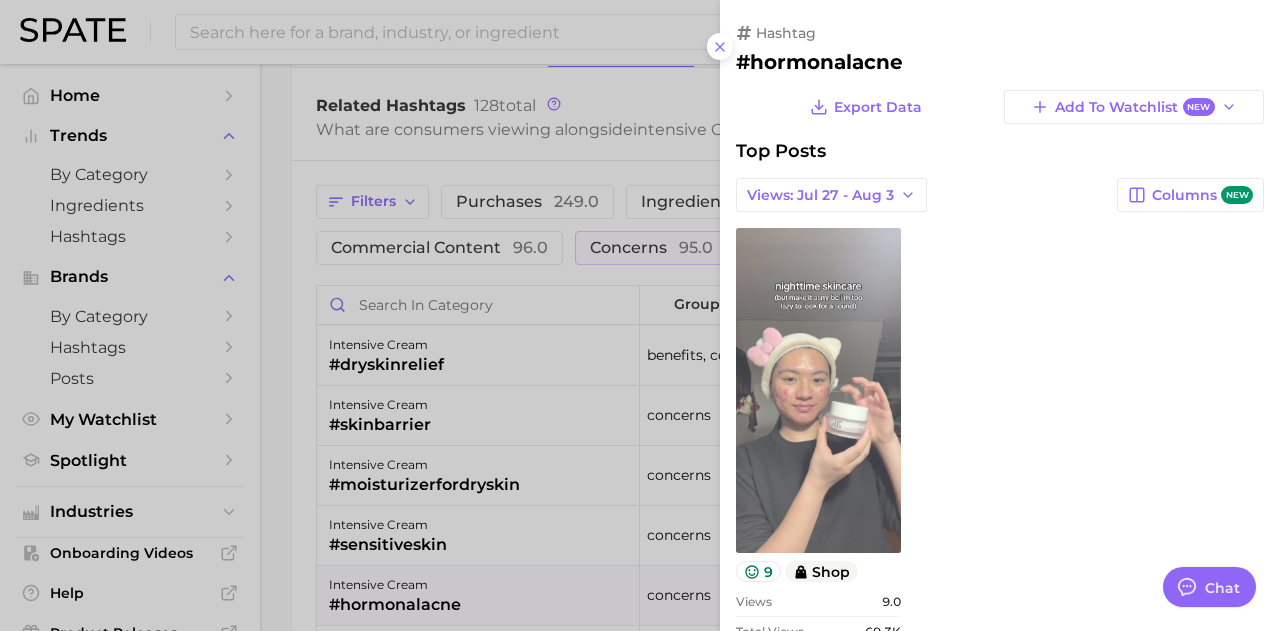 scroll, scrollTop: 0, scrollLeft: 0, axis: both 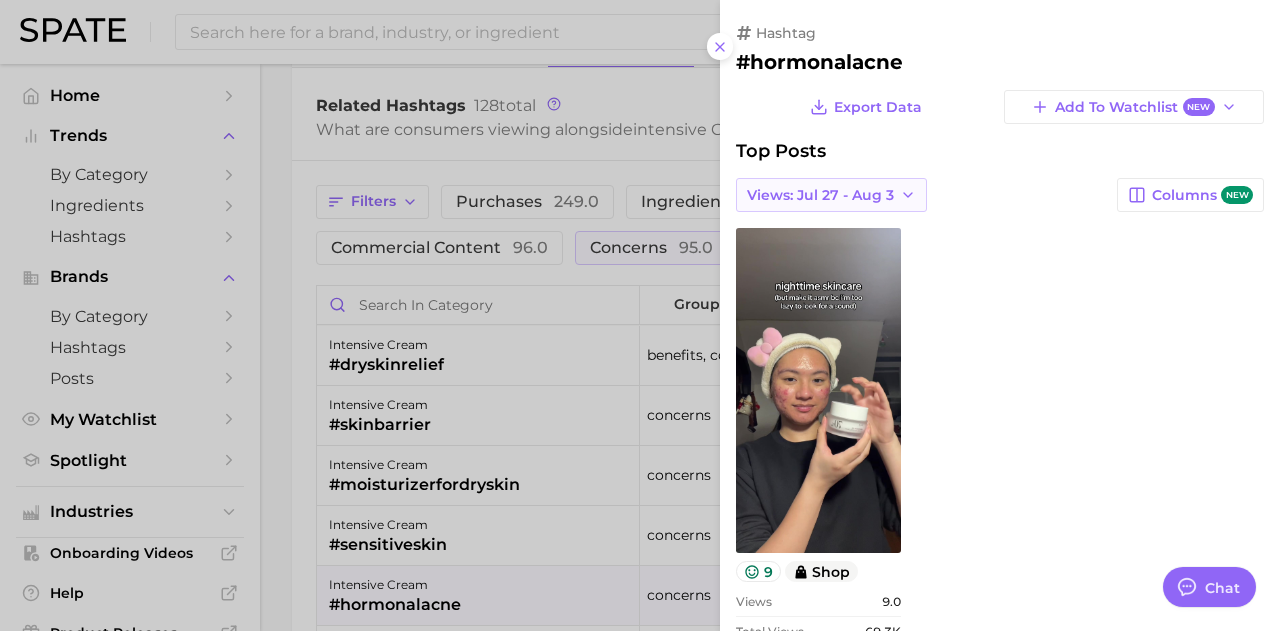 click on "Views: Jul 27 - Aug 3" at bounding box center (820, 195) 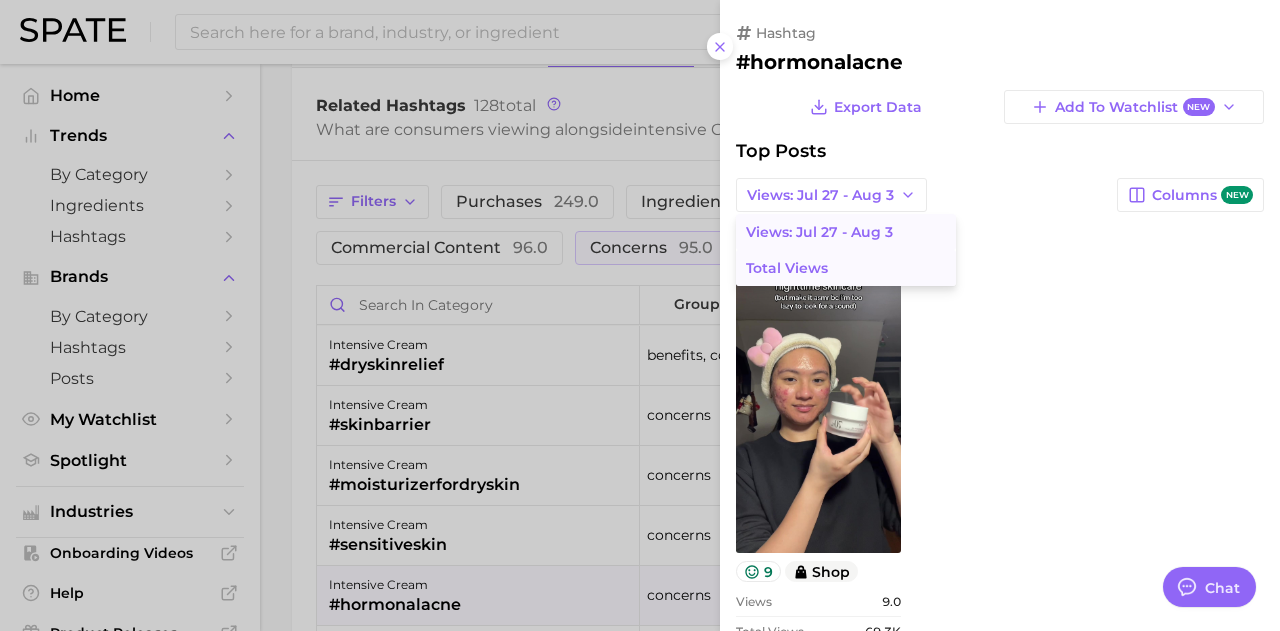 click on "Total Views" at bounding box center [846, 268] 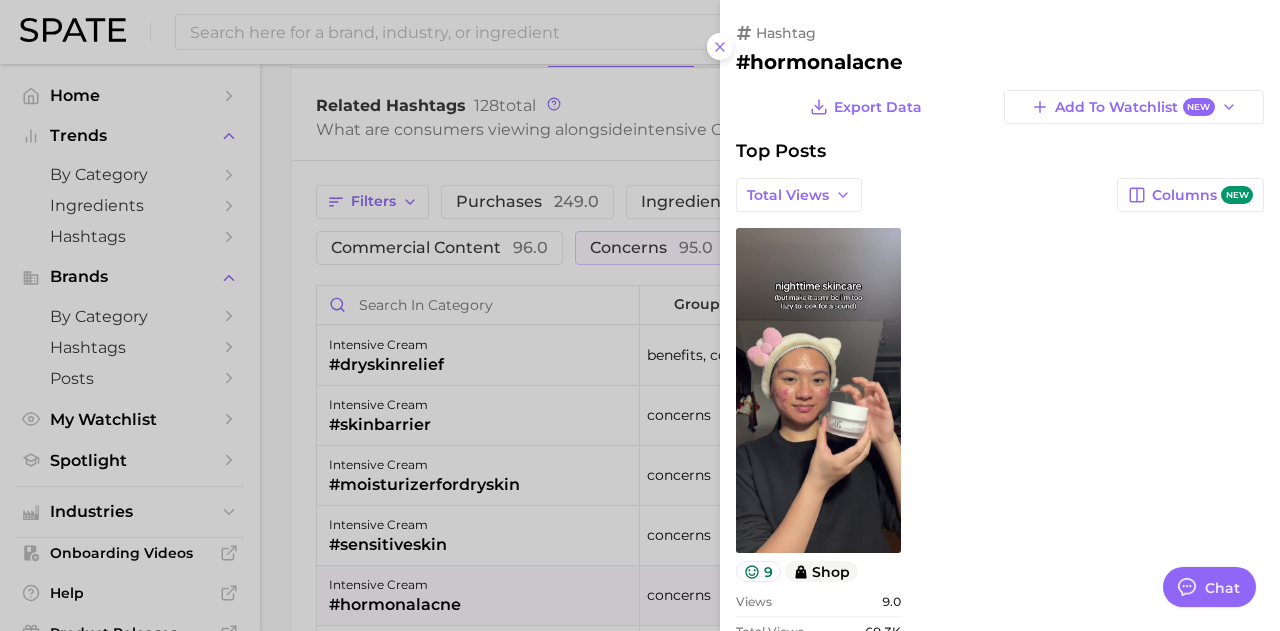 scroll, scrollTop: 0, scrollLeft: 0, axis: both 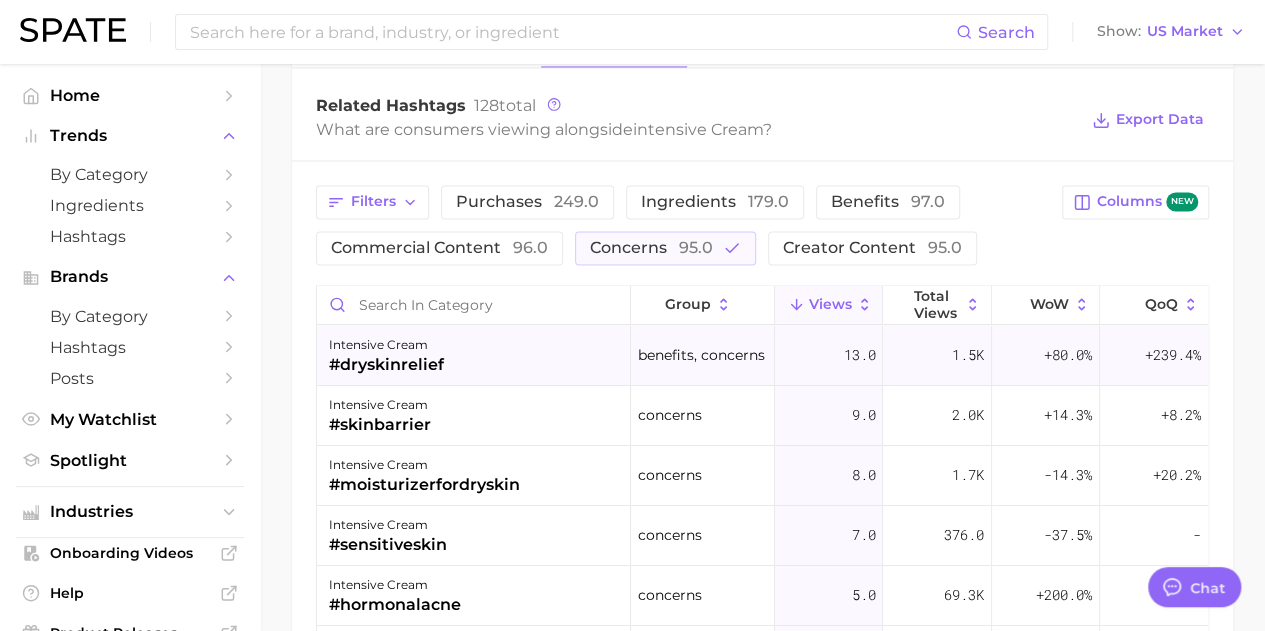 click on "intensive cream #dryskinrelief" at bounding box center [474, 356] 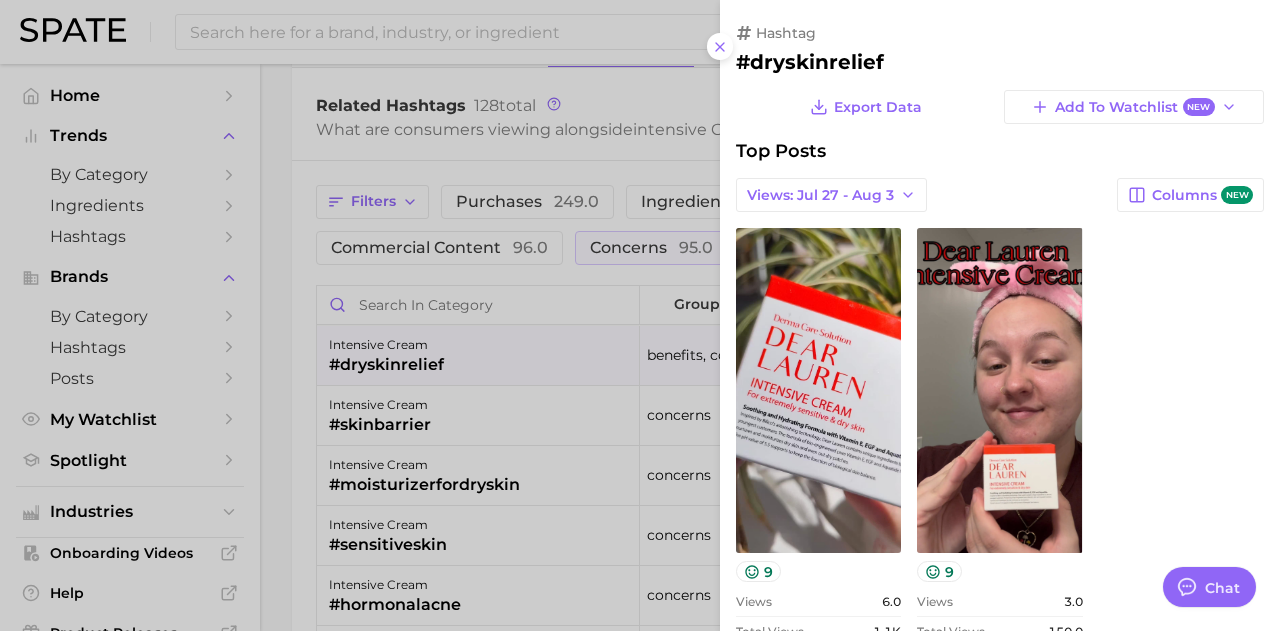 scroll, scrollTop: 0, scrollLeft: 0, axis: both 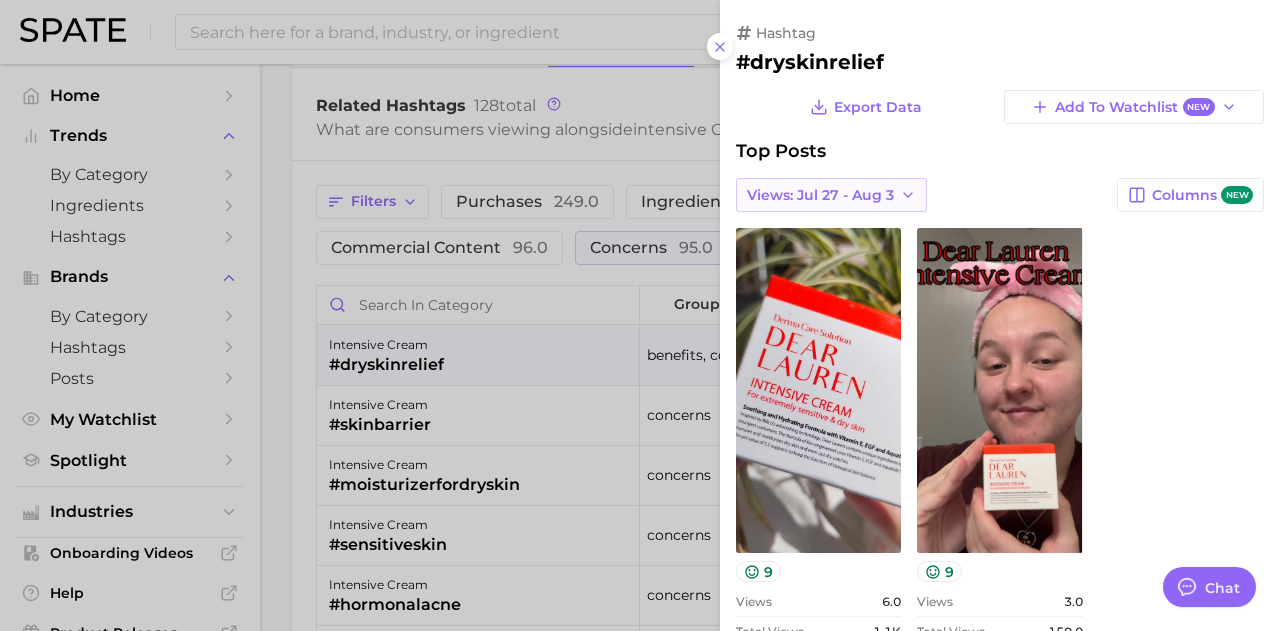 click on "Views: Jul 27 - Aug 3" at bounding box center (820, 195) 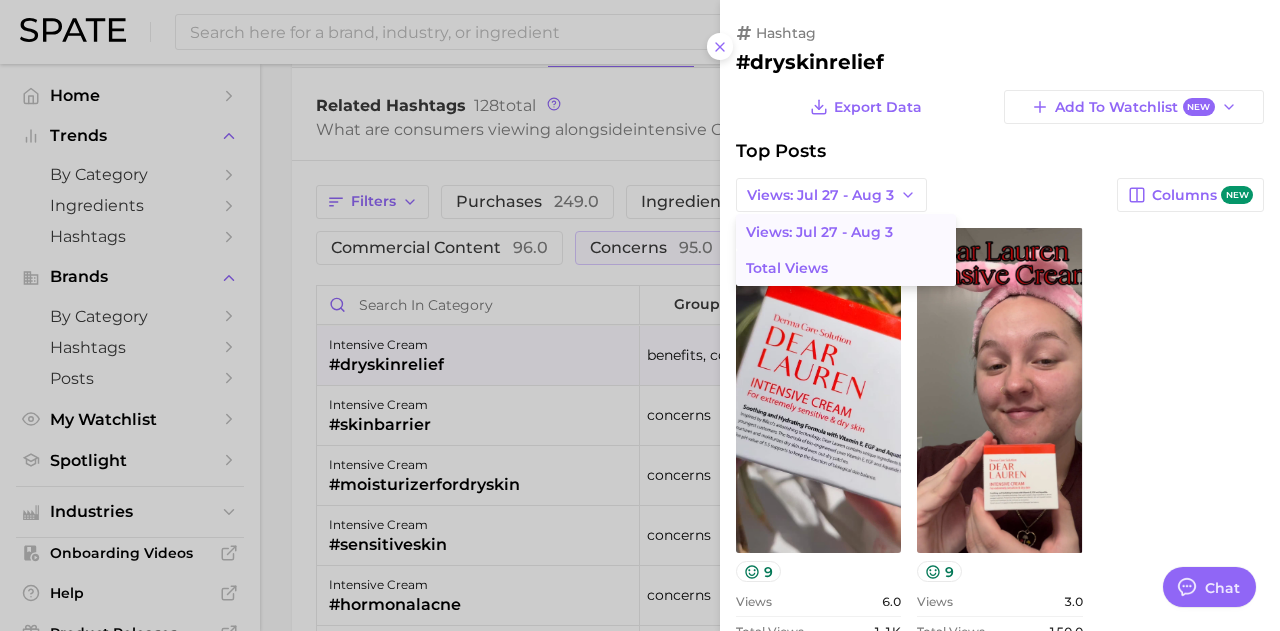 click on "Total Views" at bounding box center [846, 268] 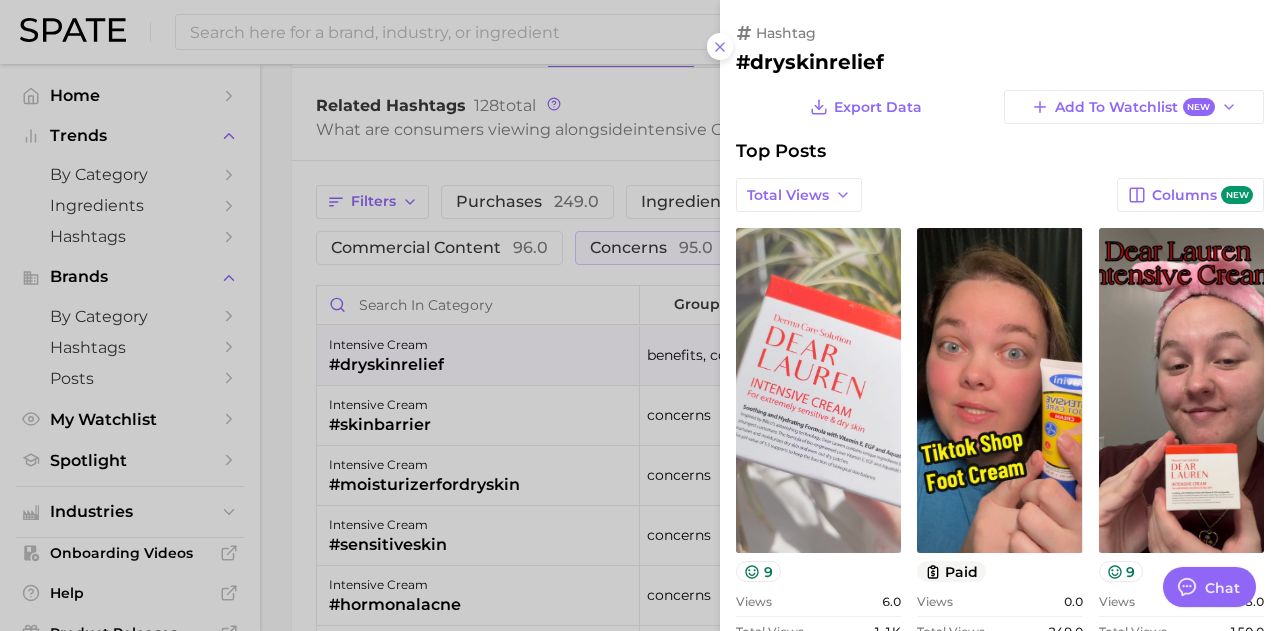 scroll, scrollTop: 0, scrollLeft: 0, axis: both 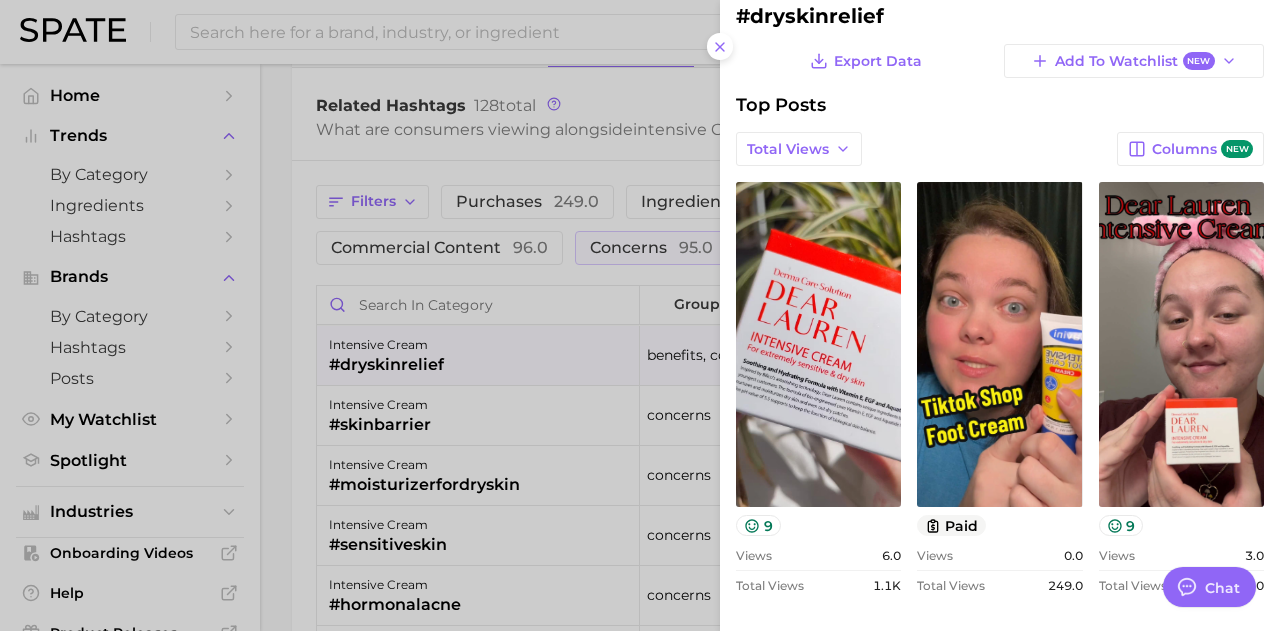 click at bounding box center [640, 315] 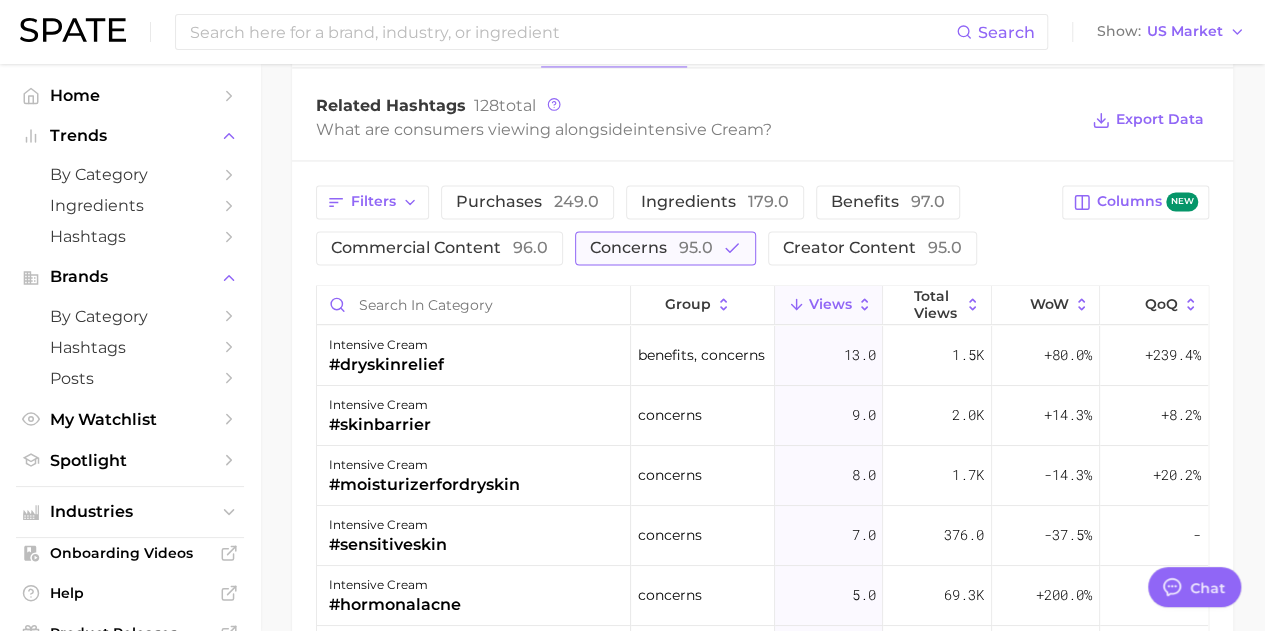 click on "concerns   95.0" at bounding box center [651, 248] 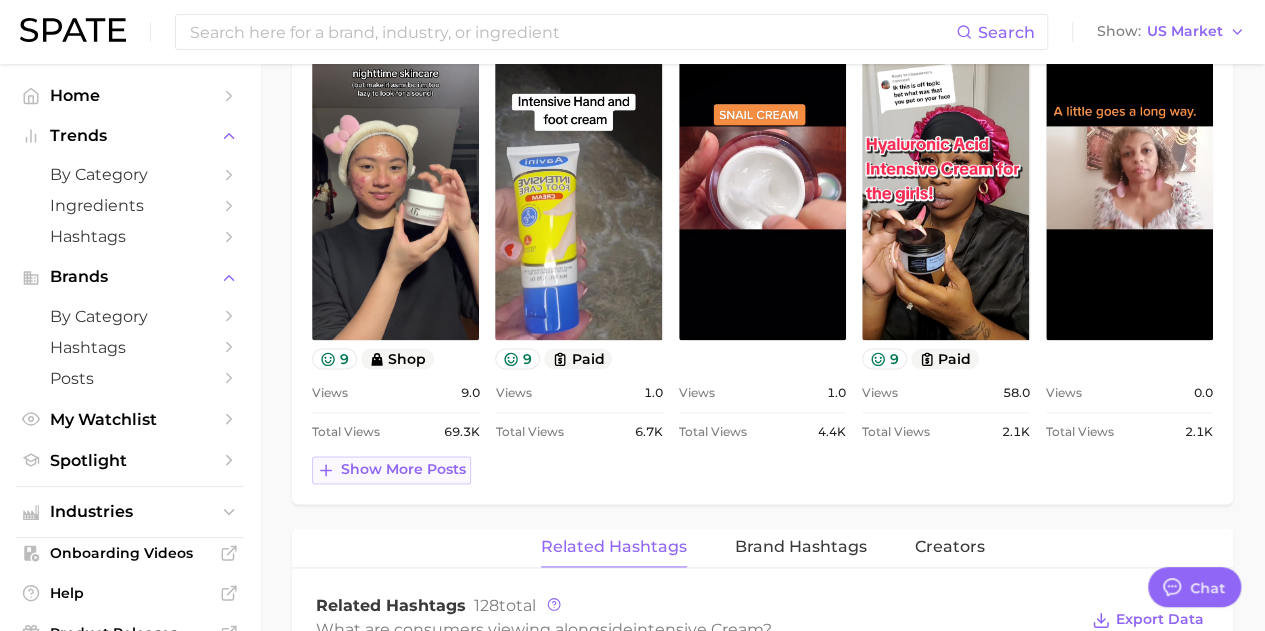 click on "Show more posts" at bounding box center [391, 470] 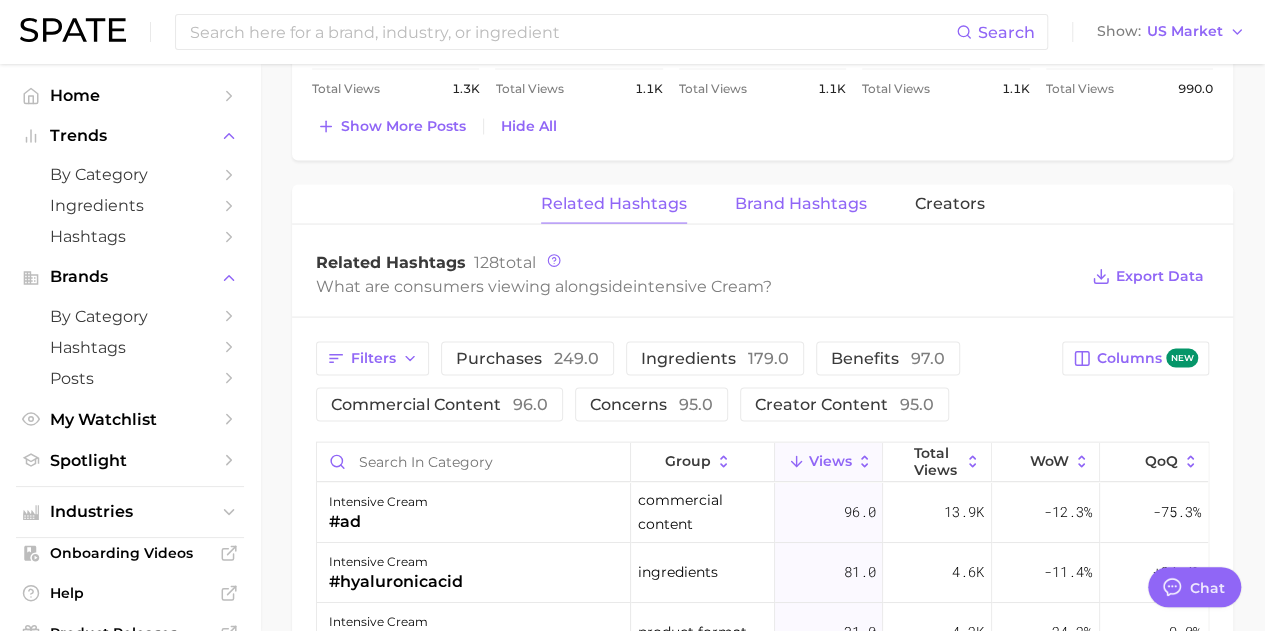 click on "Brand Hashtags" at bounding box center [801, 204] 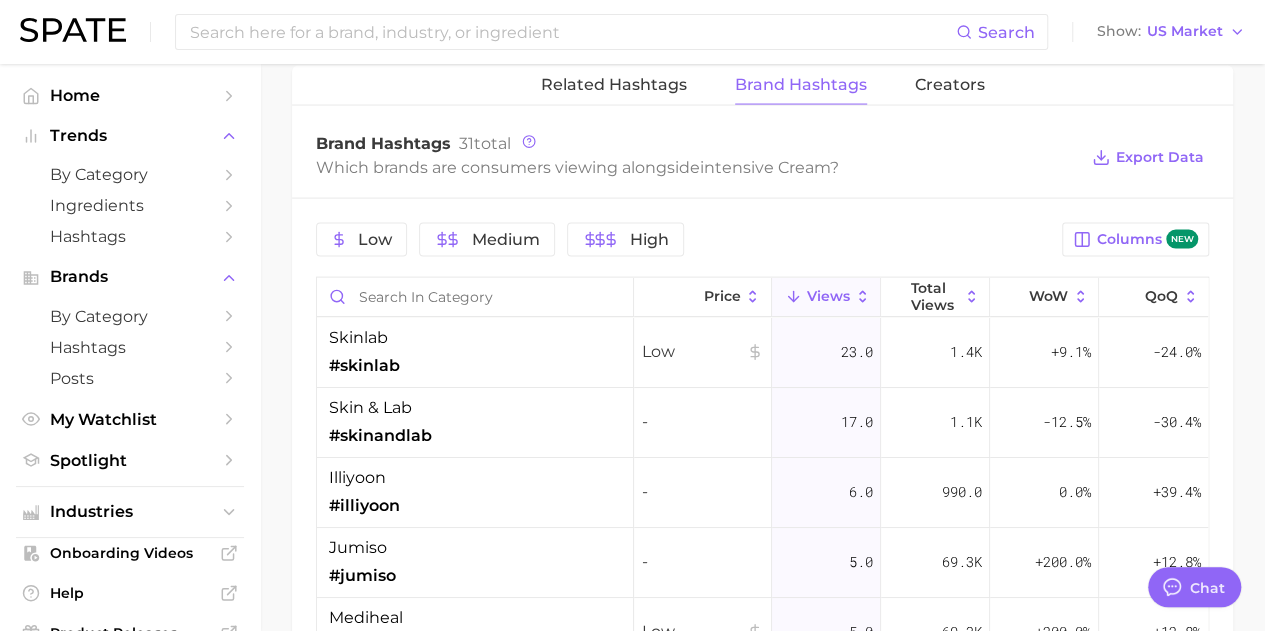 scroll, scrollTop: 2100, scrollLeft: 0, axis: vertical 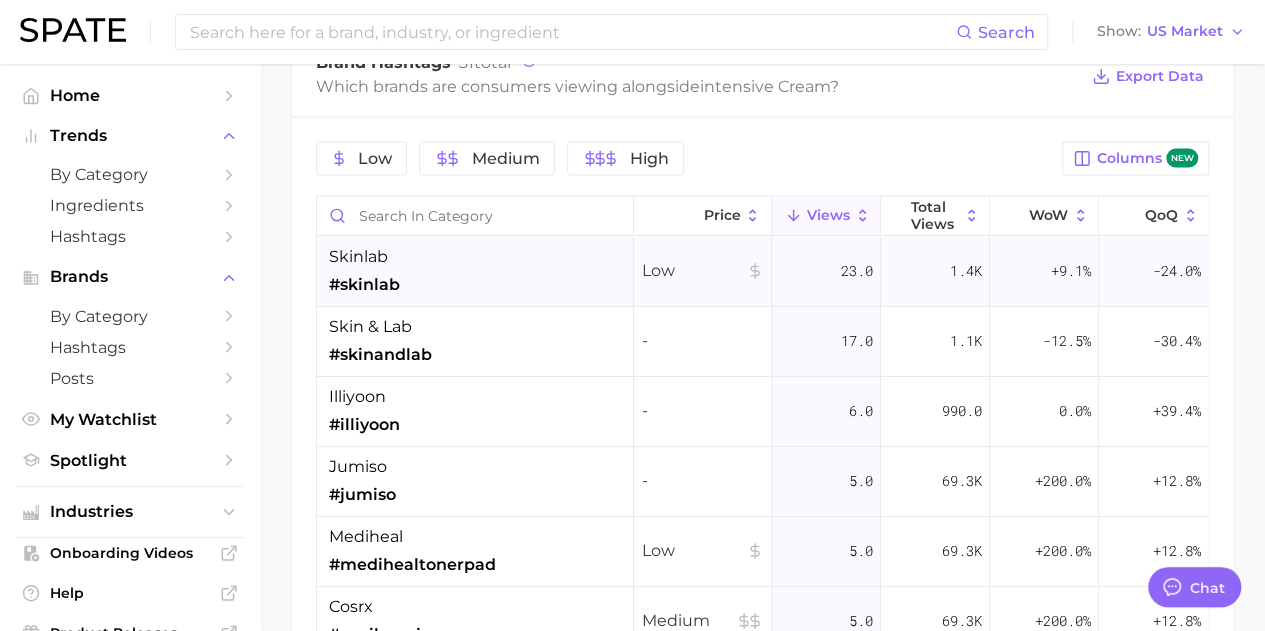 click on "skinlab #skinlab" at bounding box center [475, 272] 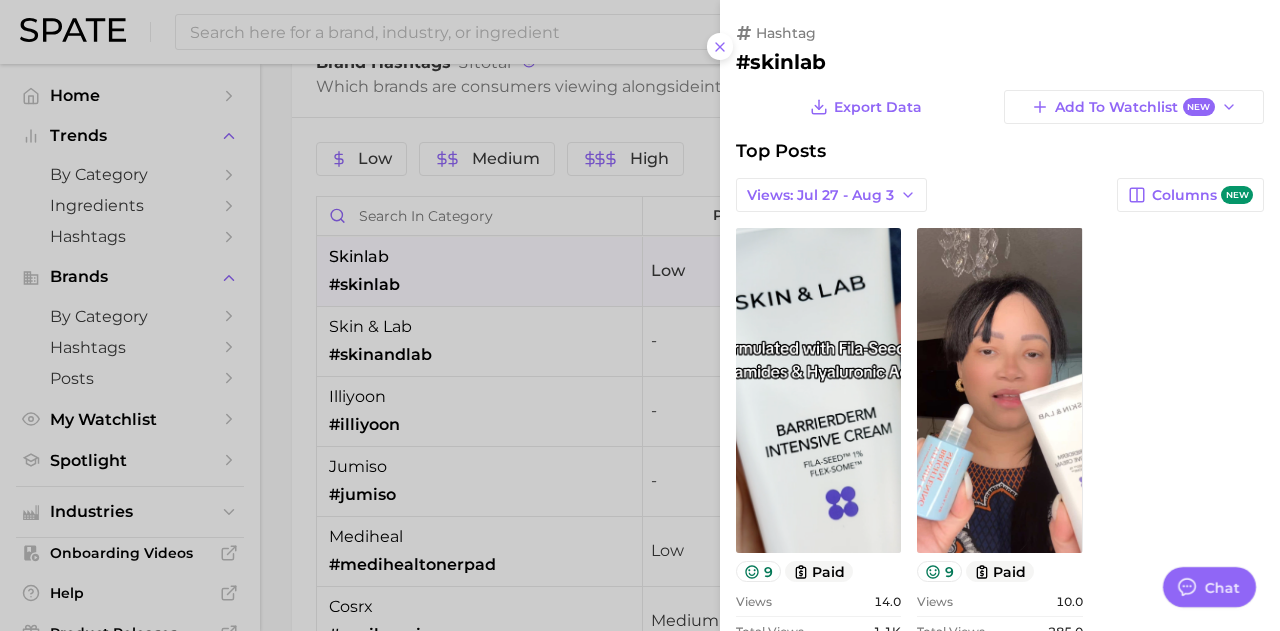 scroll, scrollTop: 0, scrollLeft: 0, axis: both 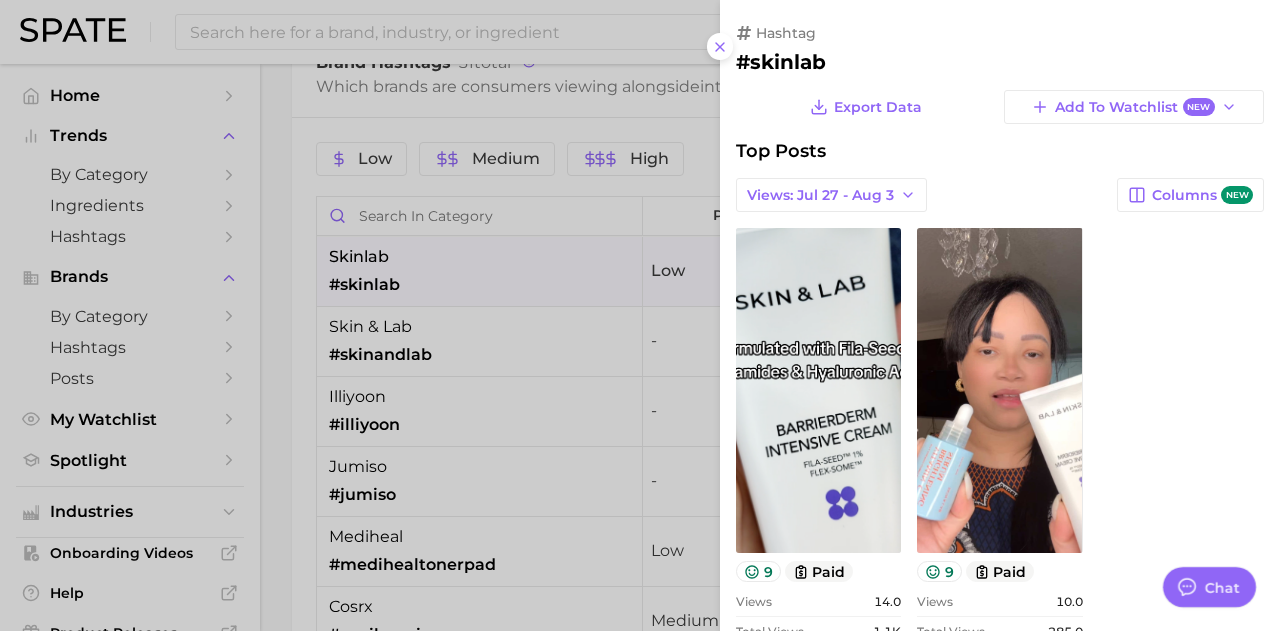 click at bounding box center [640, 315] 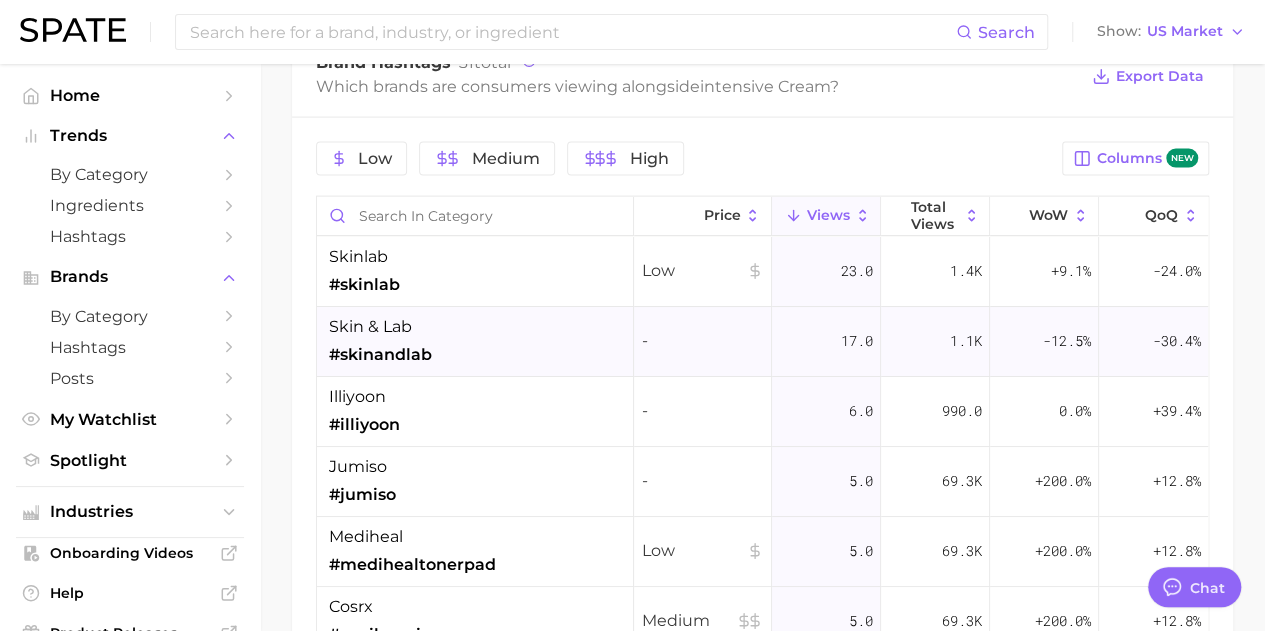 click on "skin & lab #skinandlab" at bounding box center [475, 342] 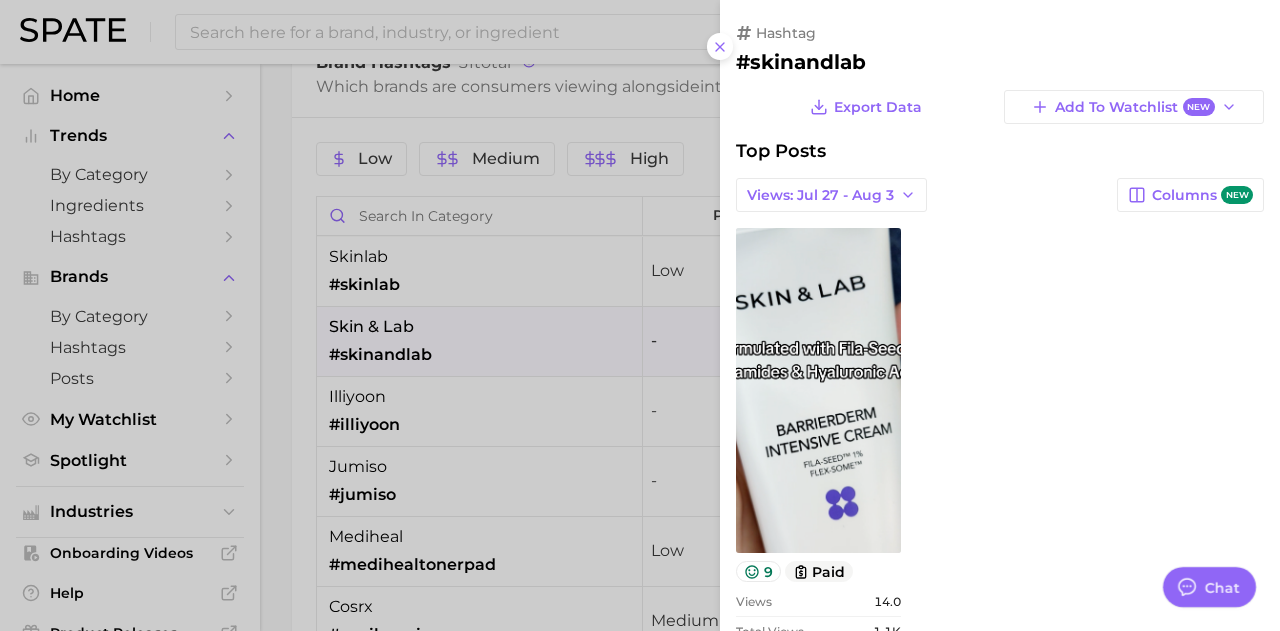 scroll, scrollTop: 0, scrollLeft: 0, axis: both 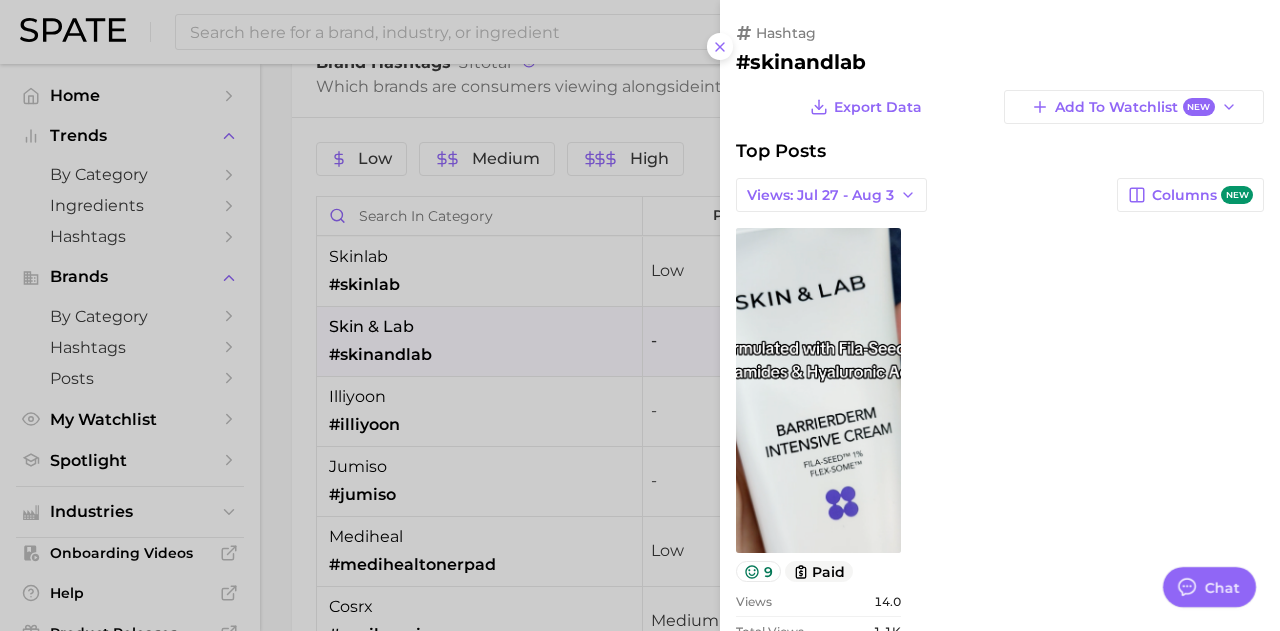 click at bounding box center [640, 315] 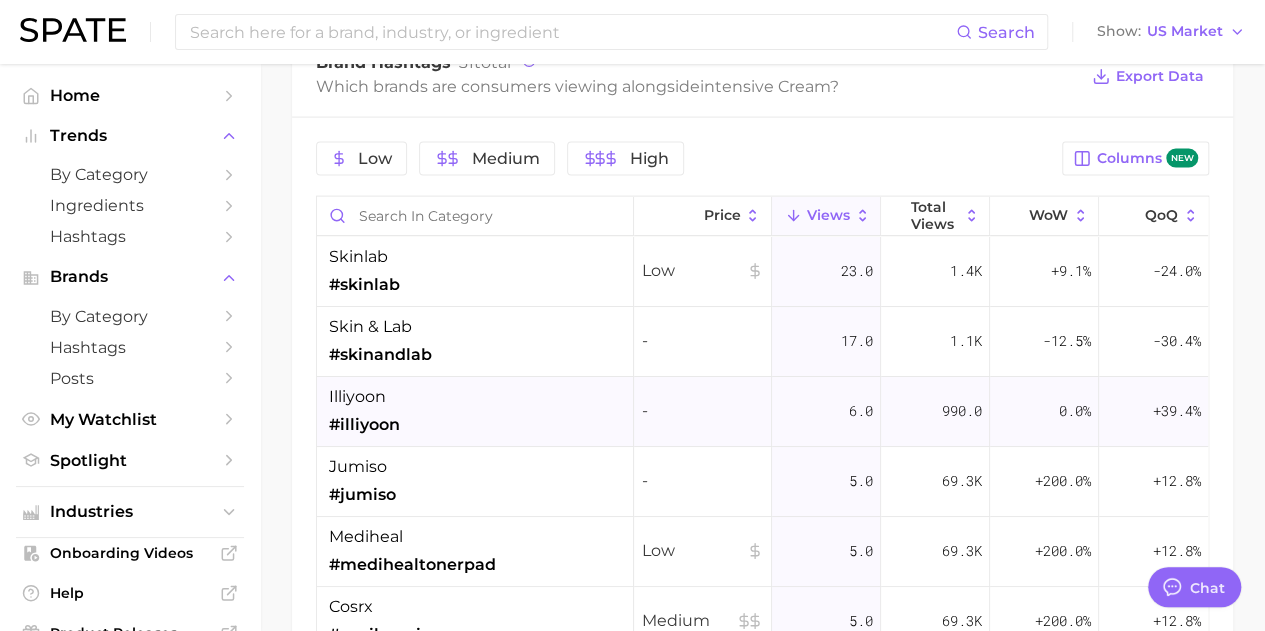 click on "illiyoon #illiyoon" at bounding box center [475, 412] 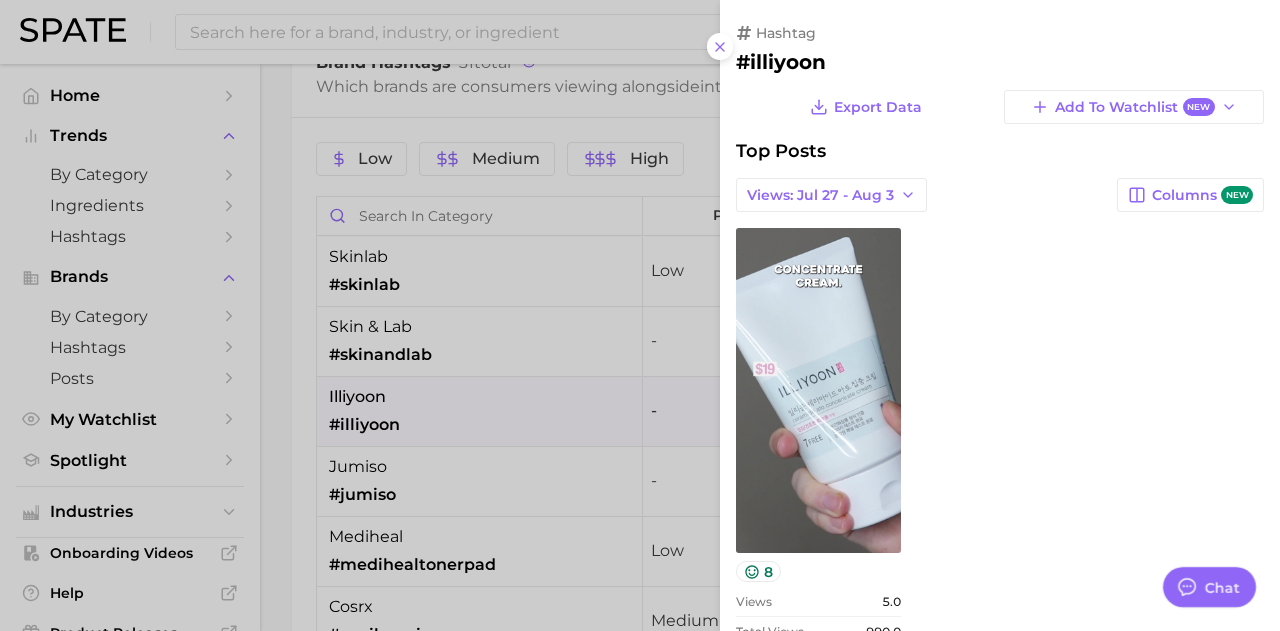 scroll, scrollTop: 0, scrollLeft: 0, axis: both 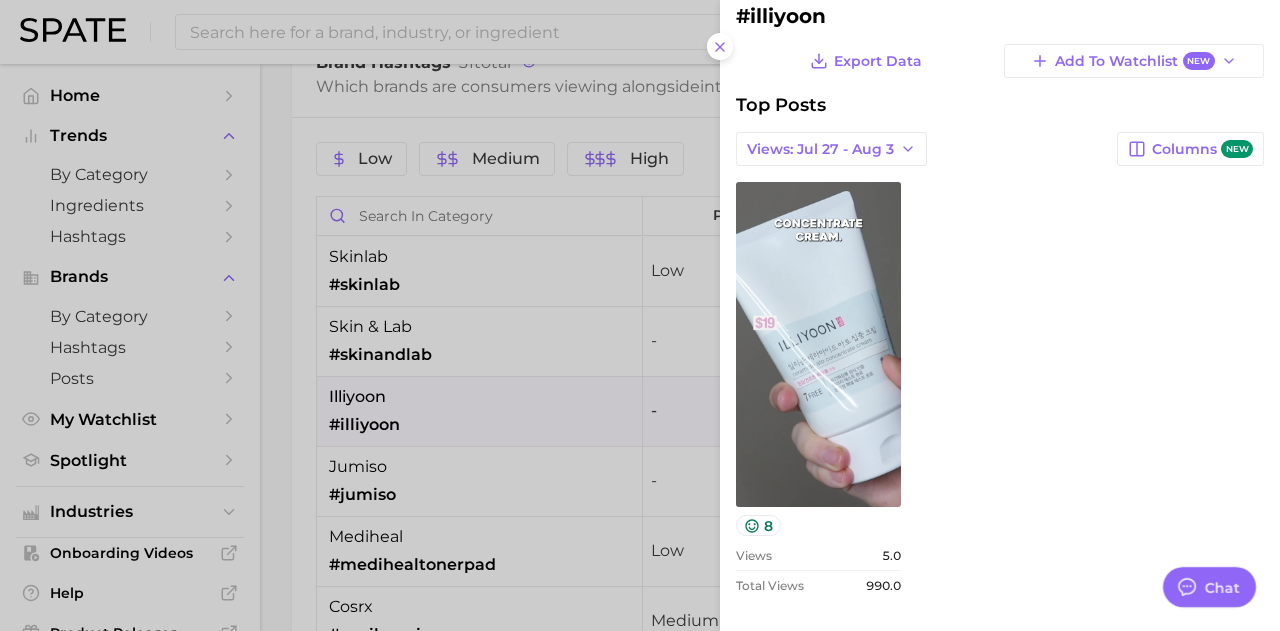 click at bounding box center (640, 315) 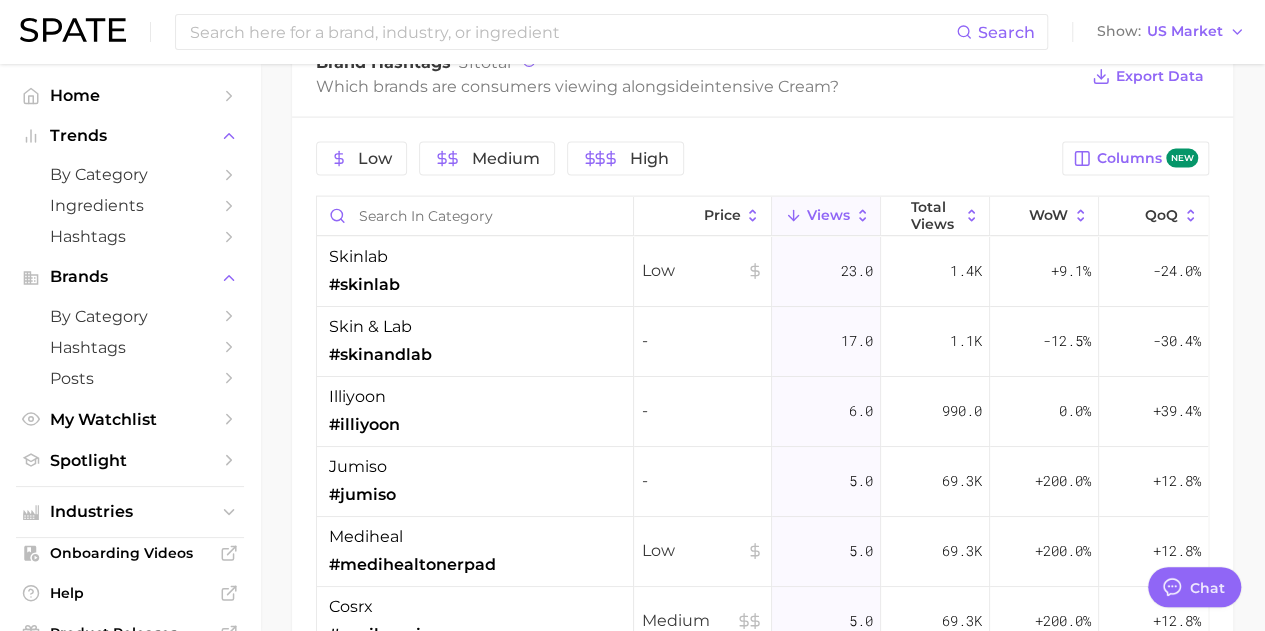 click on "jumiso #jumiso" at bounding box center (475, 482) 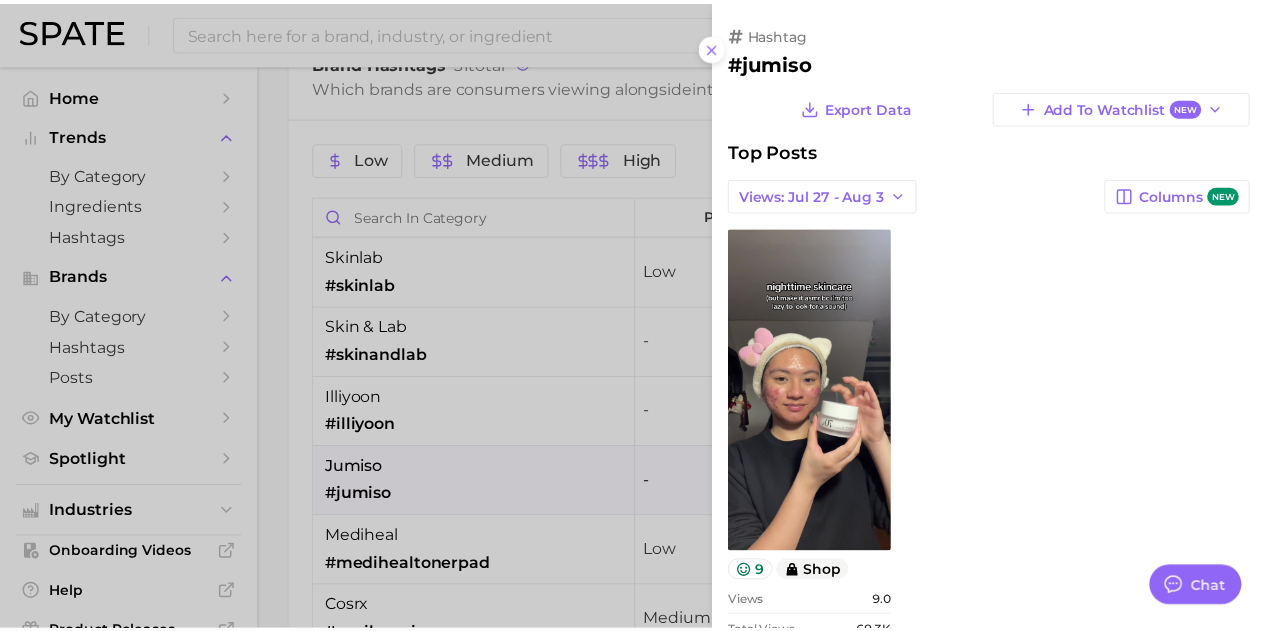 scroll, scrollTop: 0, scrollLeft: 0, axis: both 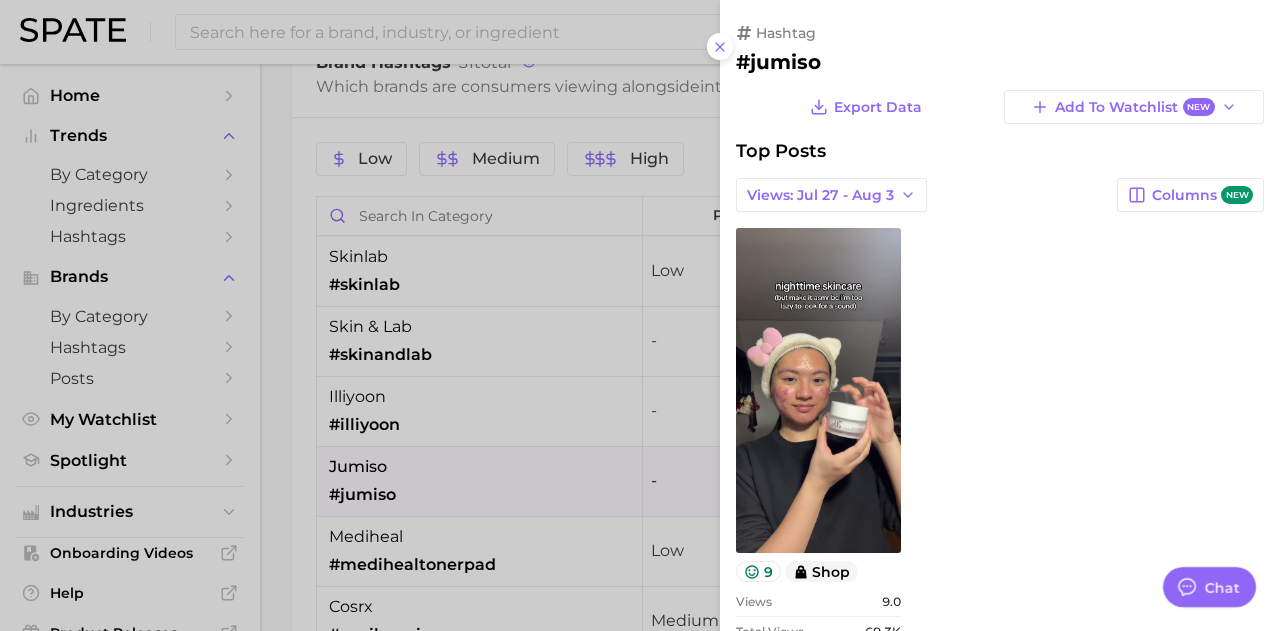 click at bounding box center (640, 315) 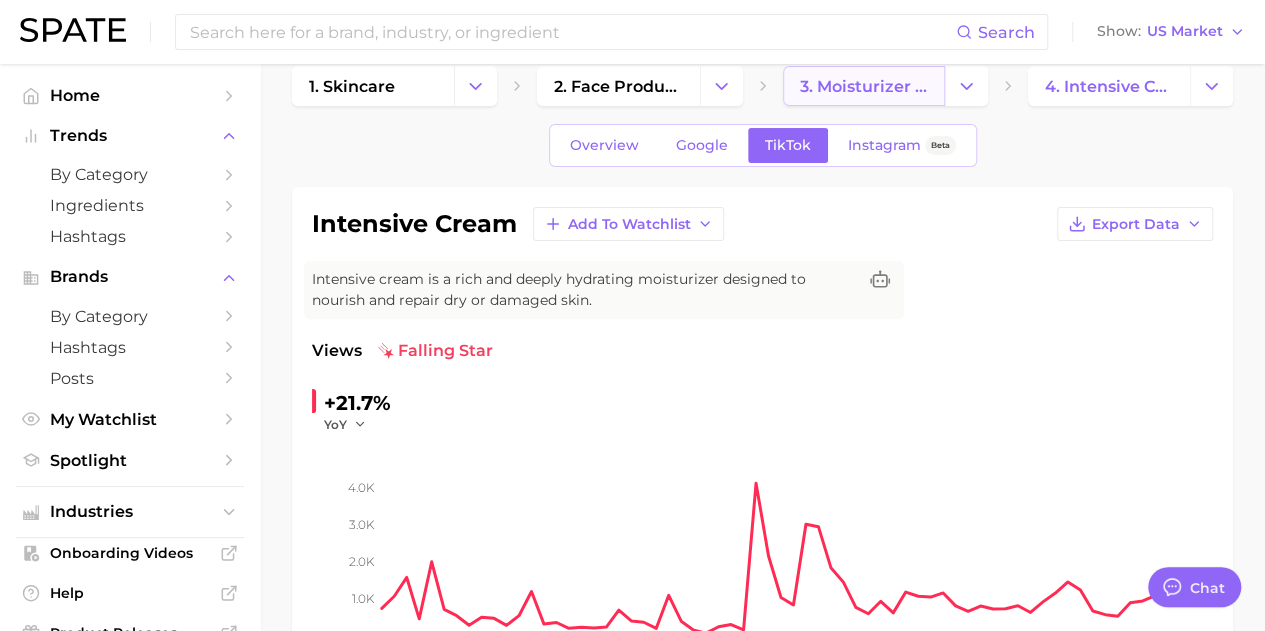 scroll, scrollTop: 0, scrollLeft: 0, axis: both 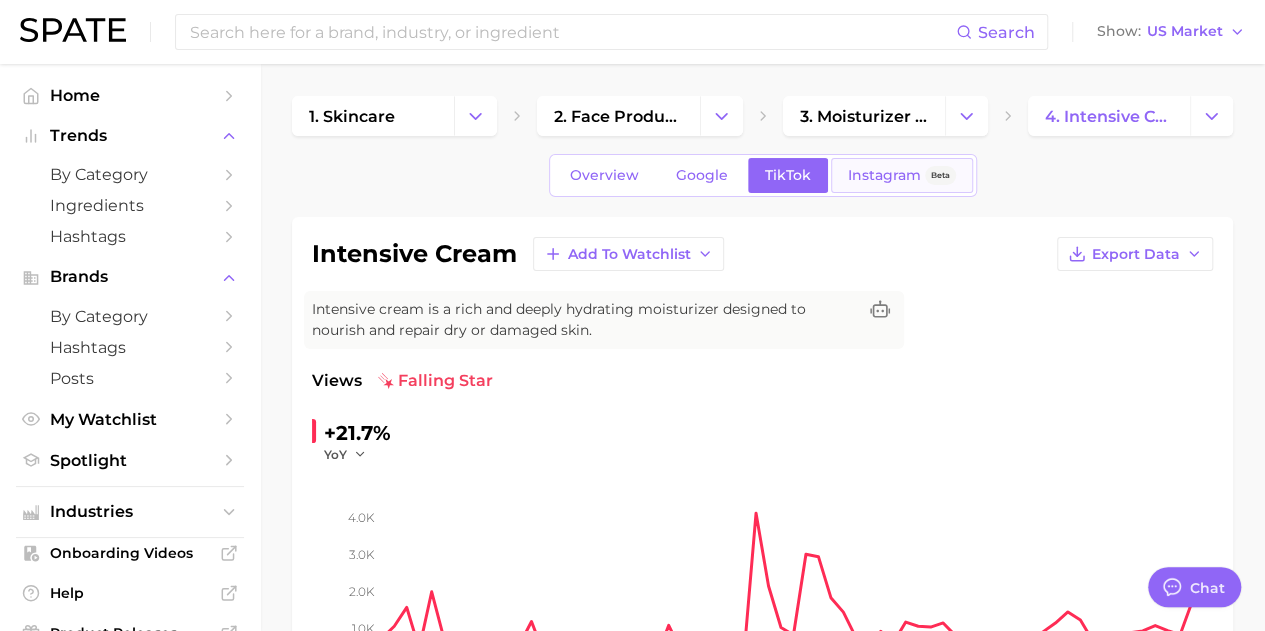 click on "Instagram Beta" at bounding box center [902, 175] 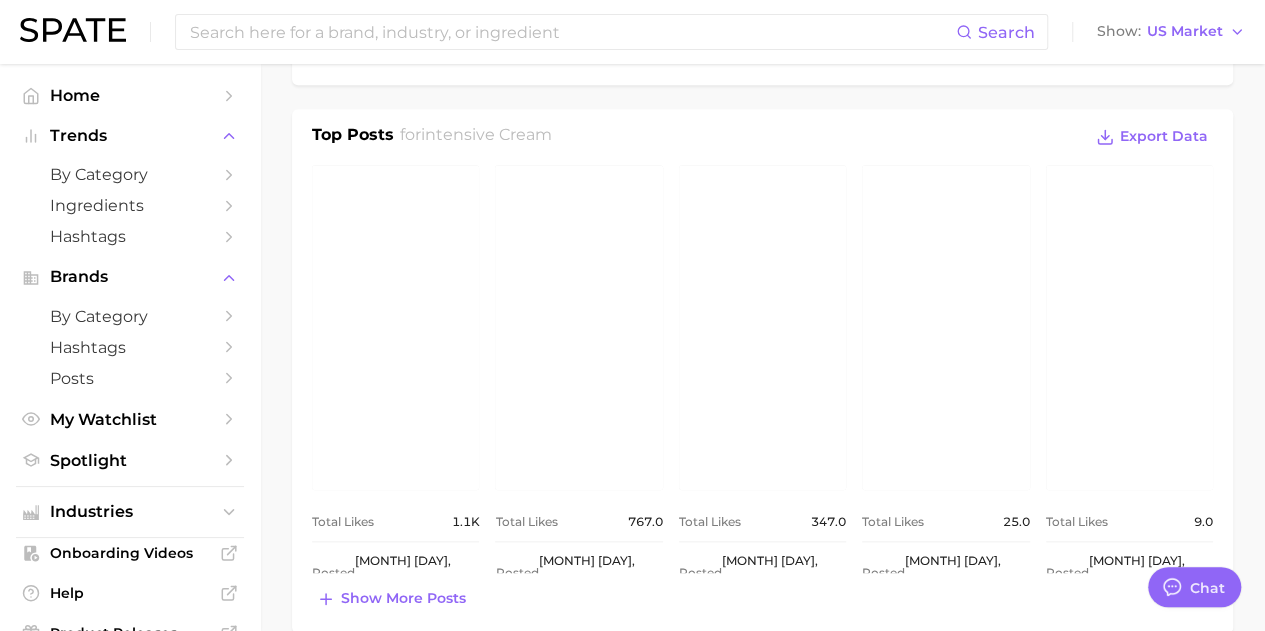 scroll, scrollTop: 890, scrollLeft: 0, axis: vertical 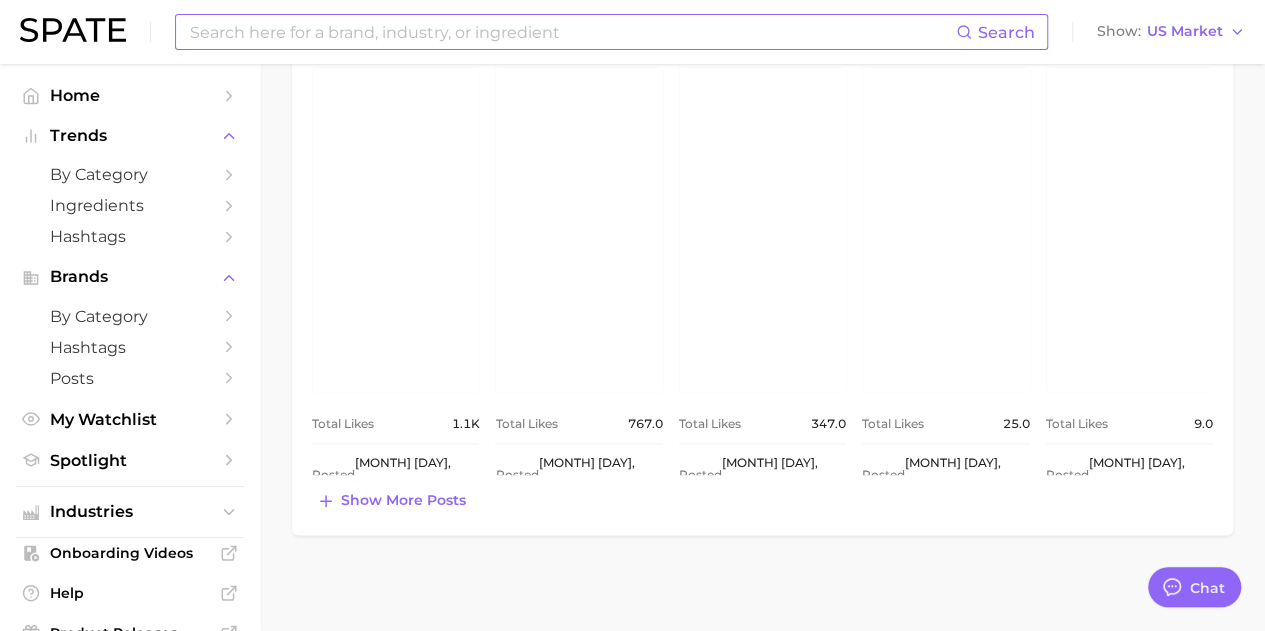click at bounding box center [572, 32] 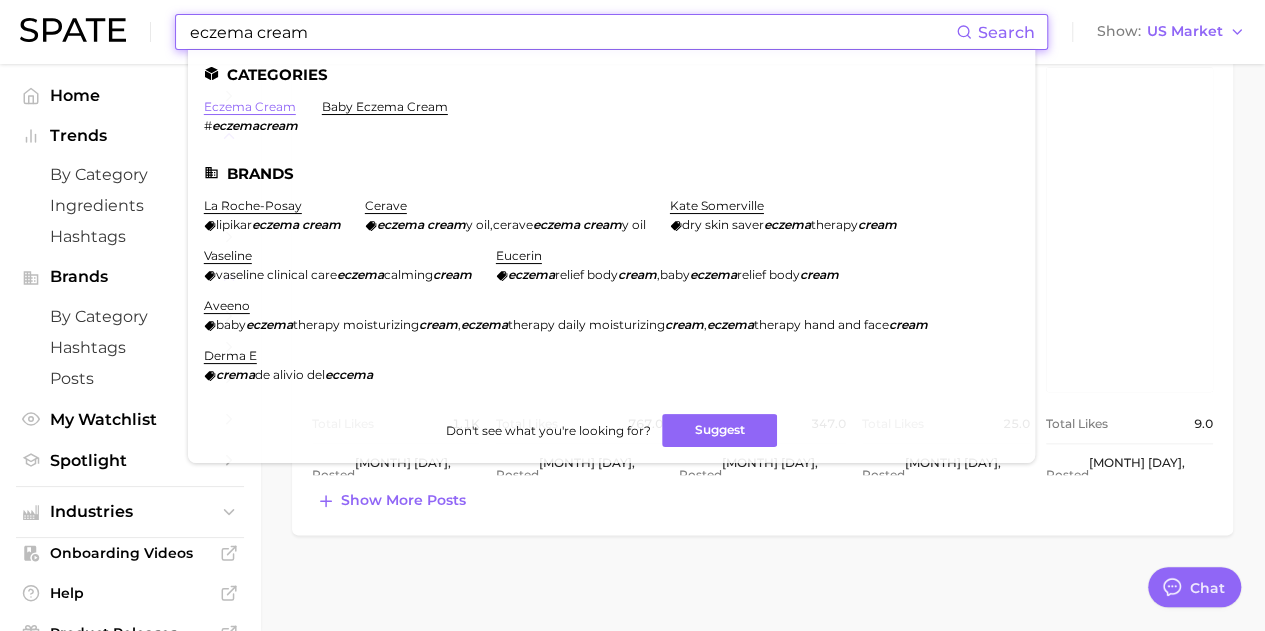 type on "eczema cream" 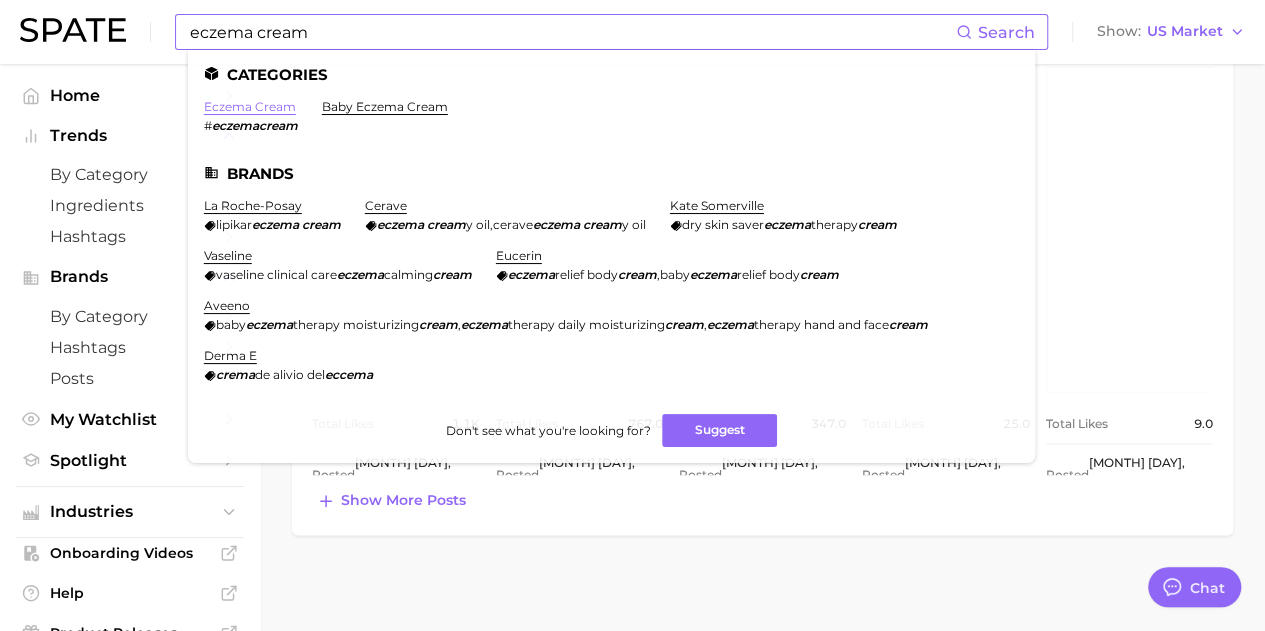 click on "eczema cream" at bounding box center [250, 106] 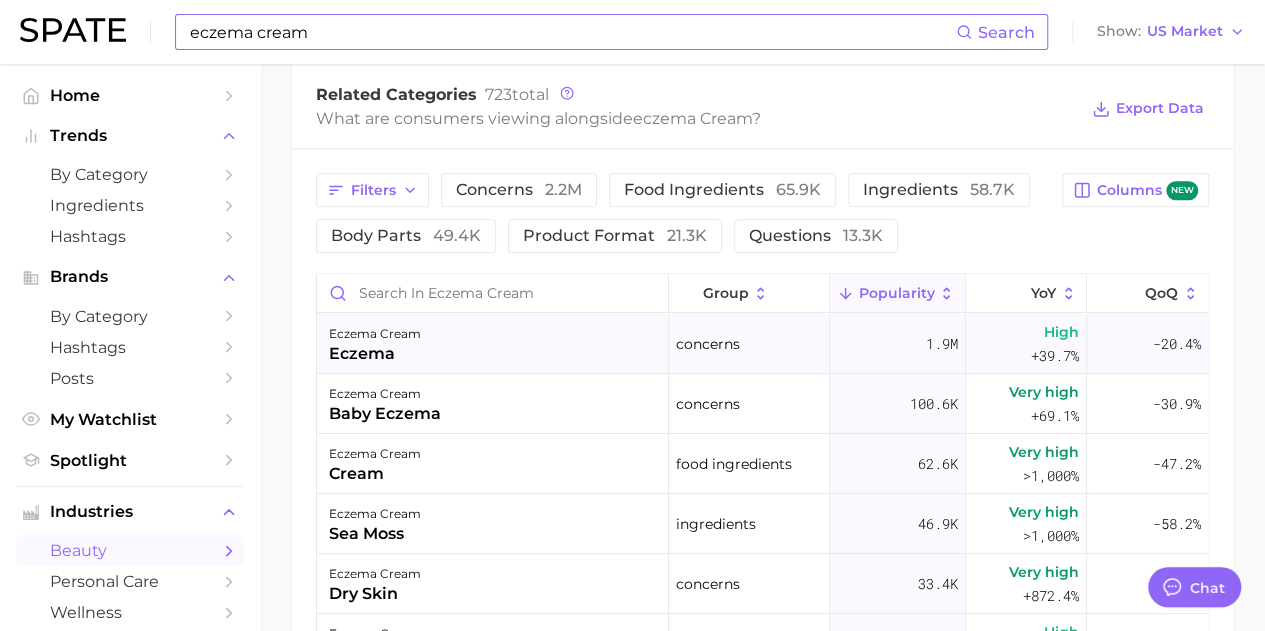 scroll, scrollTop: 900, scrollLeft: 0, axis: vertical 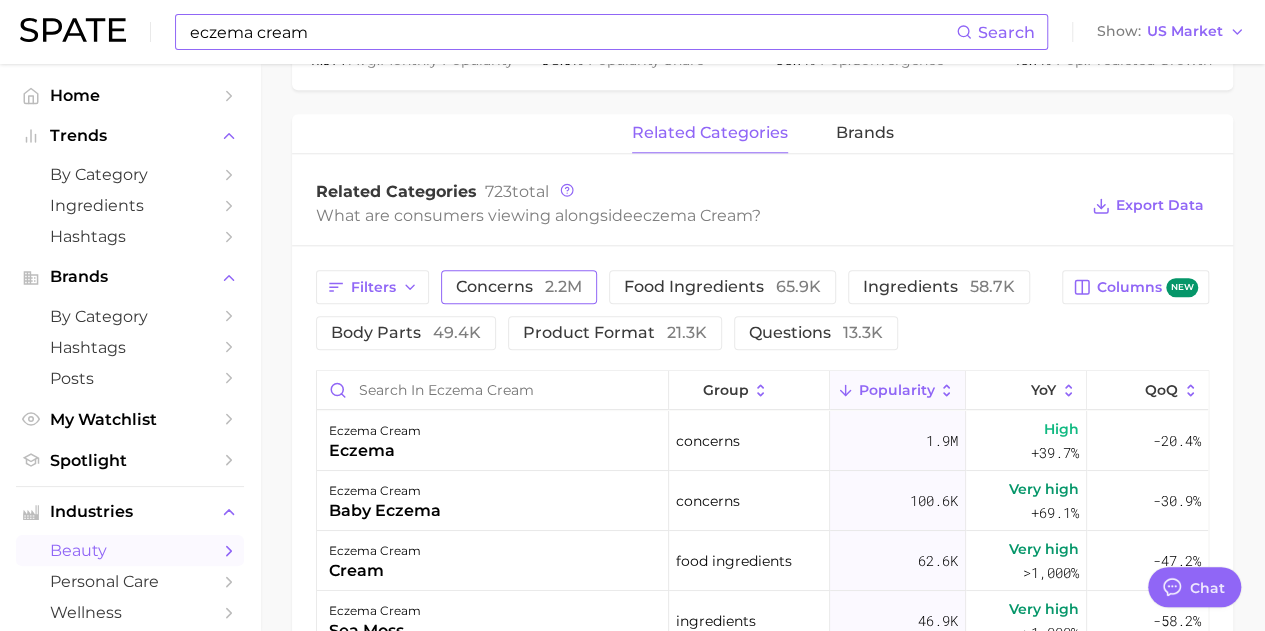 click on "2.2m" at bounding box center [563, 286] 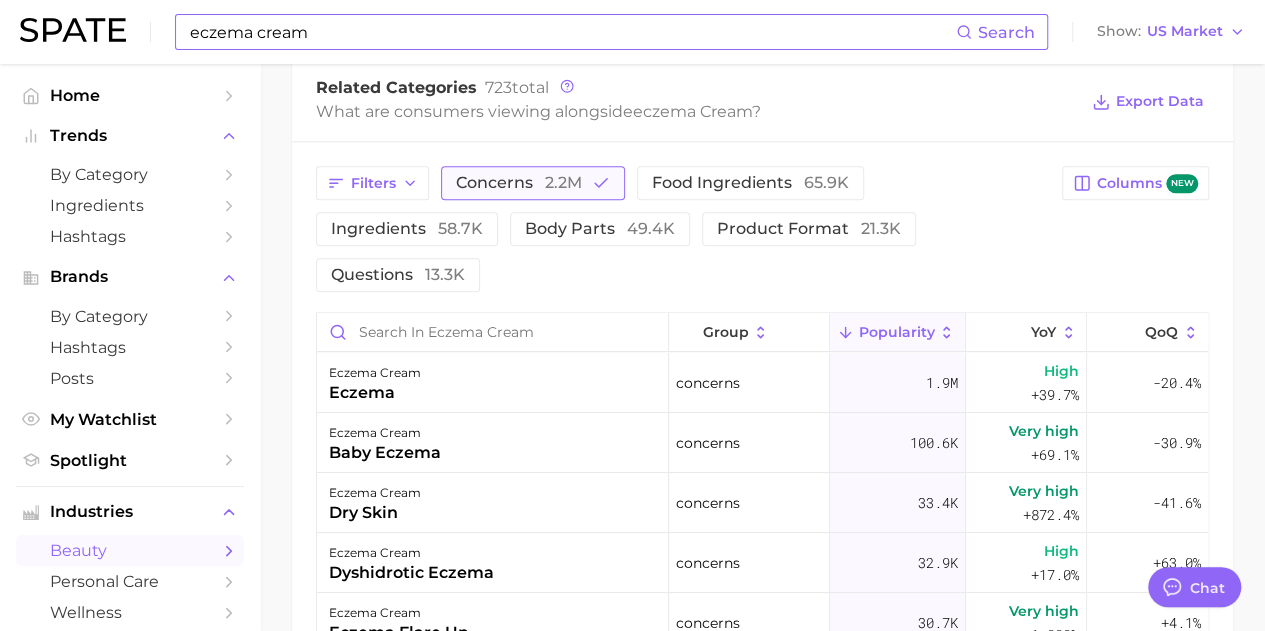 scroll, scrollTop: 1100, scrollLeft: 0, axis: vertical 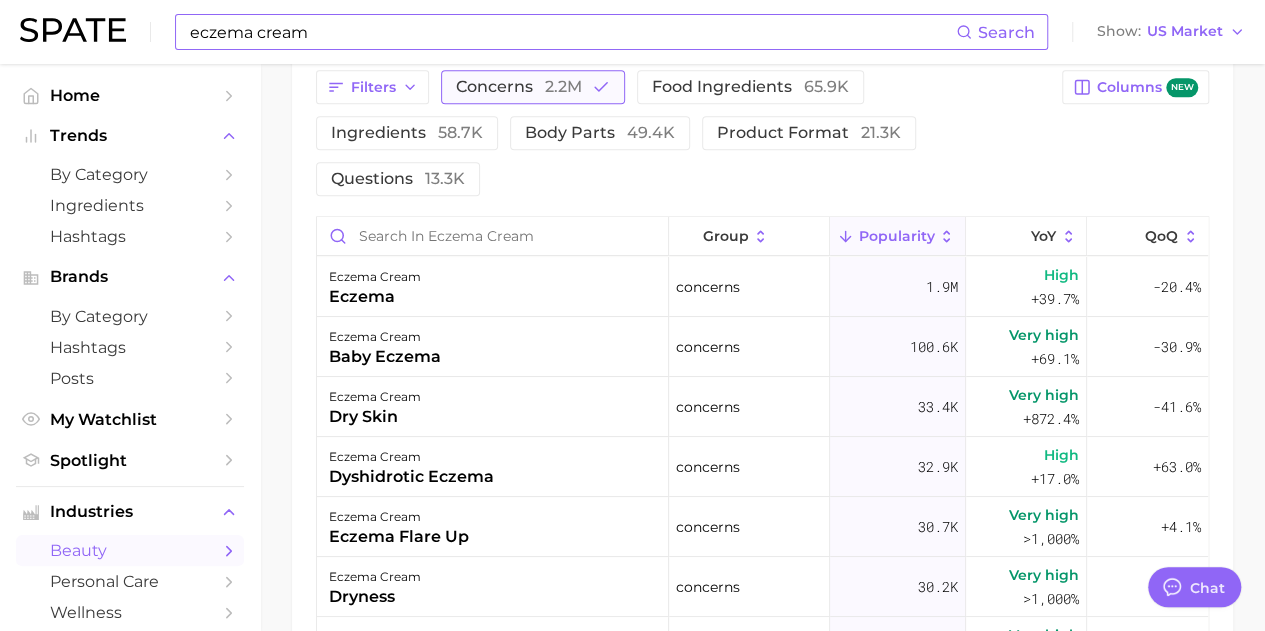 click on "concerns   2.2m" at bounding box center [519, 87] 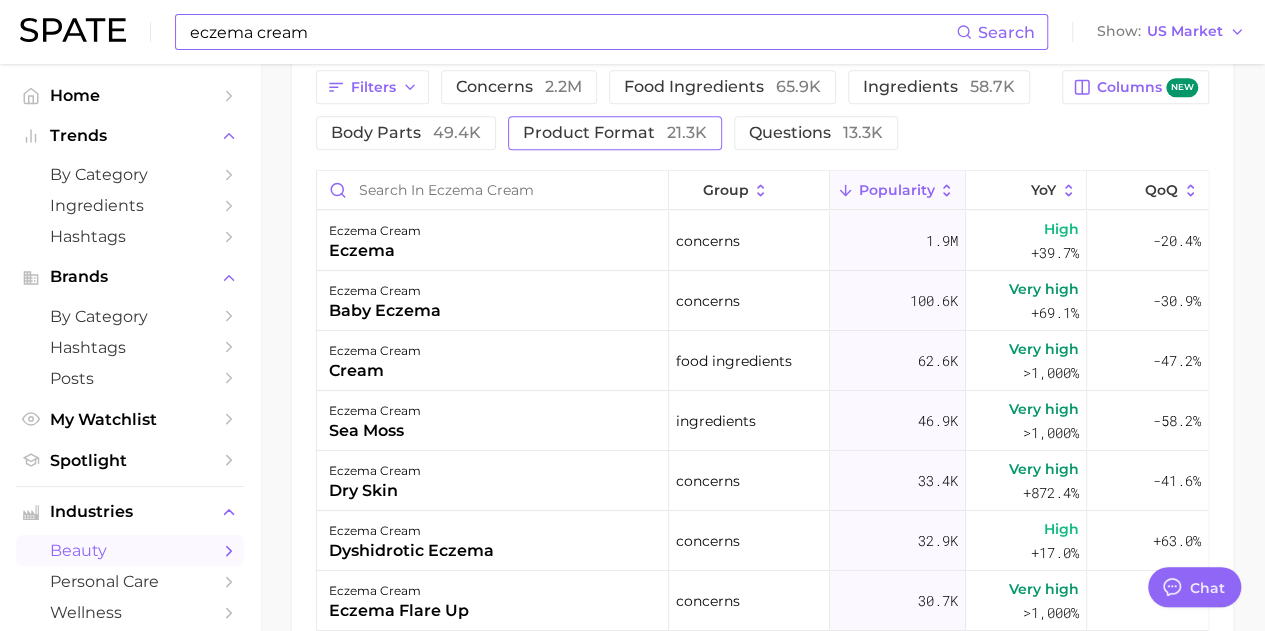 click on "21.3k" at bounding box center (687, 132) 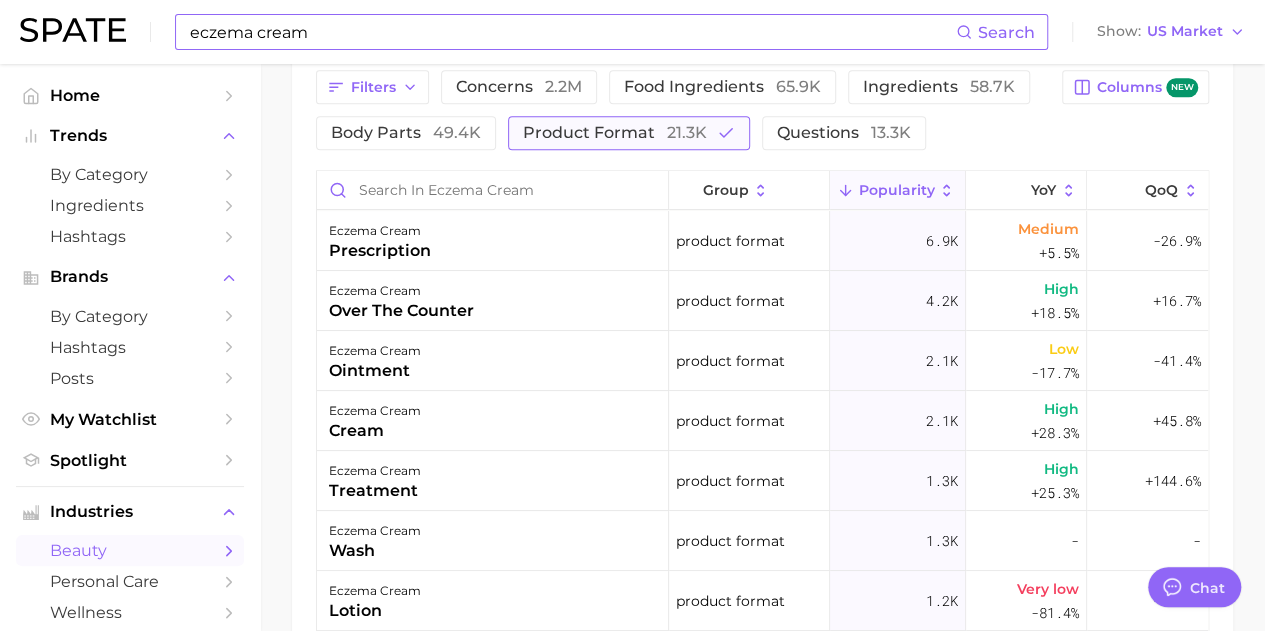 click on "21.3k" at bounding box center (687, 132) 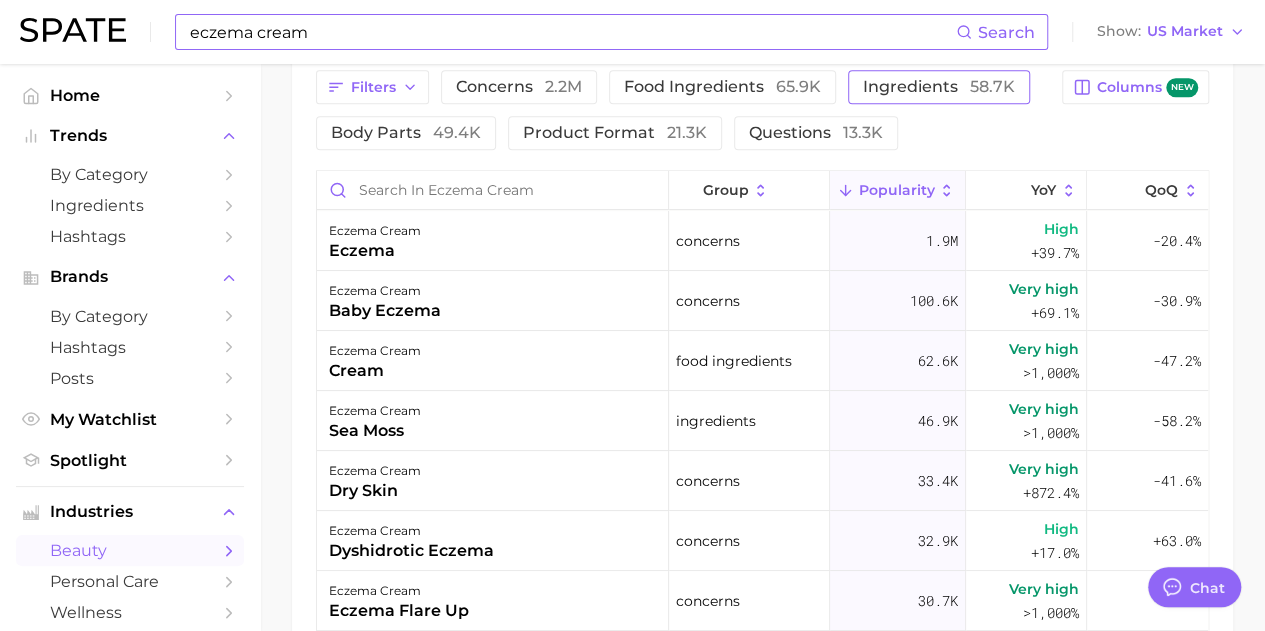 click on "ingredients   58.7k" at bounding box center [939, 87] 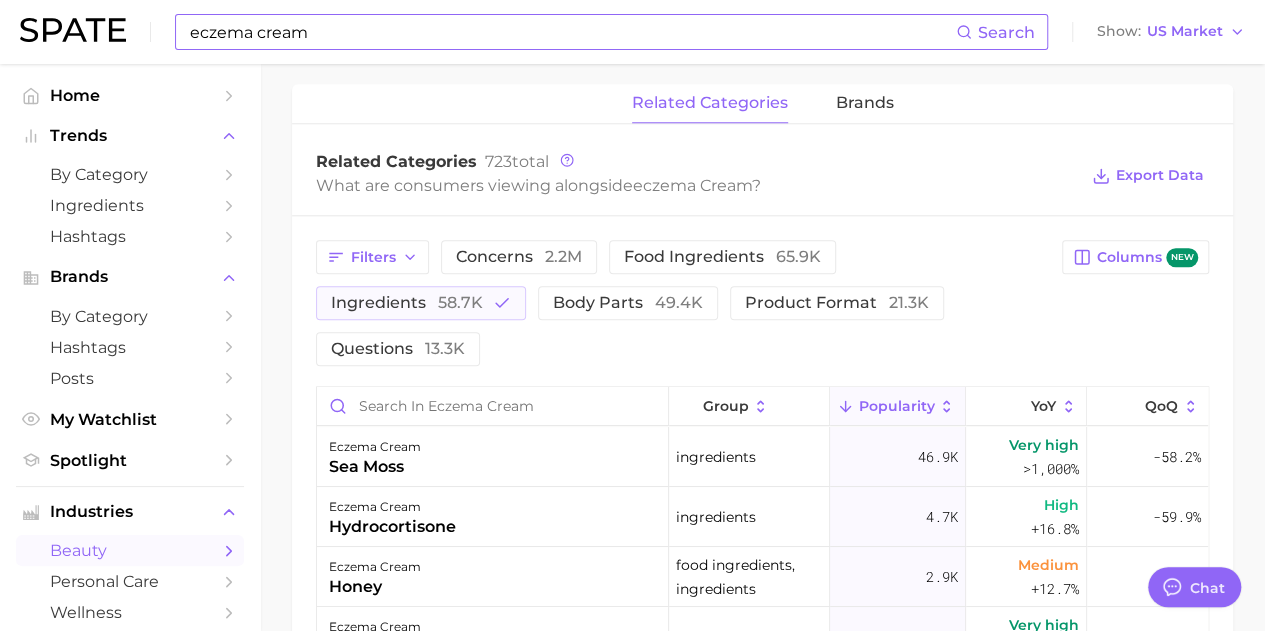 scroll, scrollTop: 900, scrollLeft: 0, axis: vertical 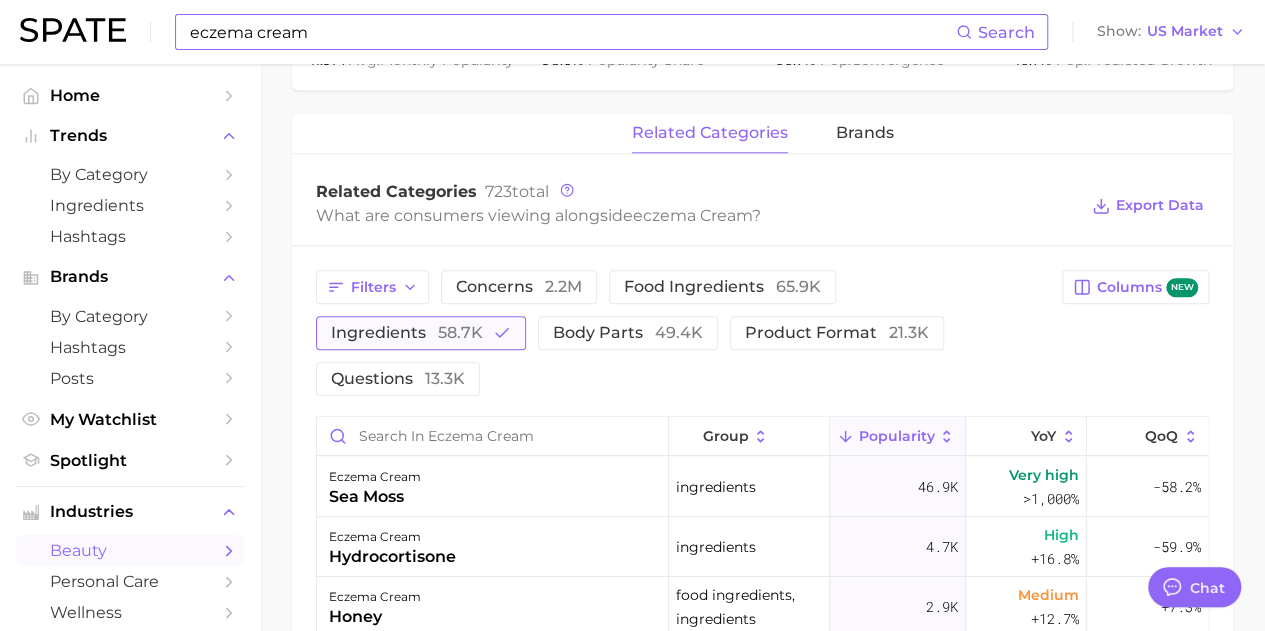 click on "ingredients   58.7k" at bounding box center (407, 333) 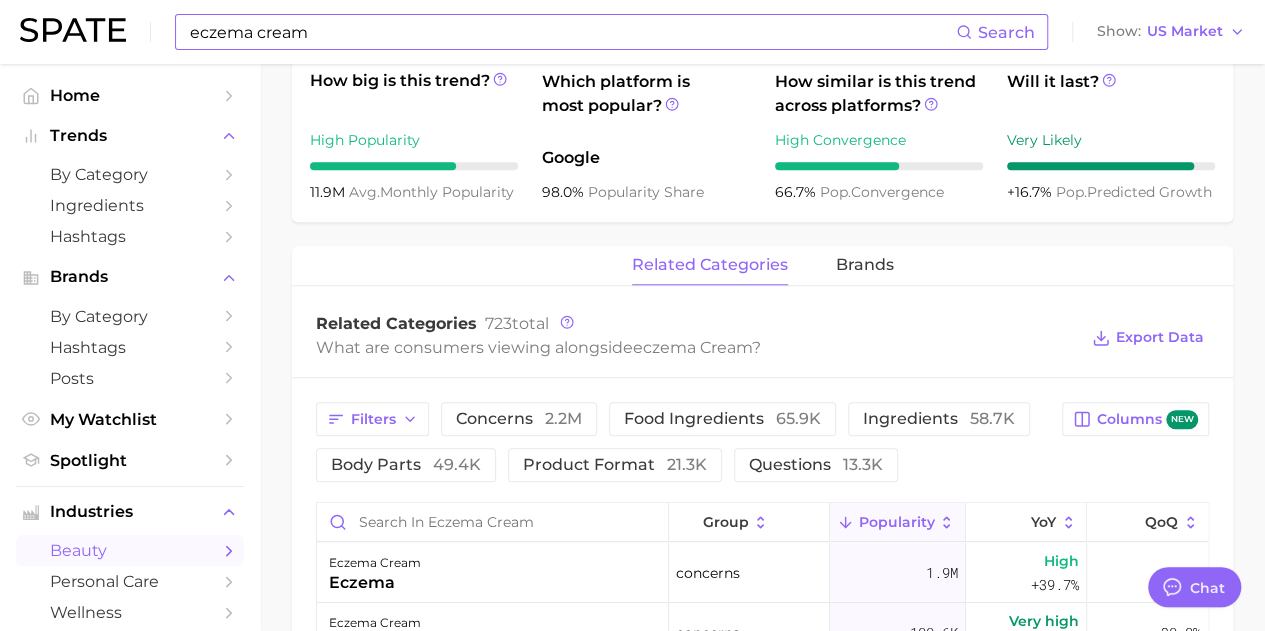 scroll, scrollTop: 700, scrollLeft: 0, axis: vertical 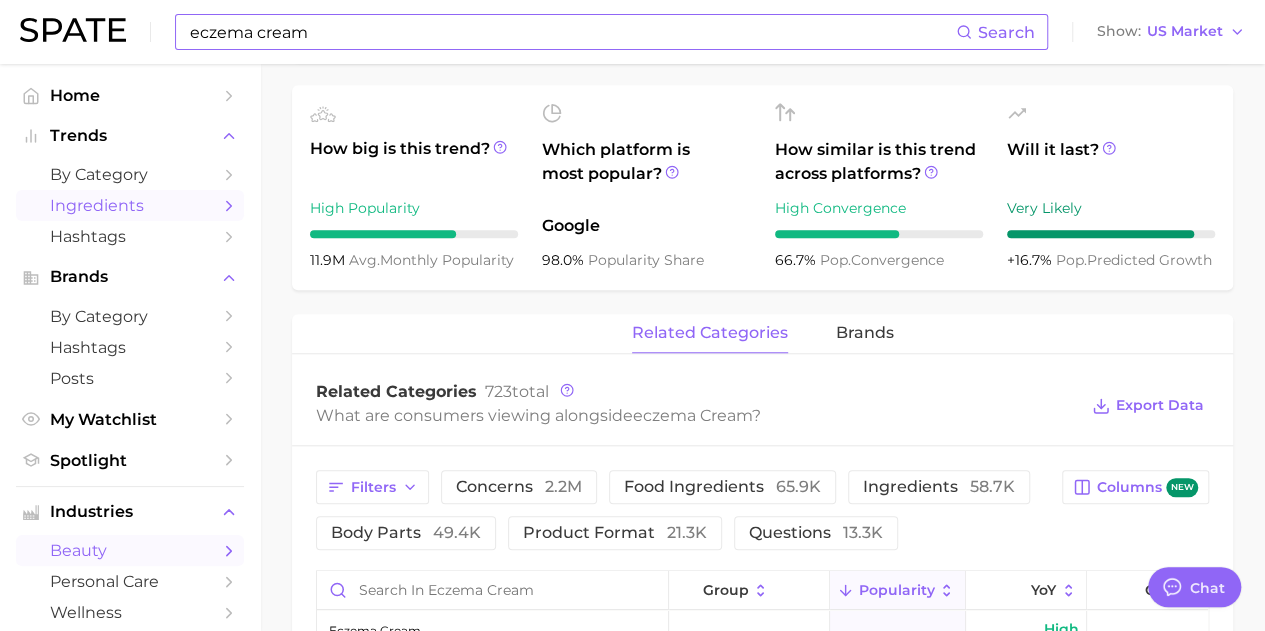 click on "Ingredients" at bounding box center [130, 205] 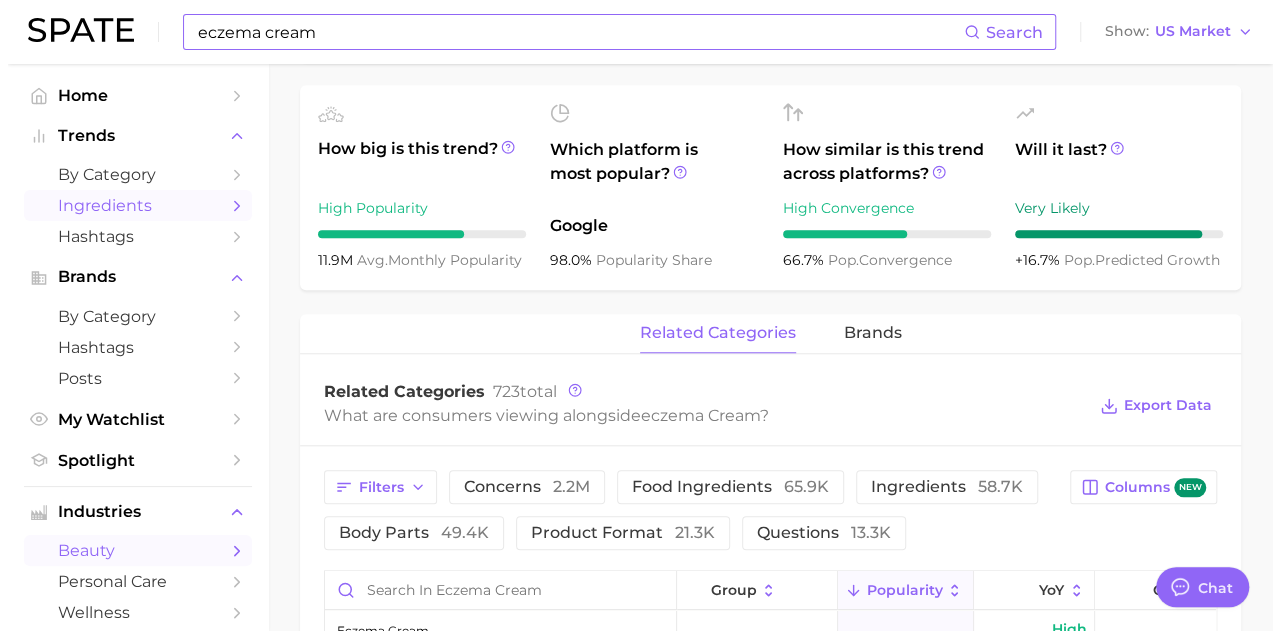 scroll, scrollTop: 0, scrollLeft: 0, axis: both 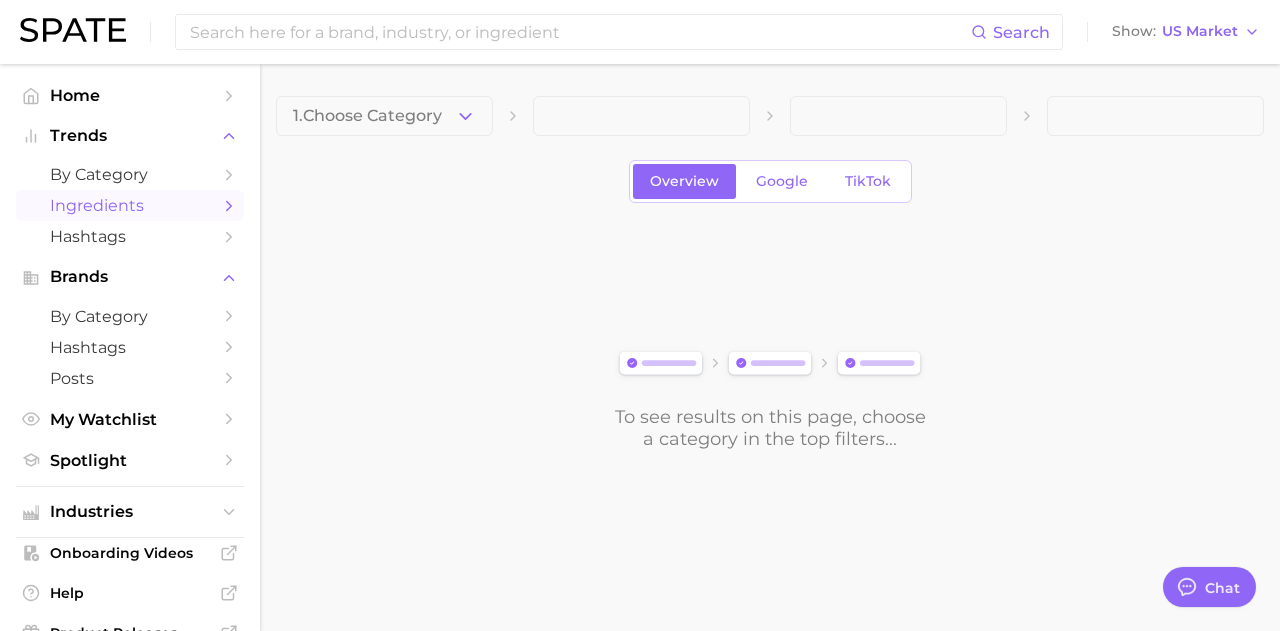 click on "1. Choose Category Overview Google TikTok To see results on this page, choose a category in the top filters..." at bounding box center [770, 307] 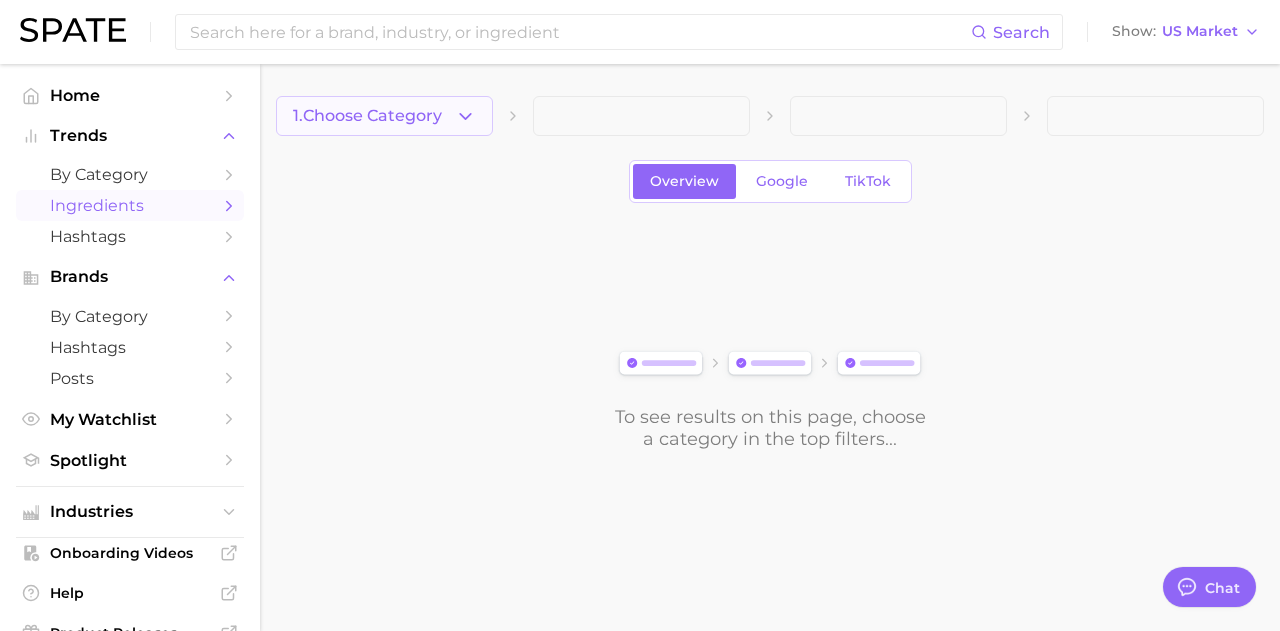 click on "1.  Choose Category" at bounding box center (367, 116) 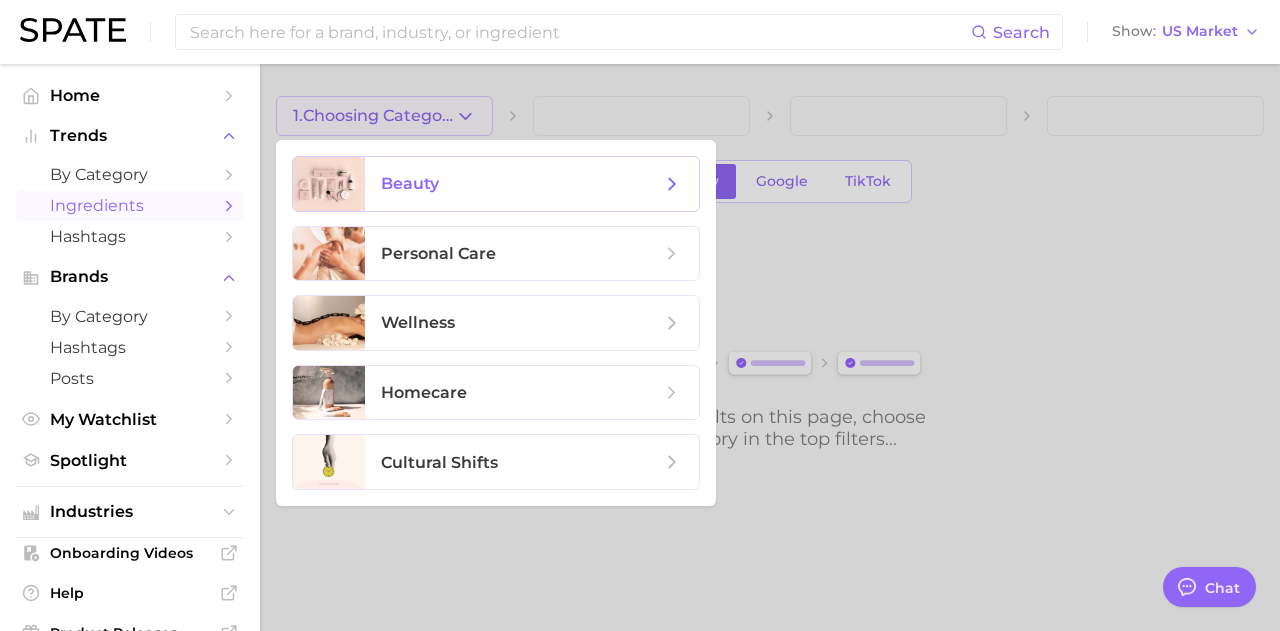 click on "beauty" at bounding box center [532, 184] 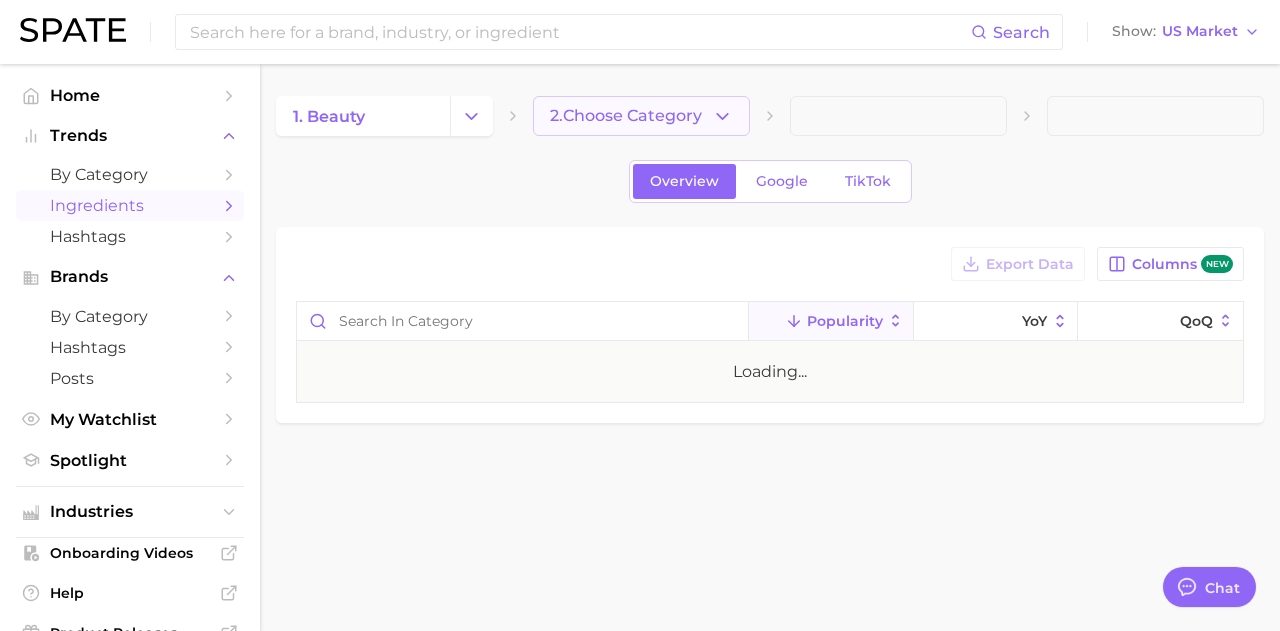 click on "2.  Choose Category" at bounding box center (641, 116) 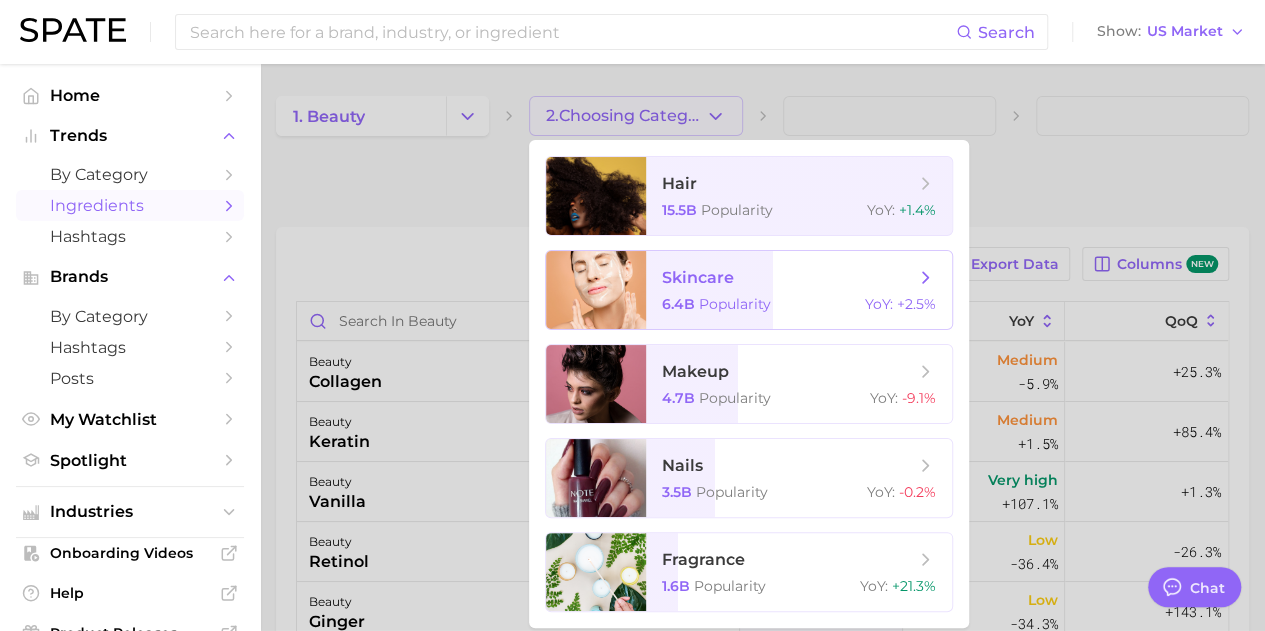 click on "skincare" at bounding box center (698, 277) 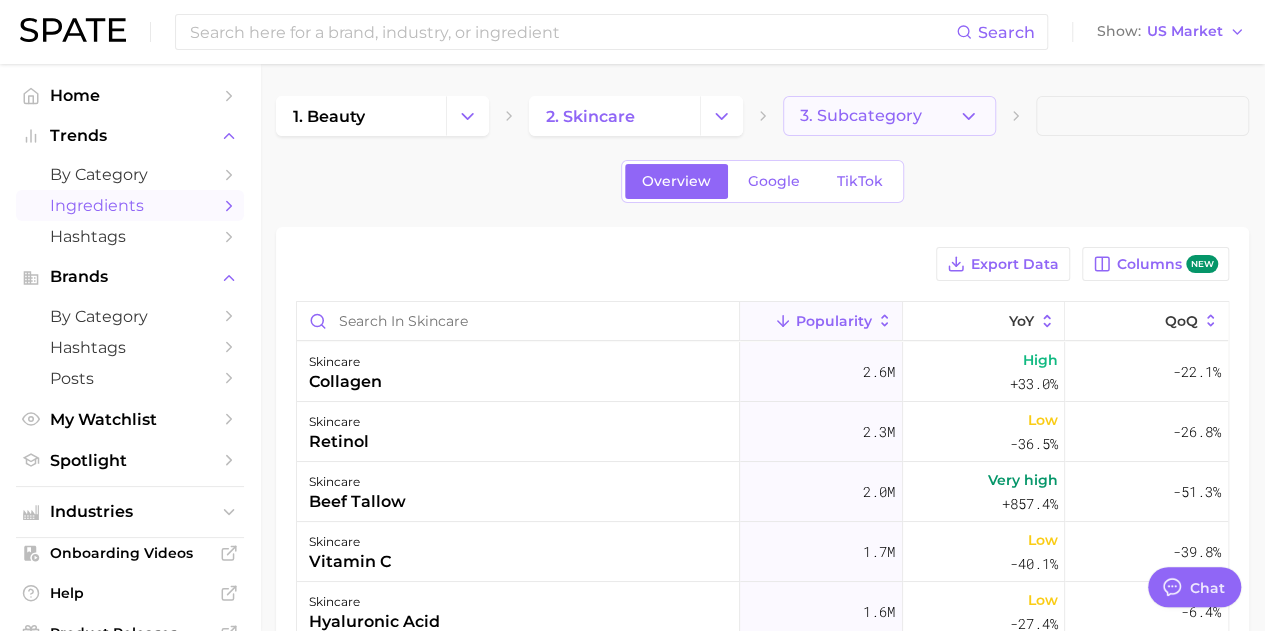 click on "3. Subcategory" at bounding box center (889, 116) 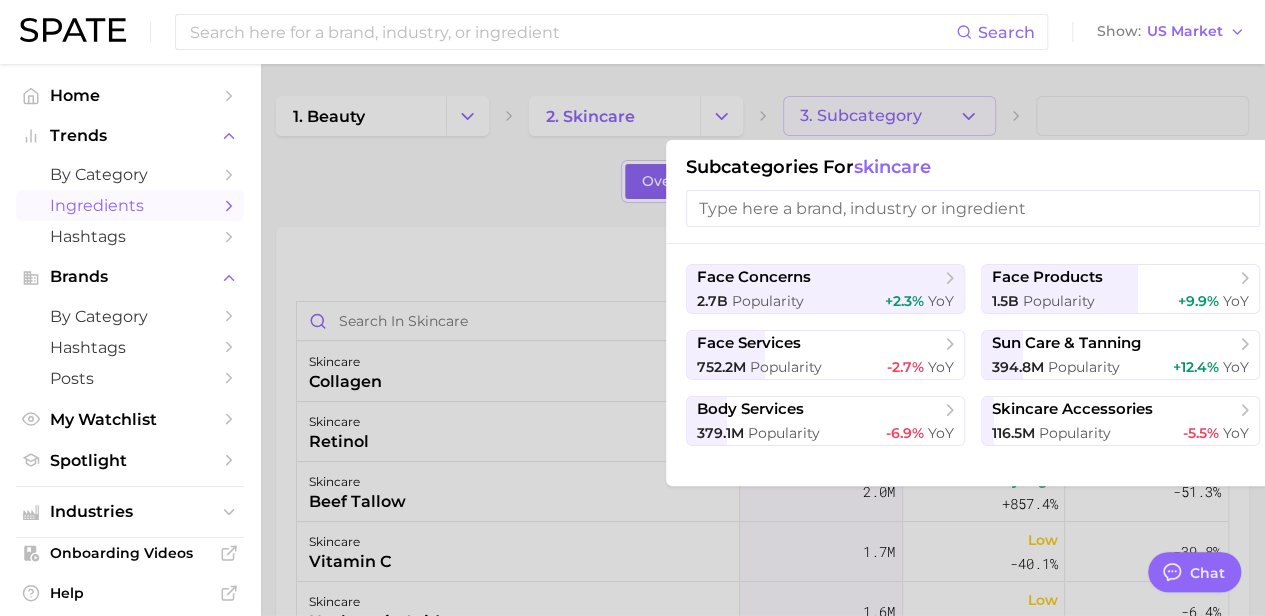 click at bounding box center (973, 208) 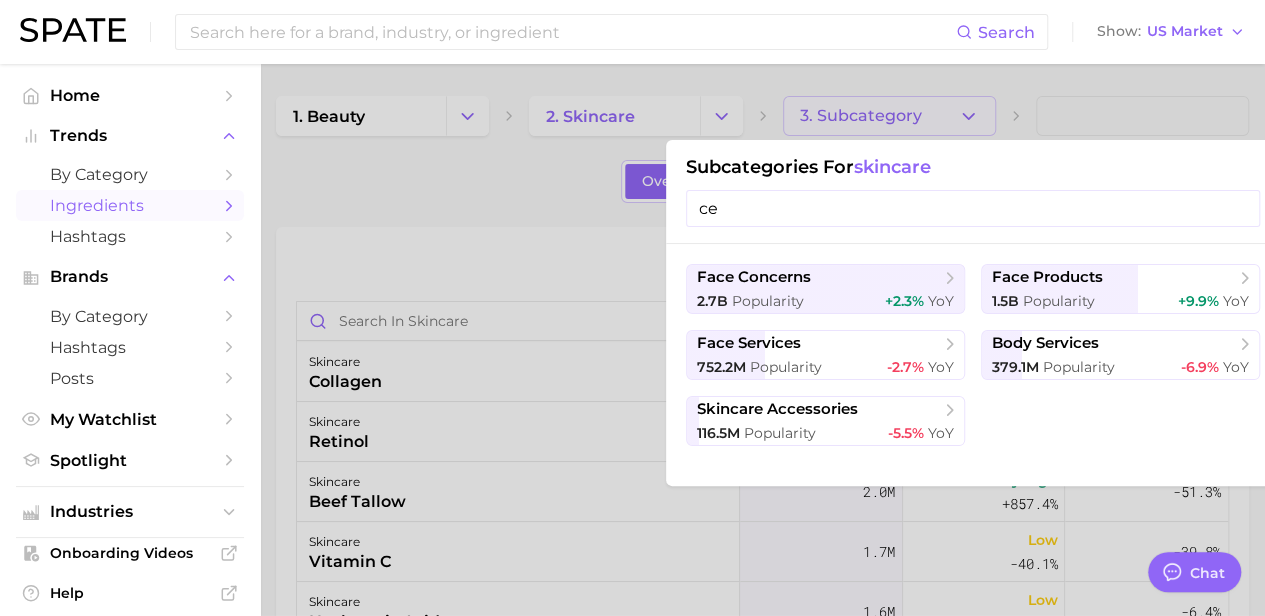 type on "ce" 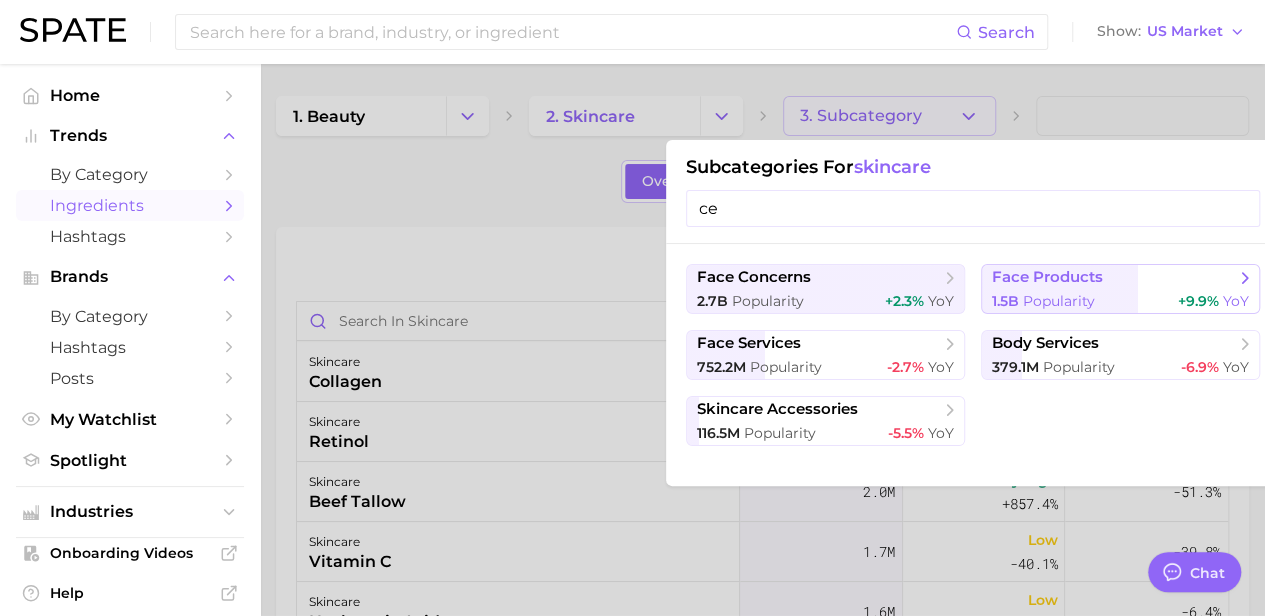 click on "1.5b   Popularity +9.9%   YoY" at bounding box center (1120, 301) 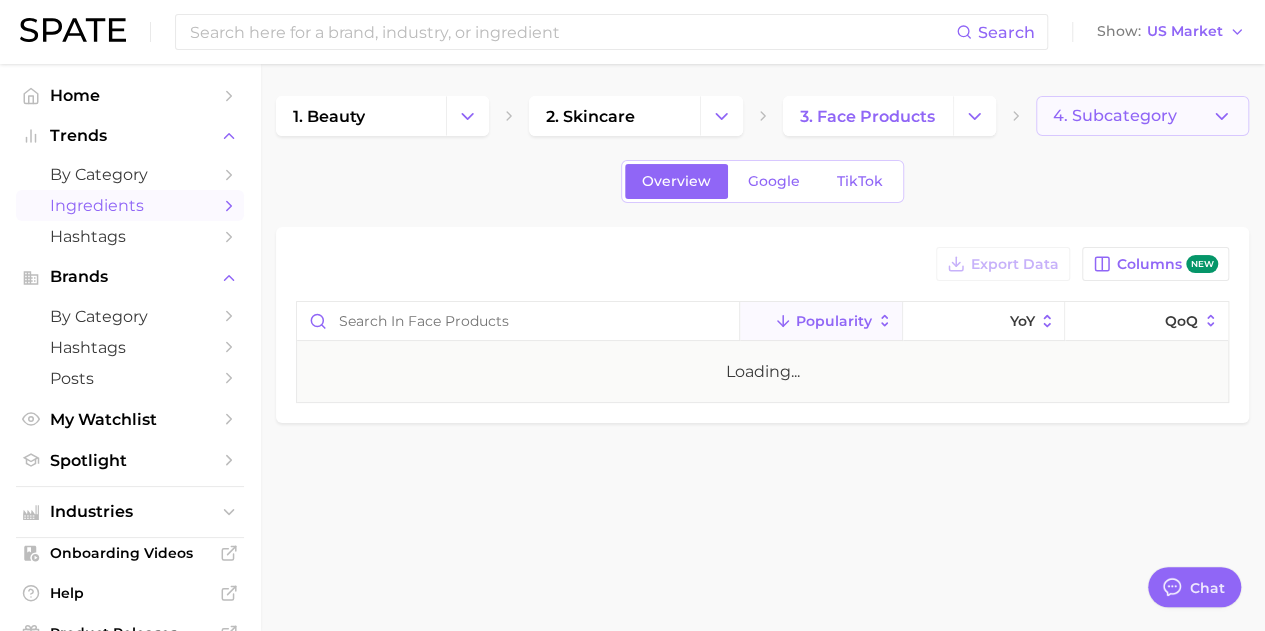 click on "4. Subcategory" at bounding box center [1115, 116] 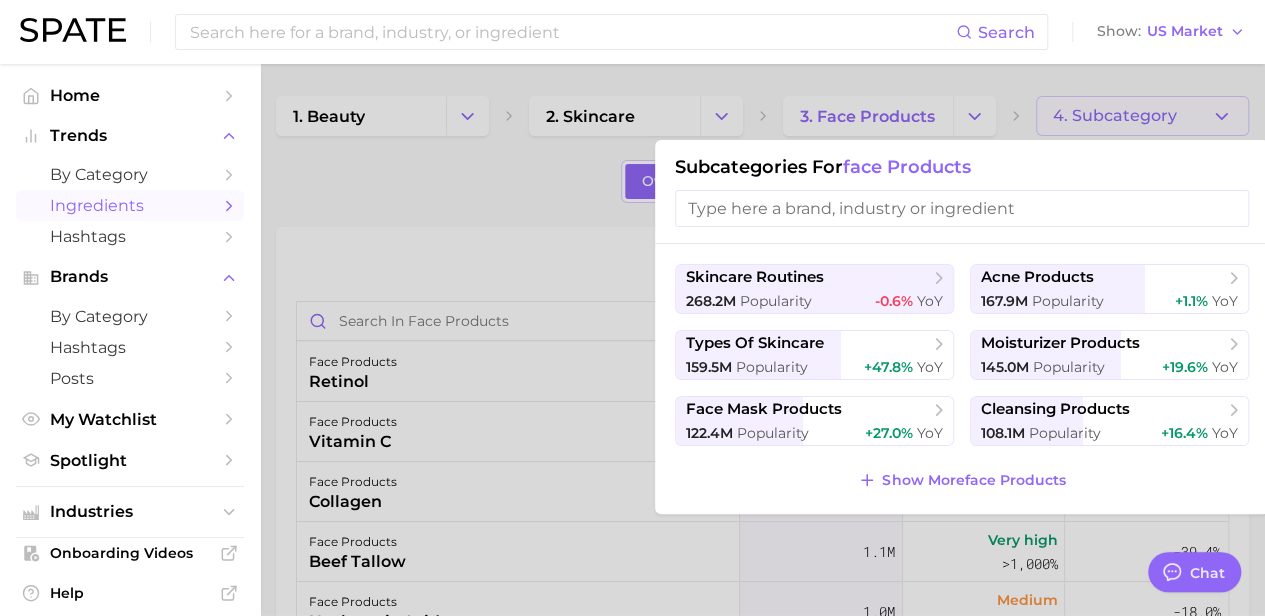 click at bounding box center (962, 208) 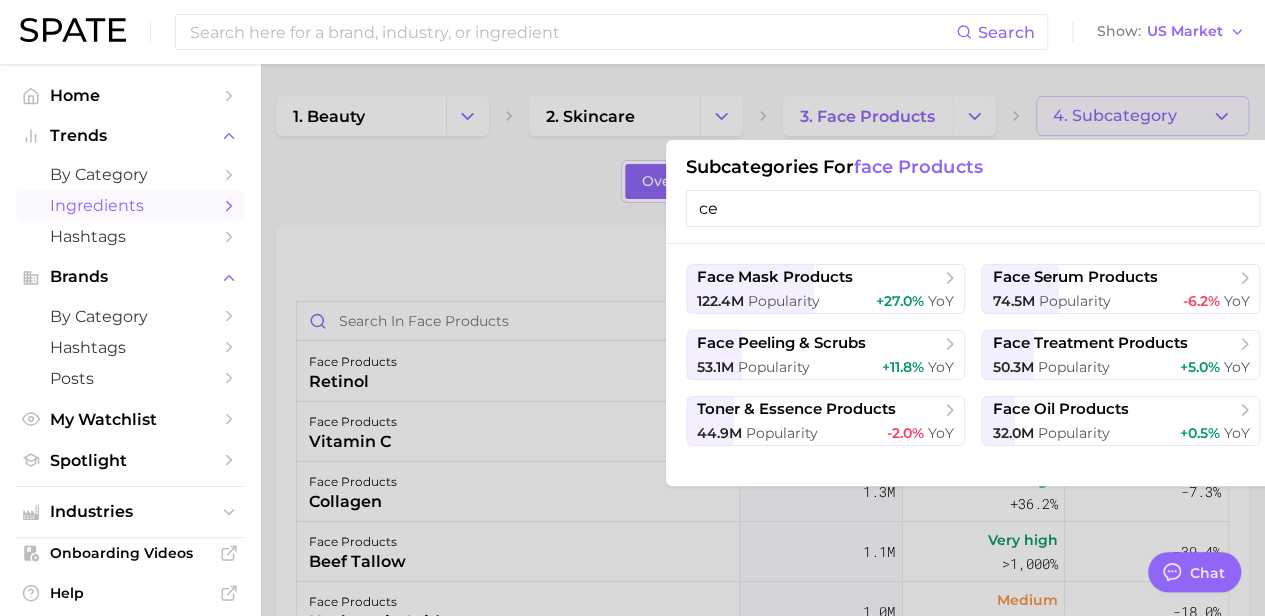 type on "c" 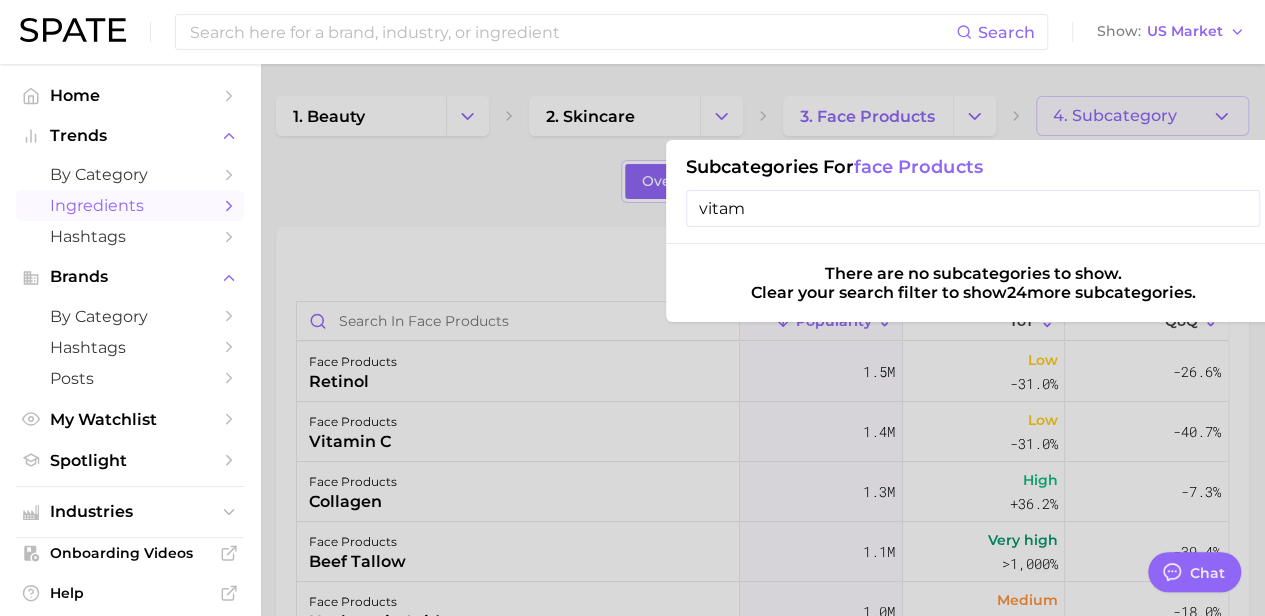 type on "vita" 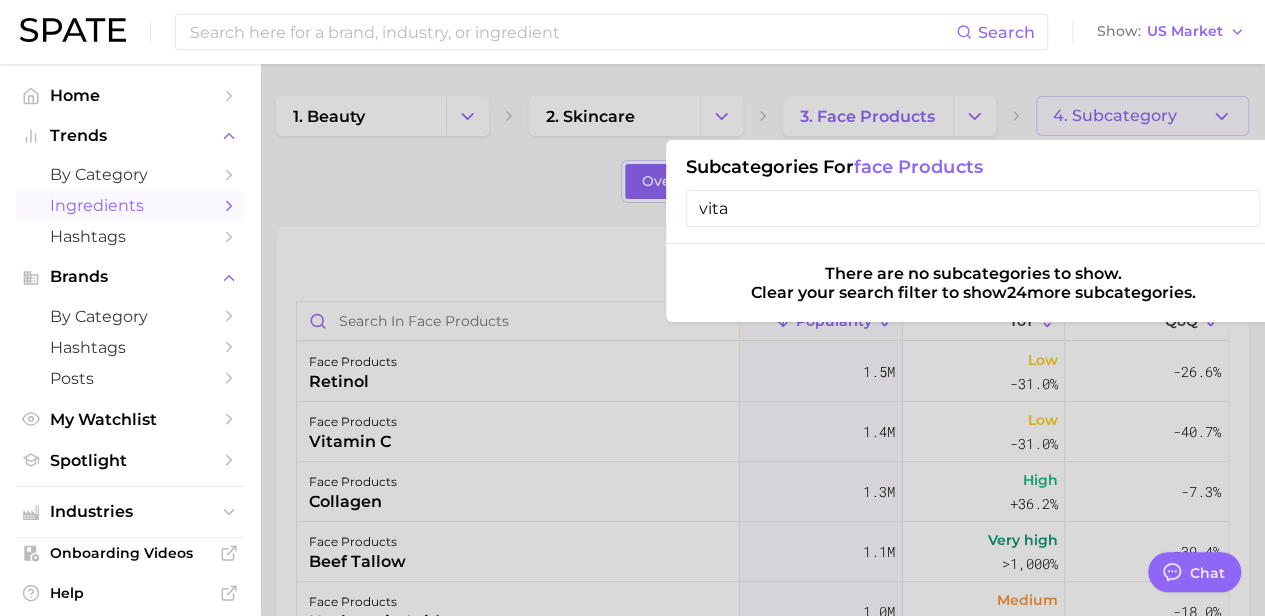 click on "vita" at bounding box center [973, 208] 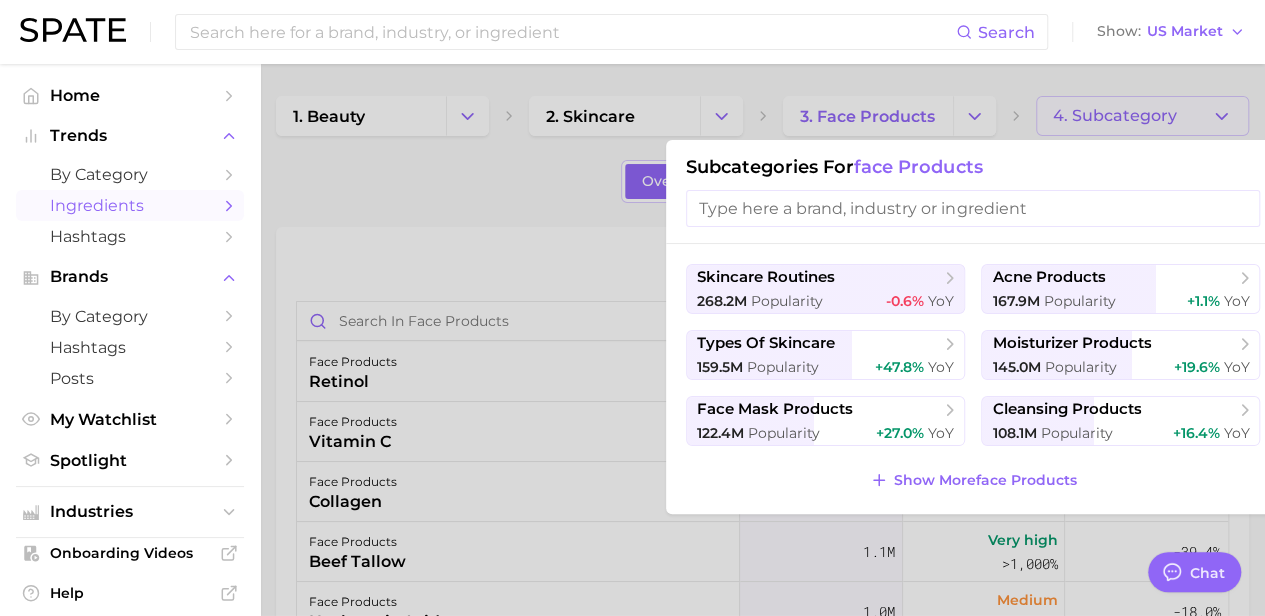 click at bounding box center (632, 308) 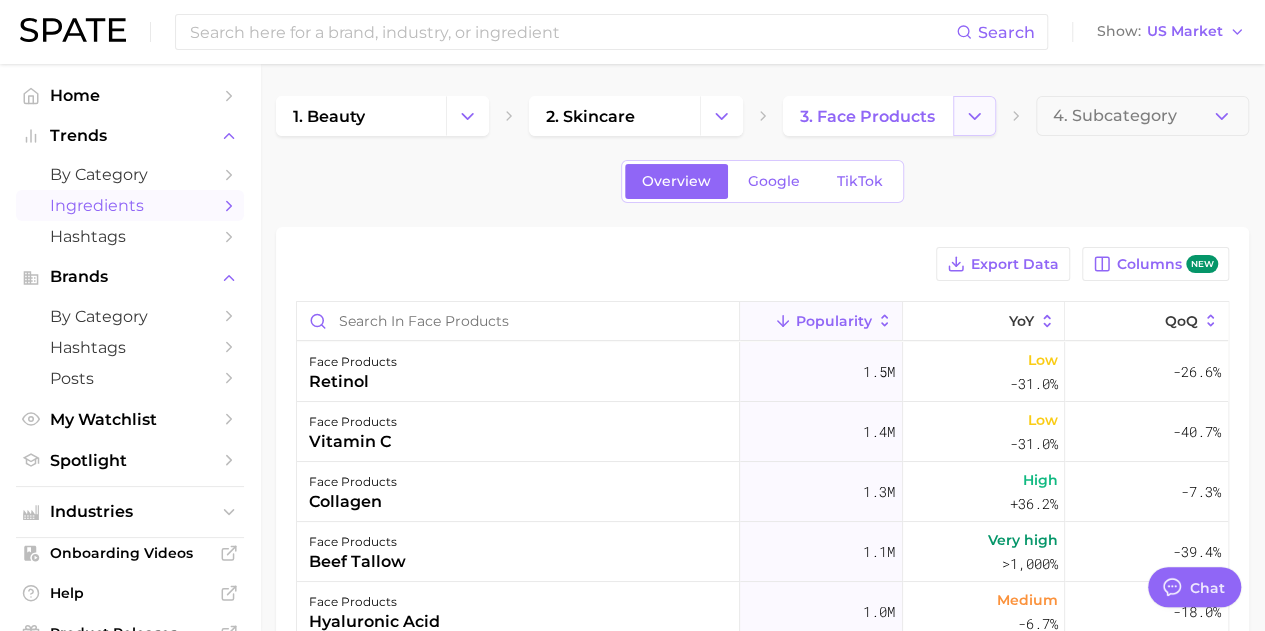 click 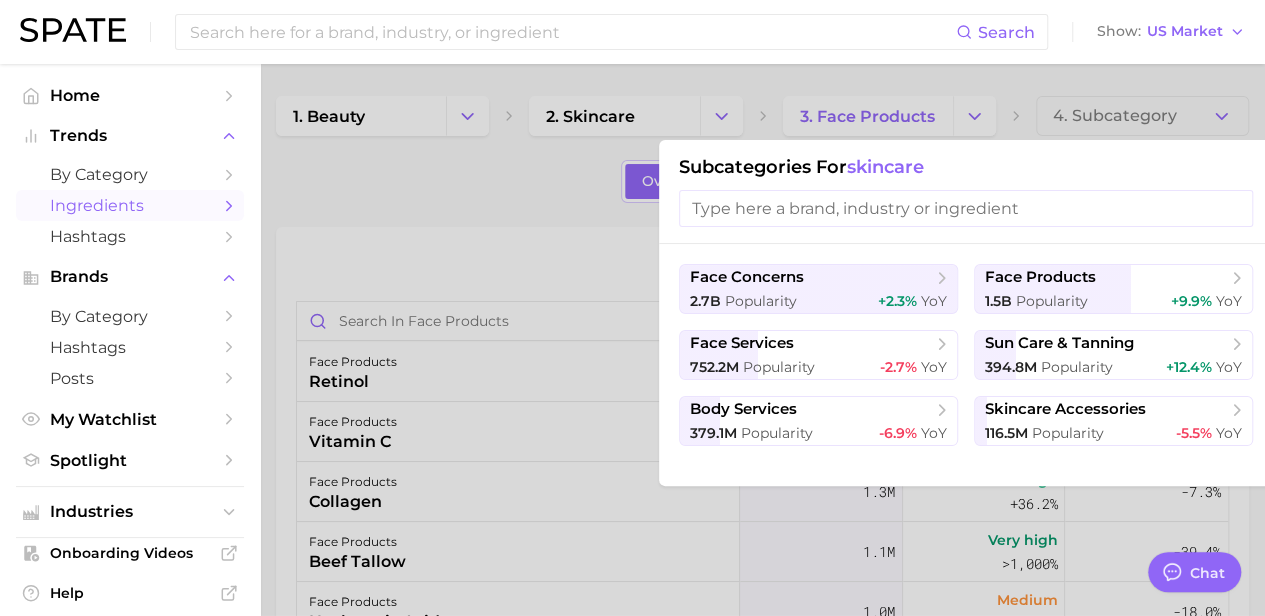 click at bounding box center (632, 308) 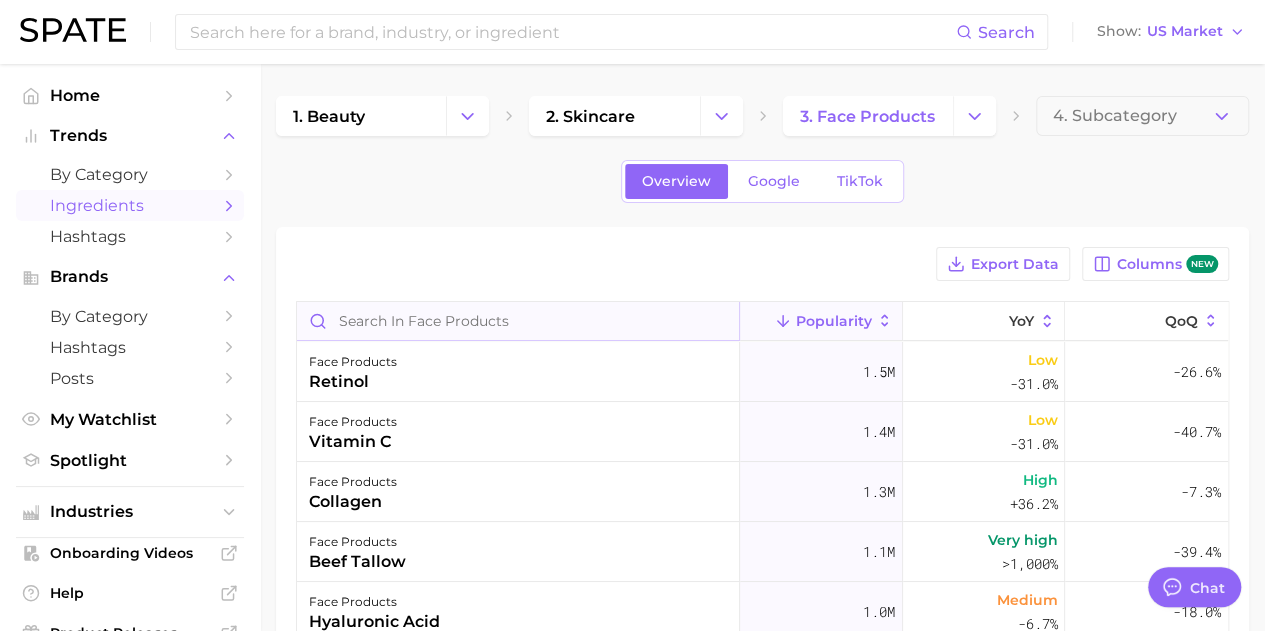 click at bounding box center [518, 321] 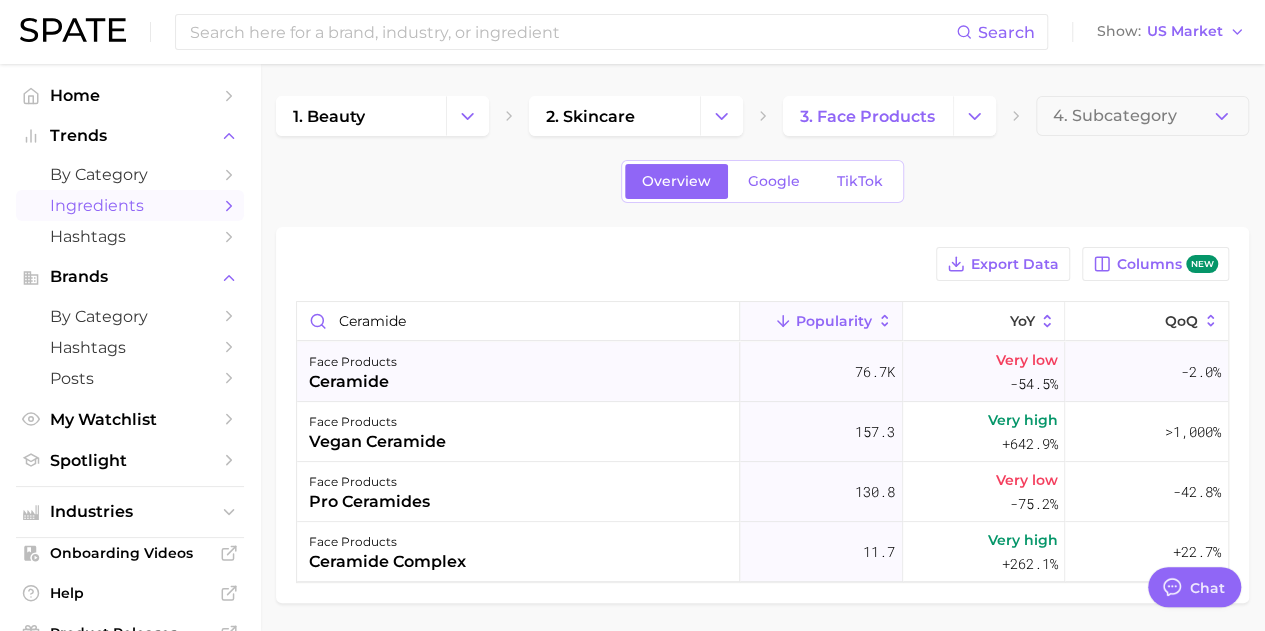 click on "face products ceramide" at bounding box center [518, 372] 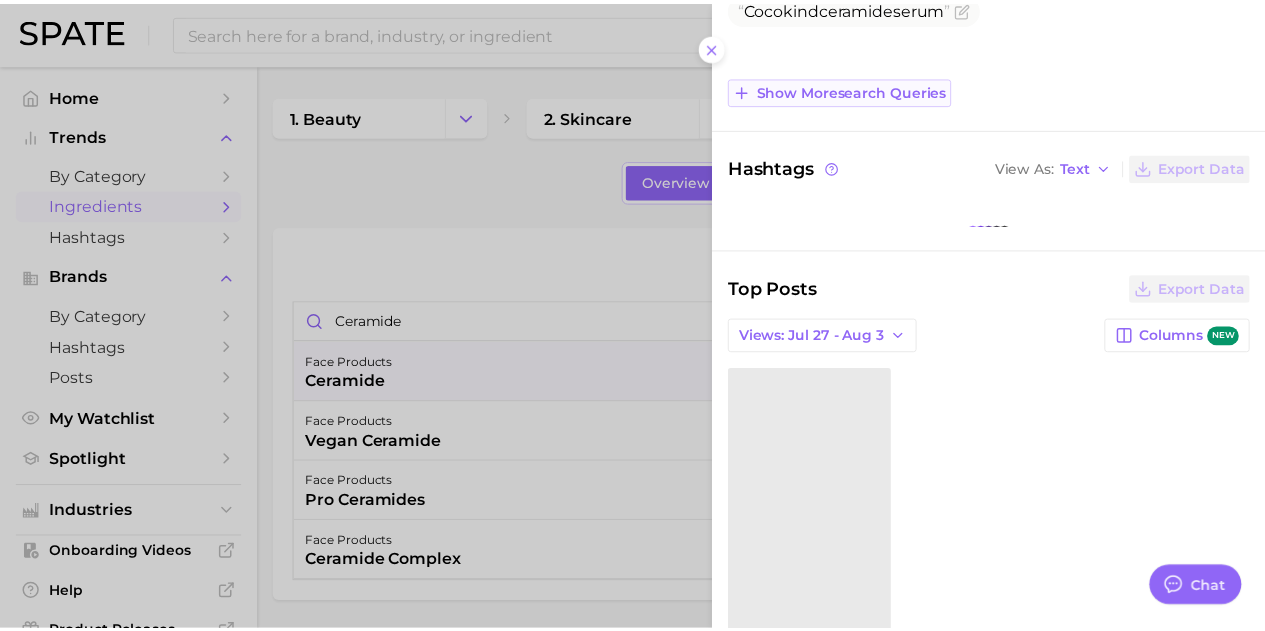 scroll, scrollTop: 500, scrollLeft: 0, axis: vertical 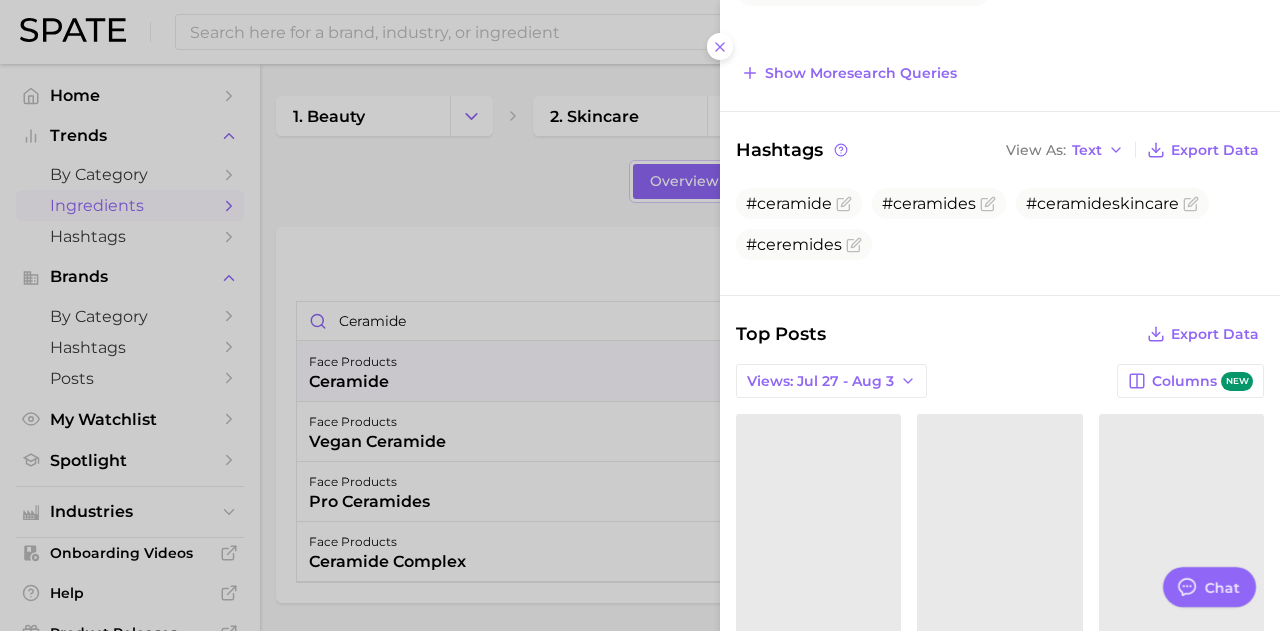 click at bounding box center (640, 315) 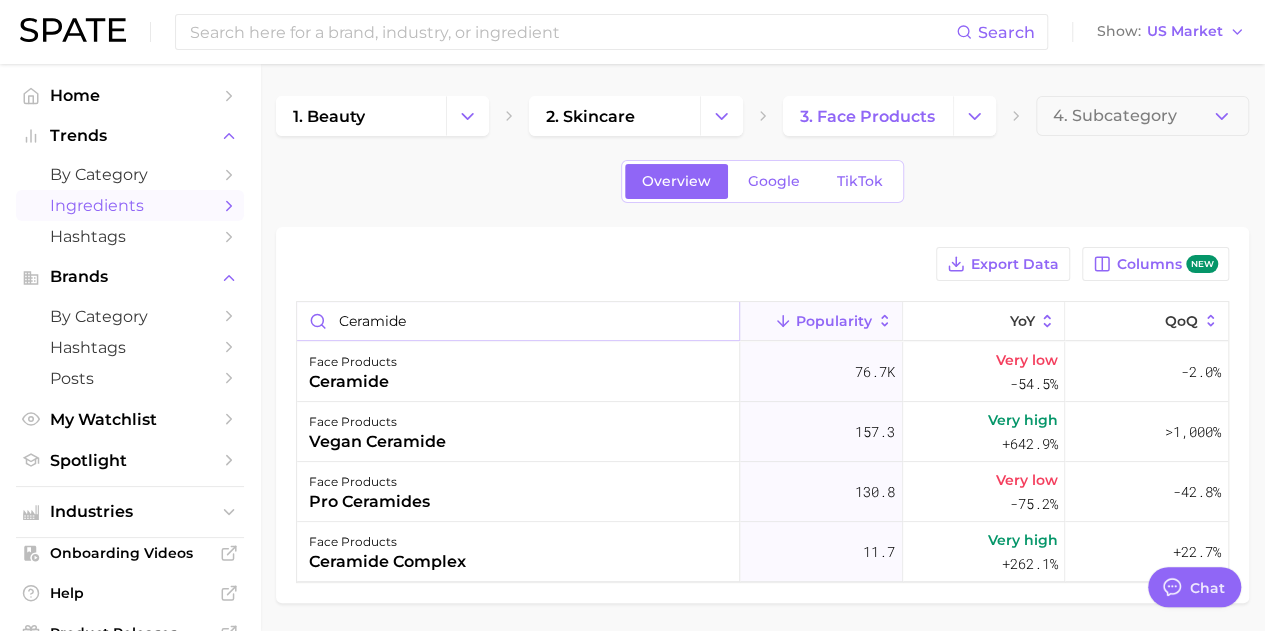 drag, startPoint x: 404, startPoint y: 313, endPoint x: 279, endPoint y: 293, distance: 126.58989 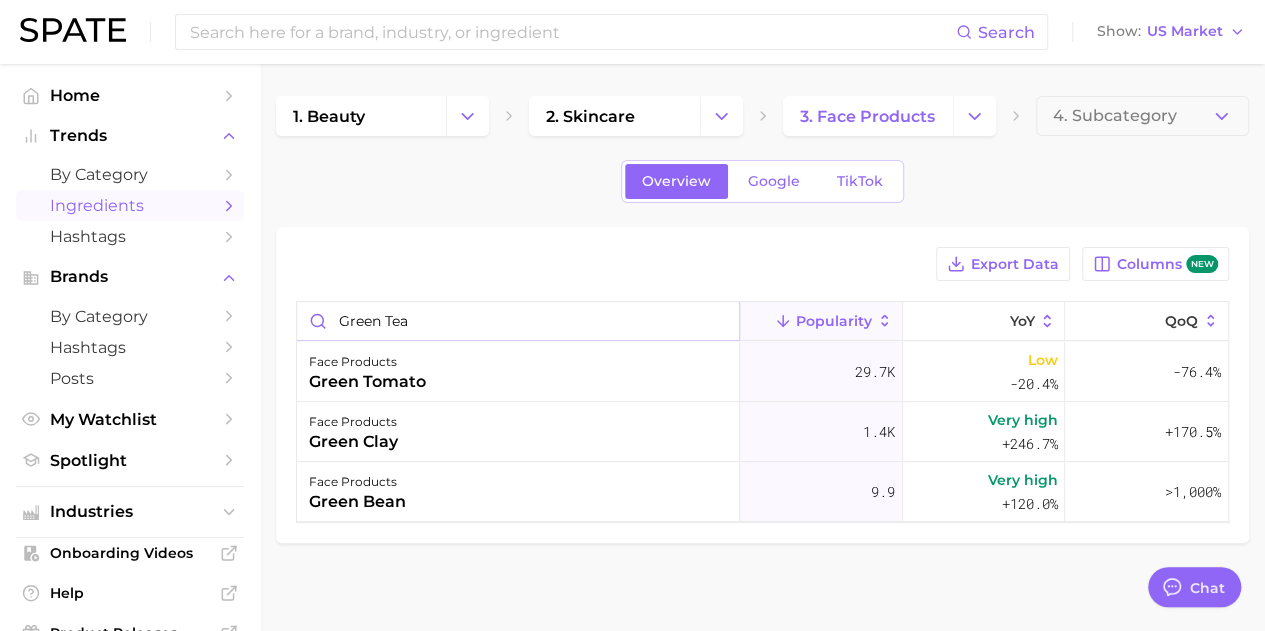 type on "green tea" 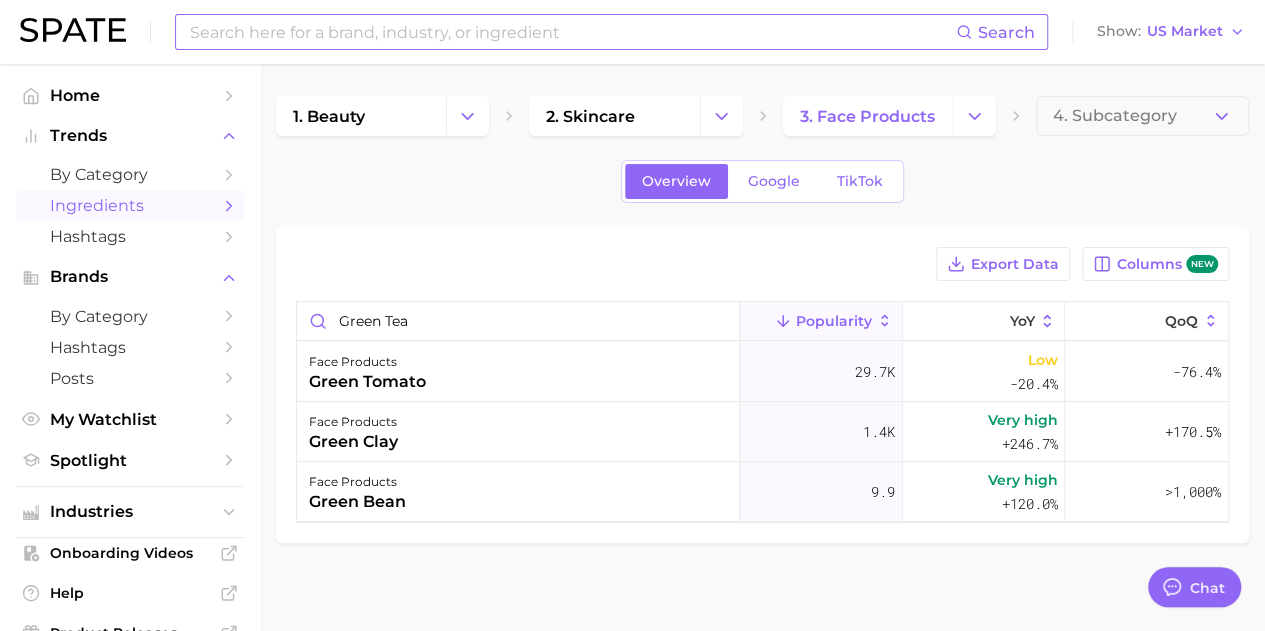 click at bounding box center (572, 32) 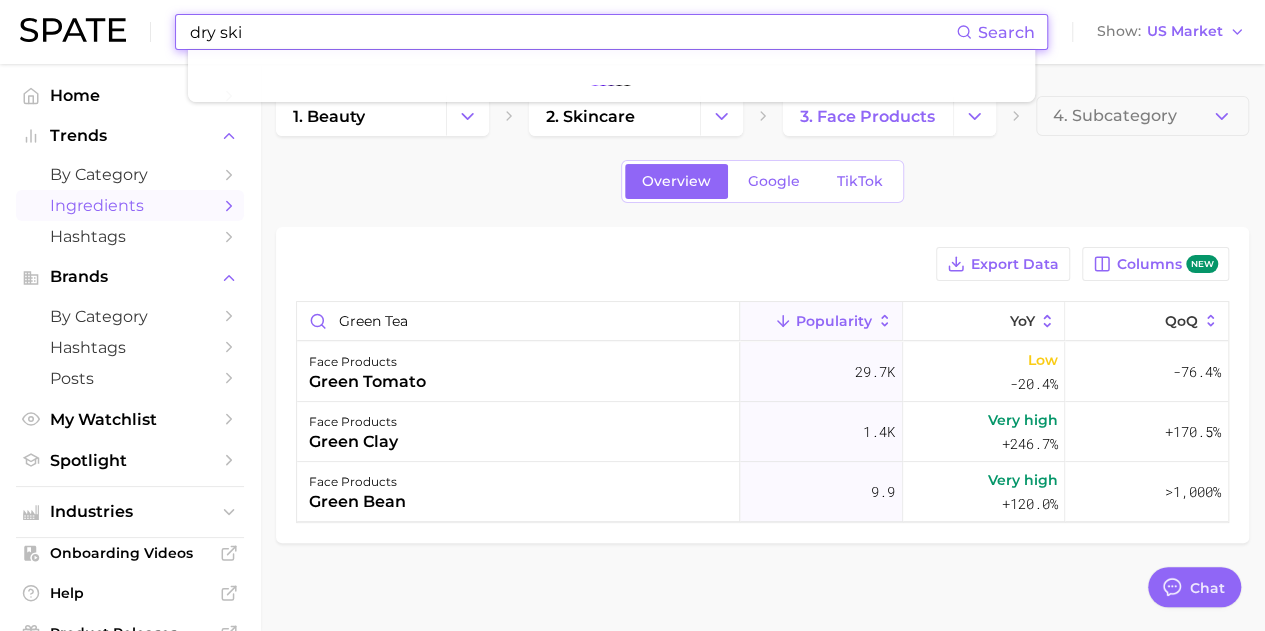 type on "dry skin" 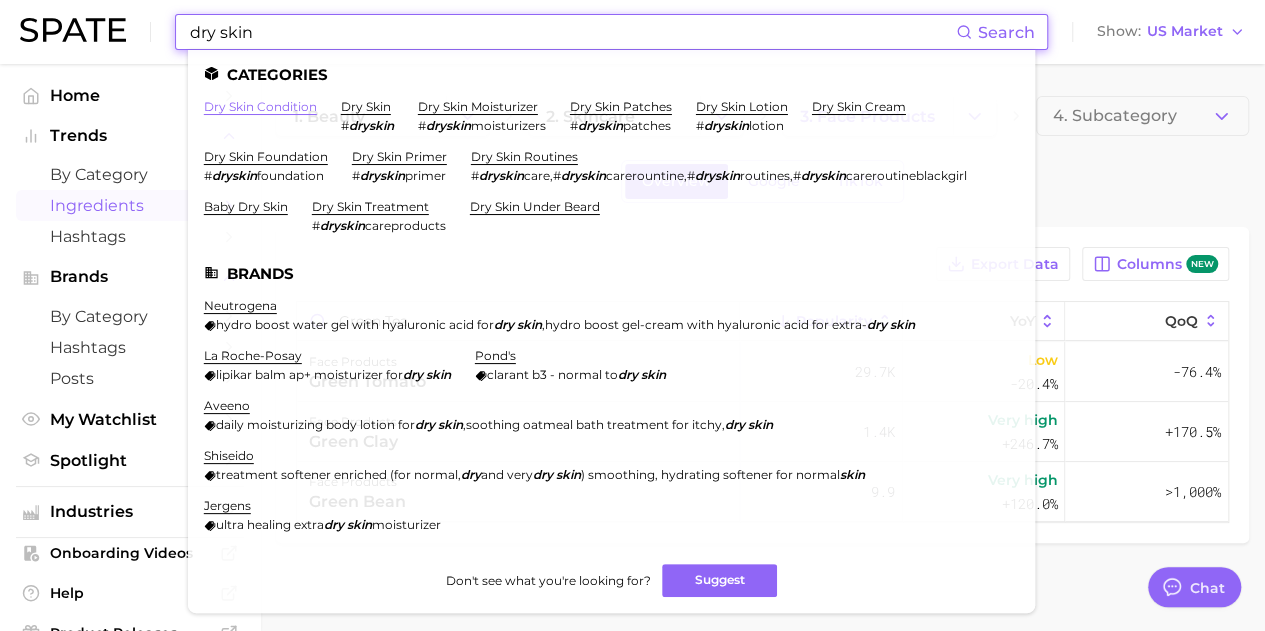 click on "dry skin condition" at bounding box center [260, 106] 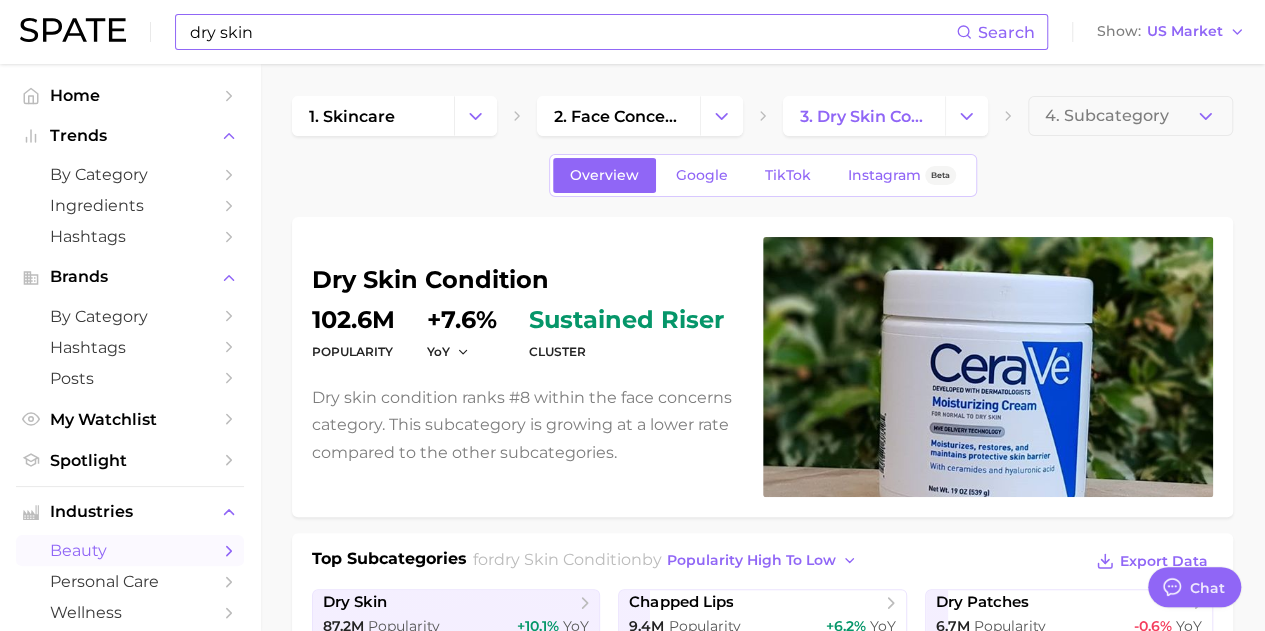 click on "dry skin" at bounding box center [572, 32] 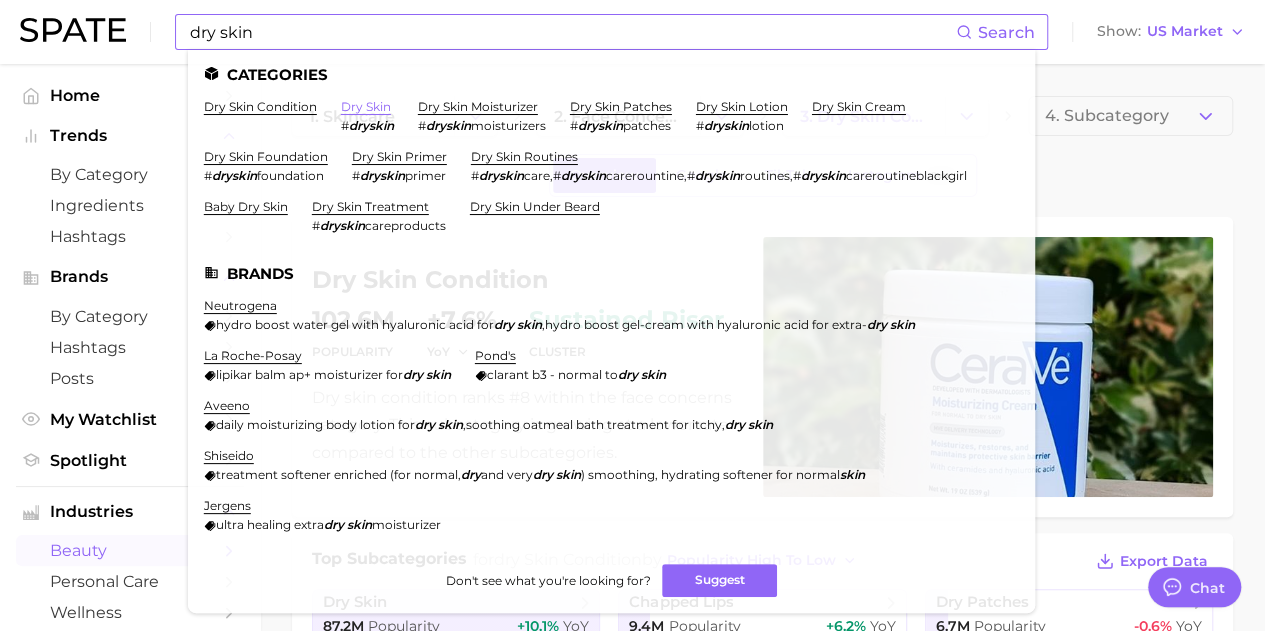click on "dry skin" at bounding box center [366, 106] 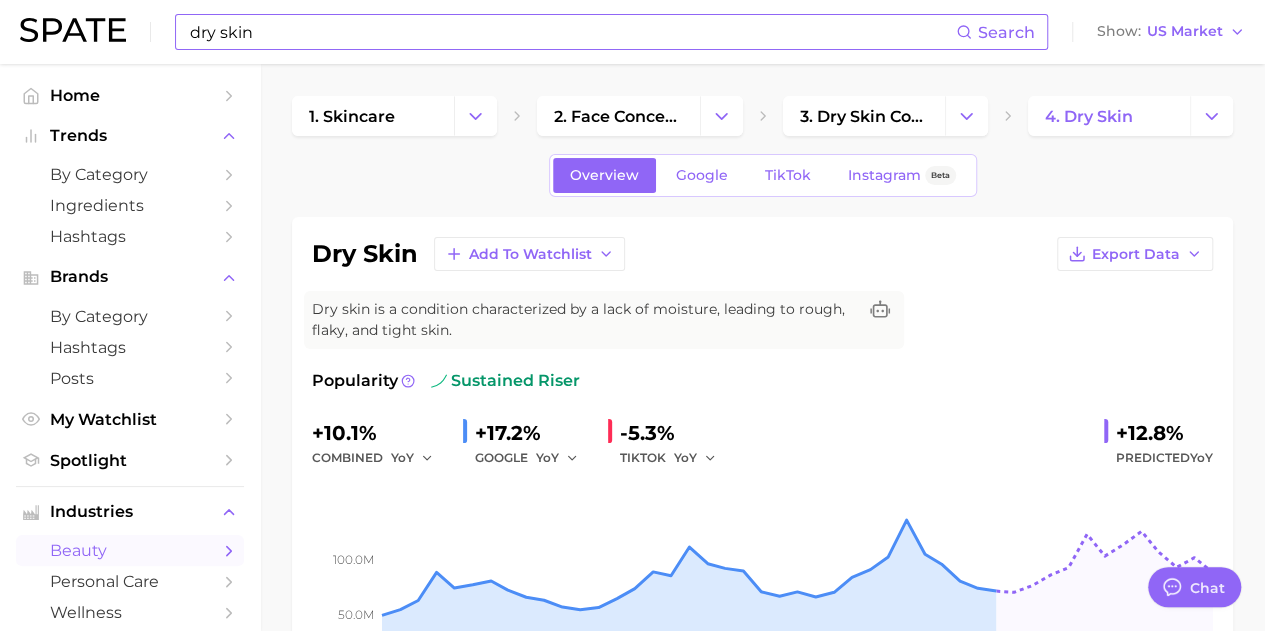 click on "dry skin" at bounding box center [572, 32] 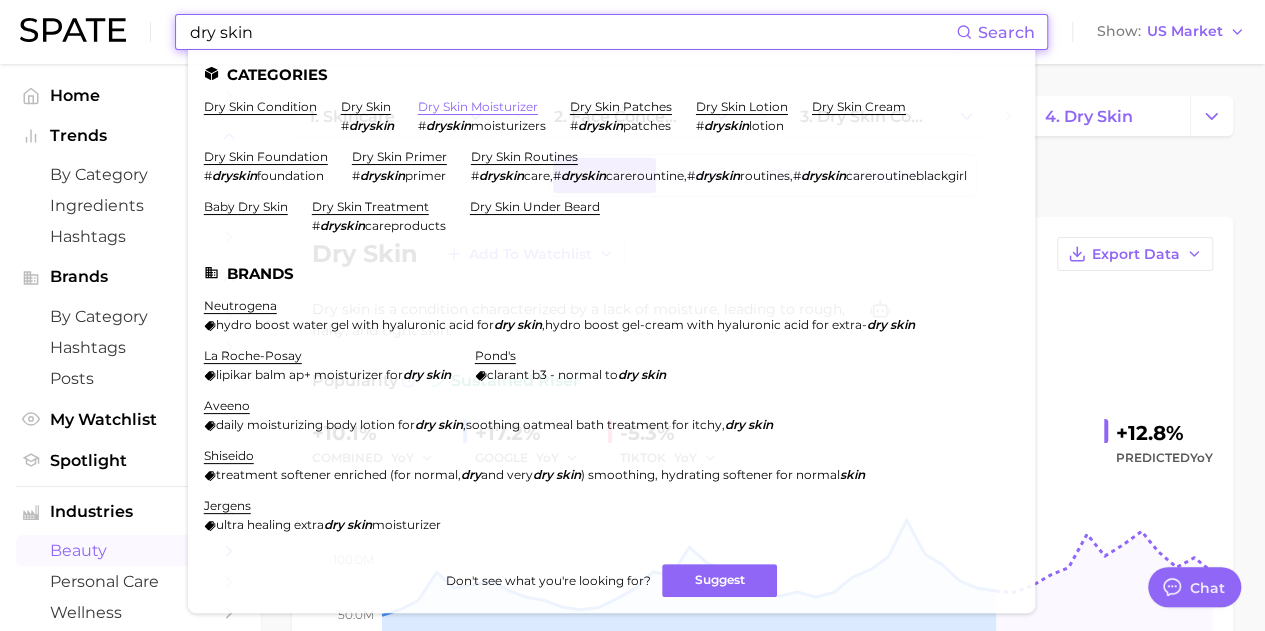 click on "dry skin moisturizer" at bounding box center (478, 106) 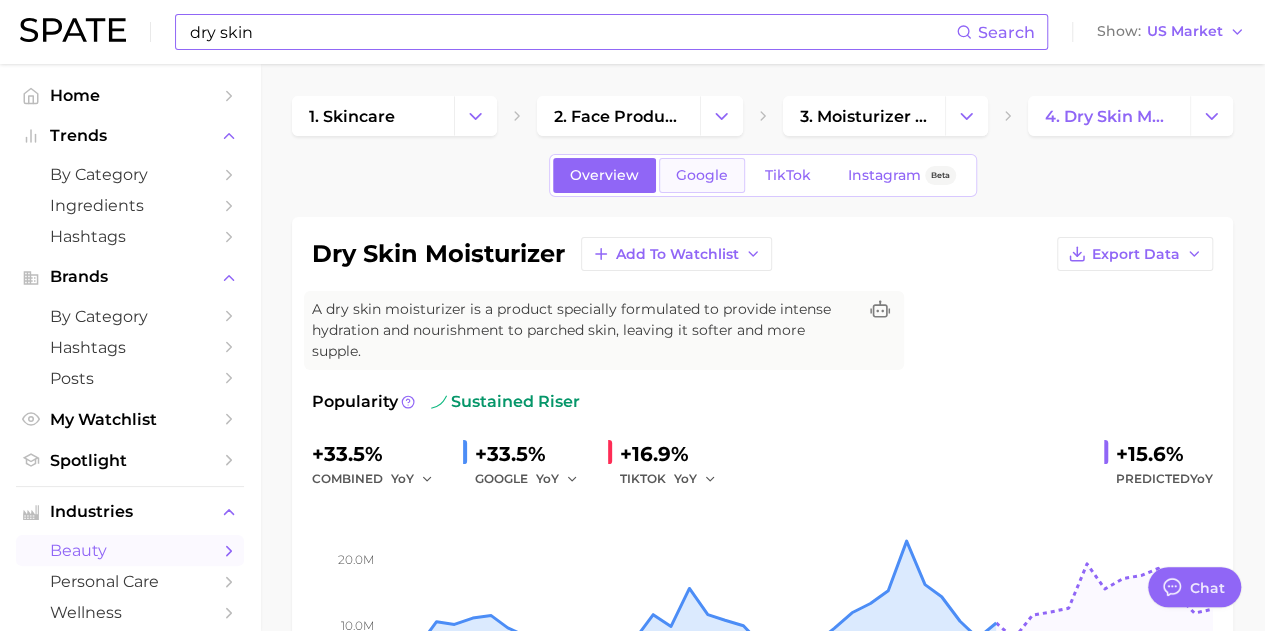 click on "Google" at bounding box center [702, 175] 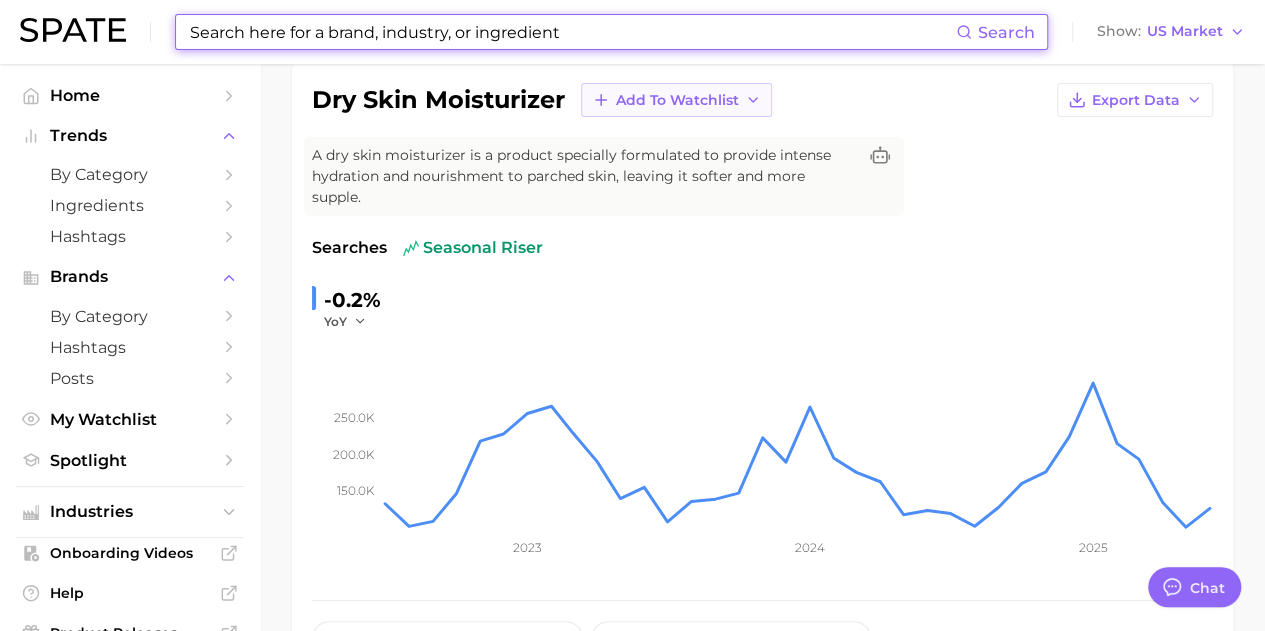 scroll, scrollTop: 0, scrollLeft: 0, axis: both 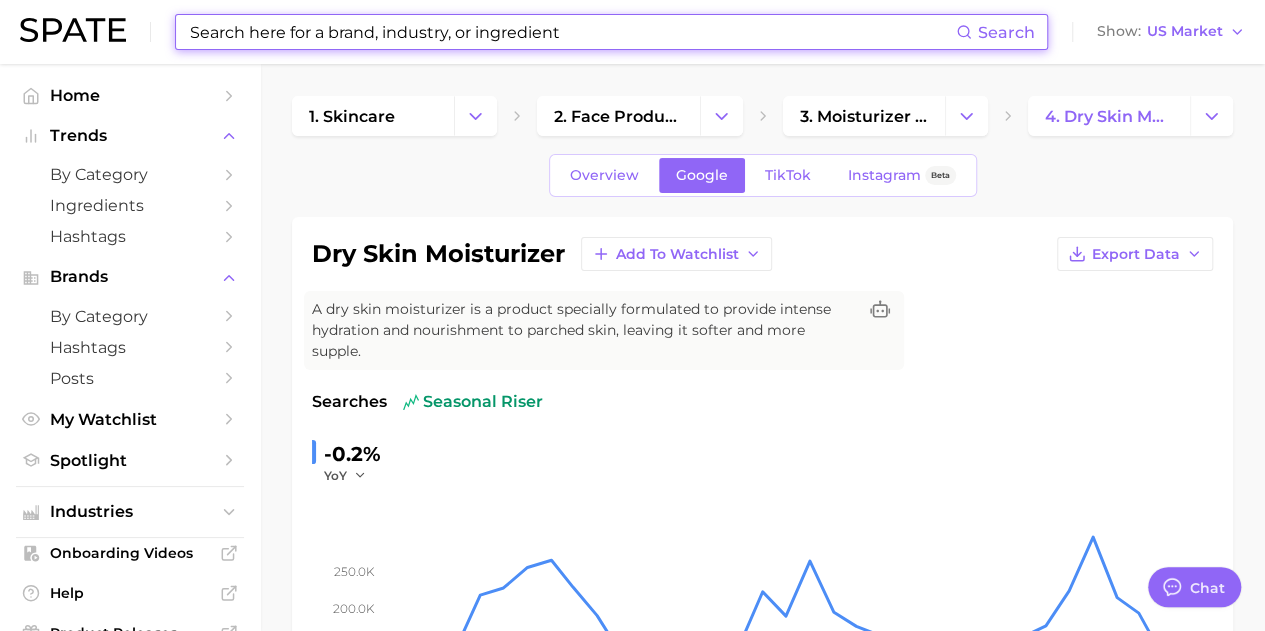 click at bounding box center (572, 32) 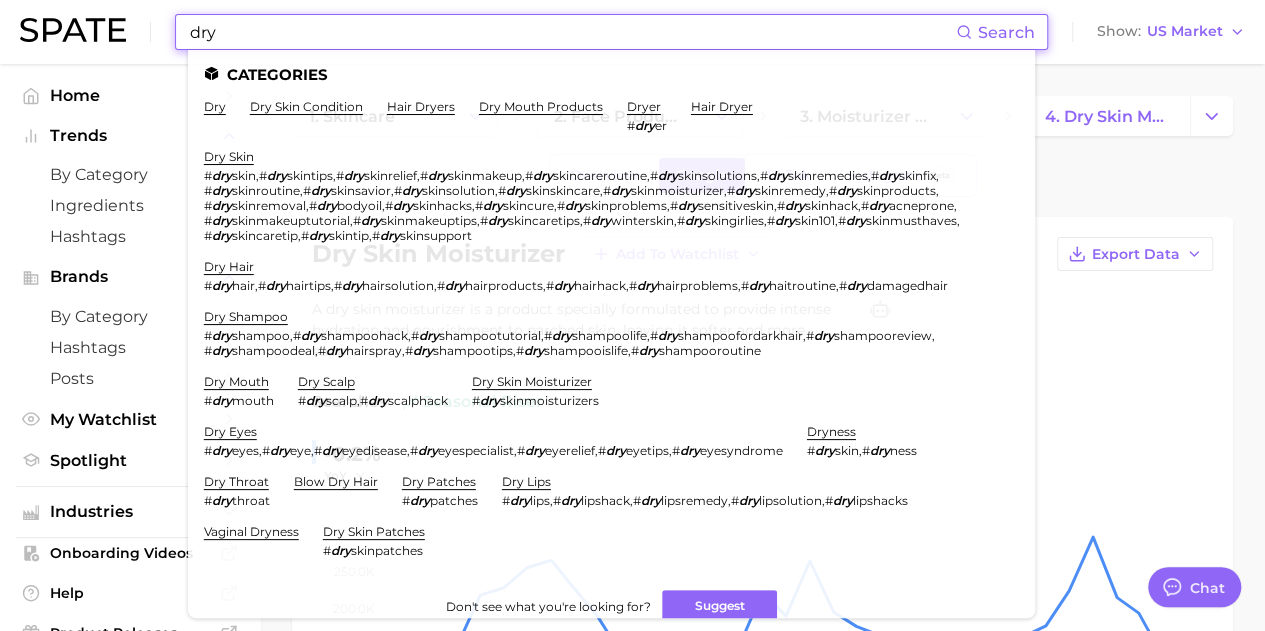 type on "dry" 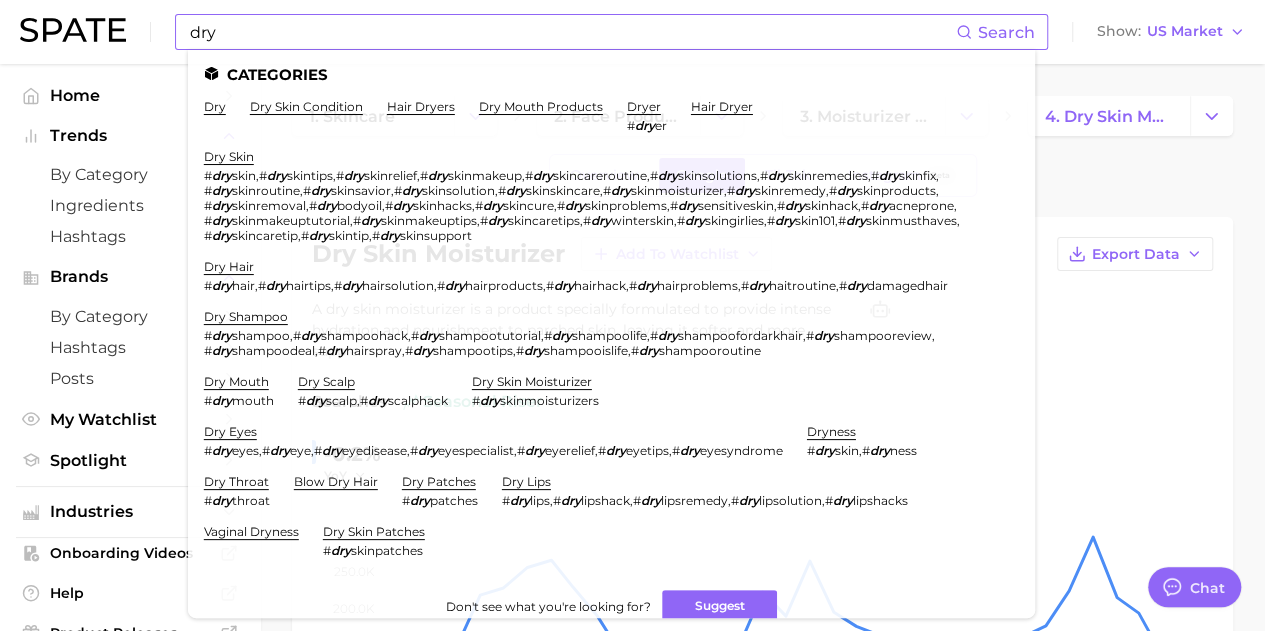 click on "dry skin condition" at bounding box center [306, 116] 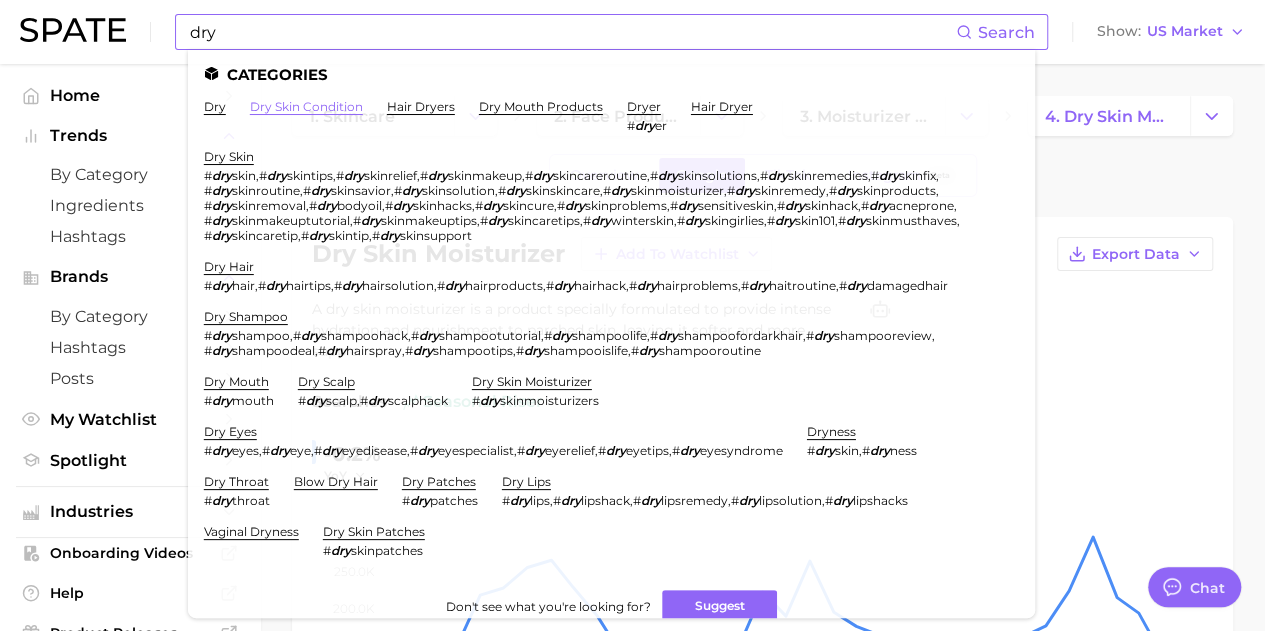 click on "dry skin condition" at bounding box center (306, 106) 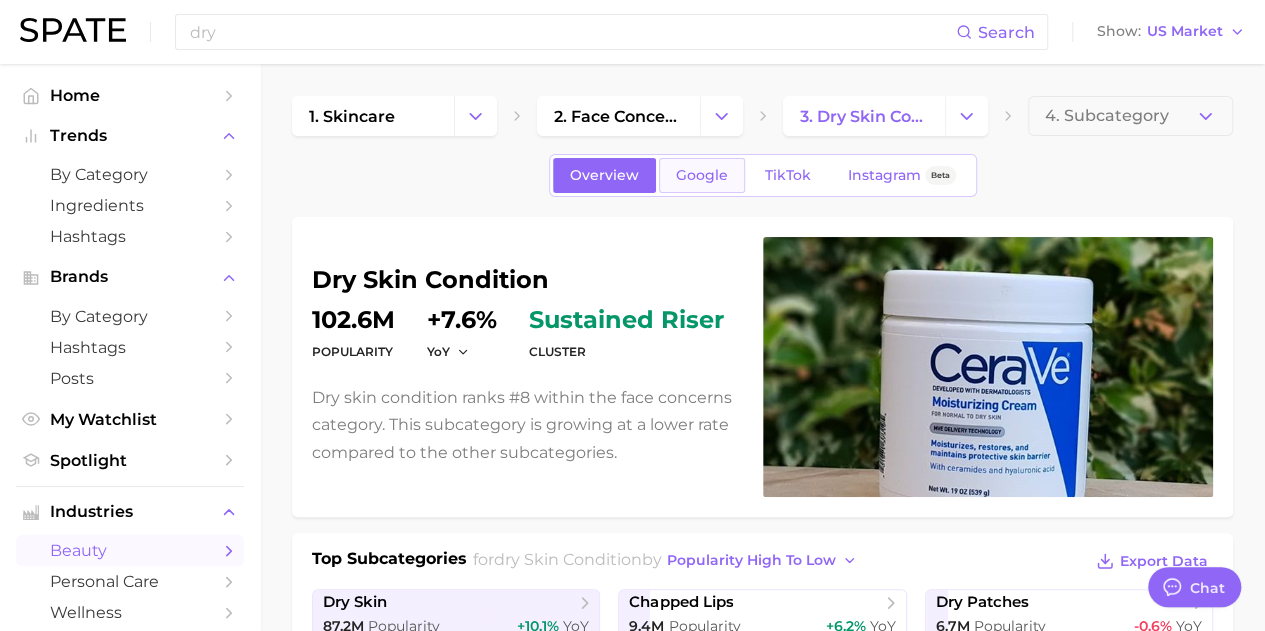 click on "Google" at bounding box center [702, 175] 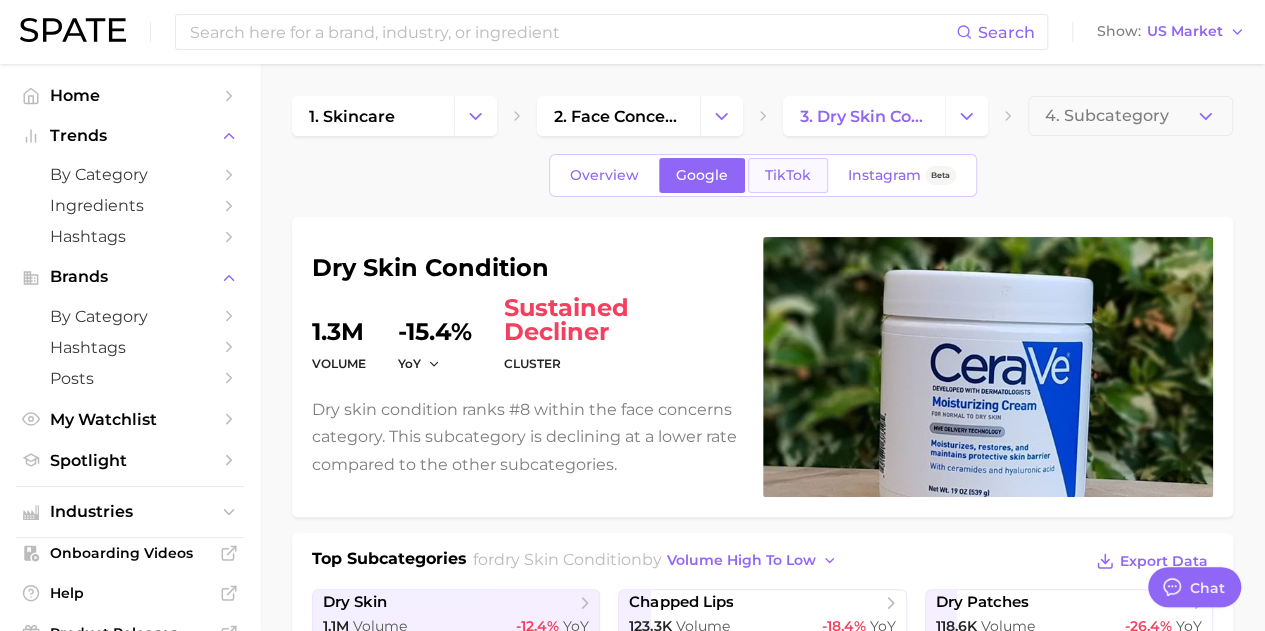 click on "TikTok" at bounding box center [788, 175] 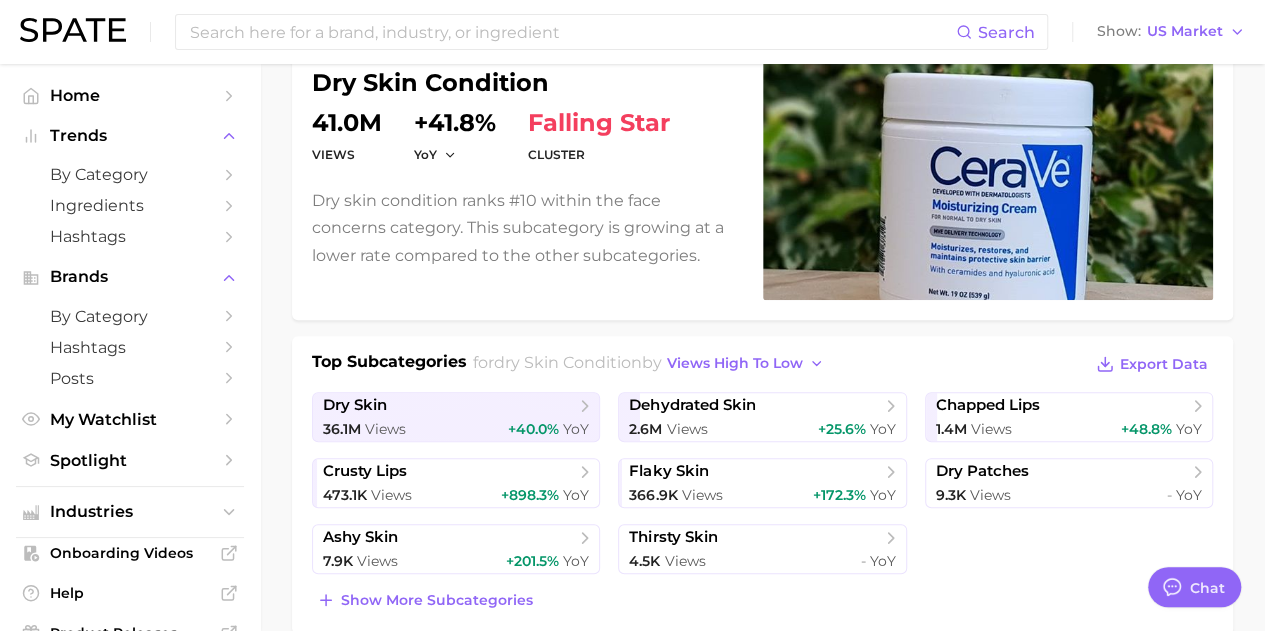 scroll, scrollTop: 200, scrollLeft: 0, axis: vertical 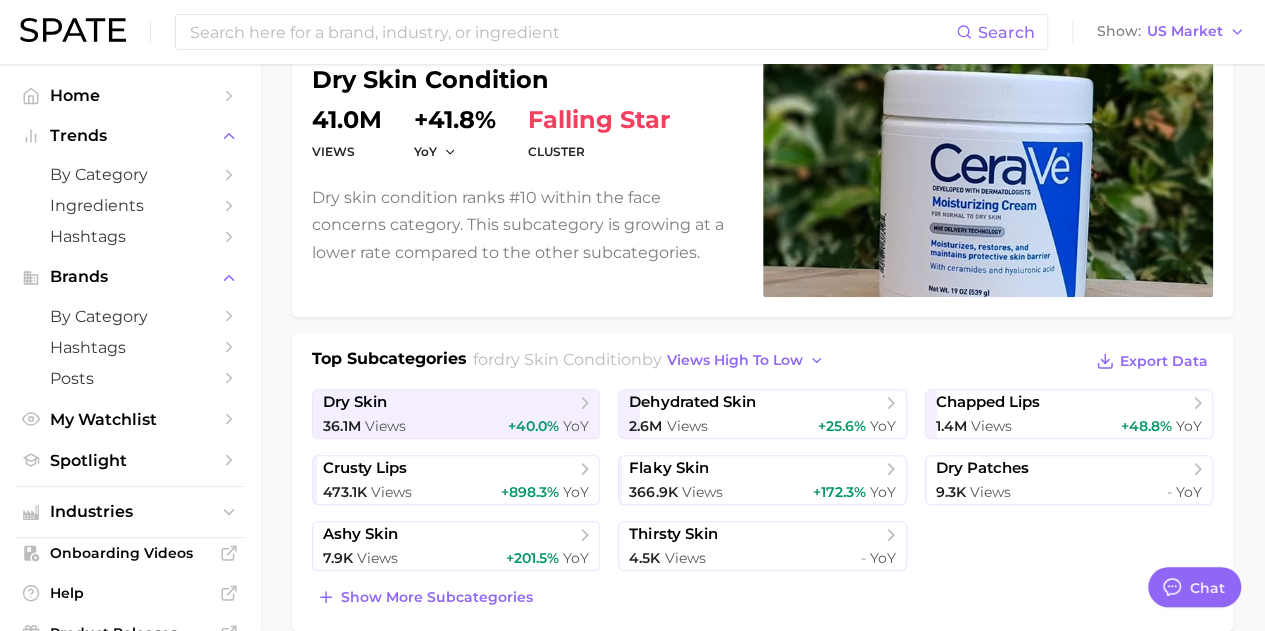click on "Dry skin condition ranks #10 within the face concerns category. This subcategory is growing at a lower rate compared to the other subcategories." at bounding box center (525, 225) 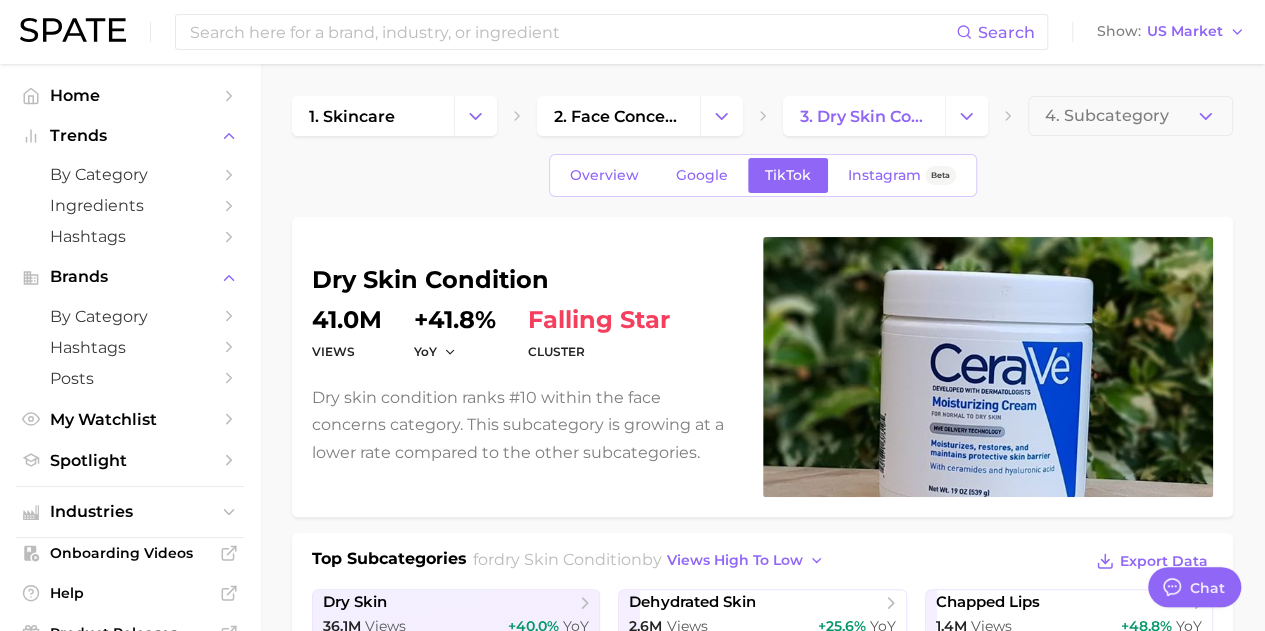 scroll, scrollTop: 0, scrollLeft: 0, axis: both 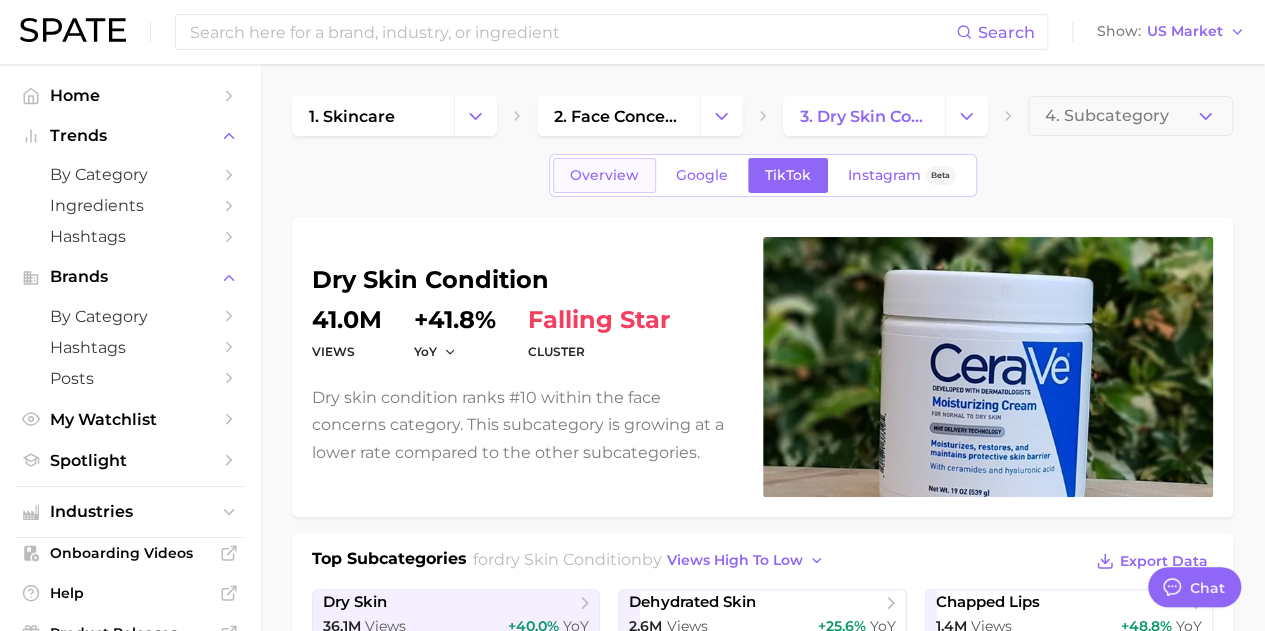 click on "Overview" at bounding box center (604, 175) 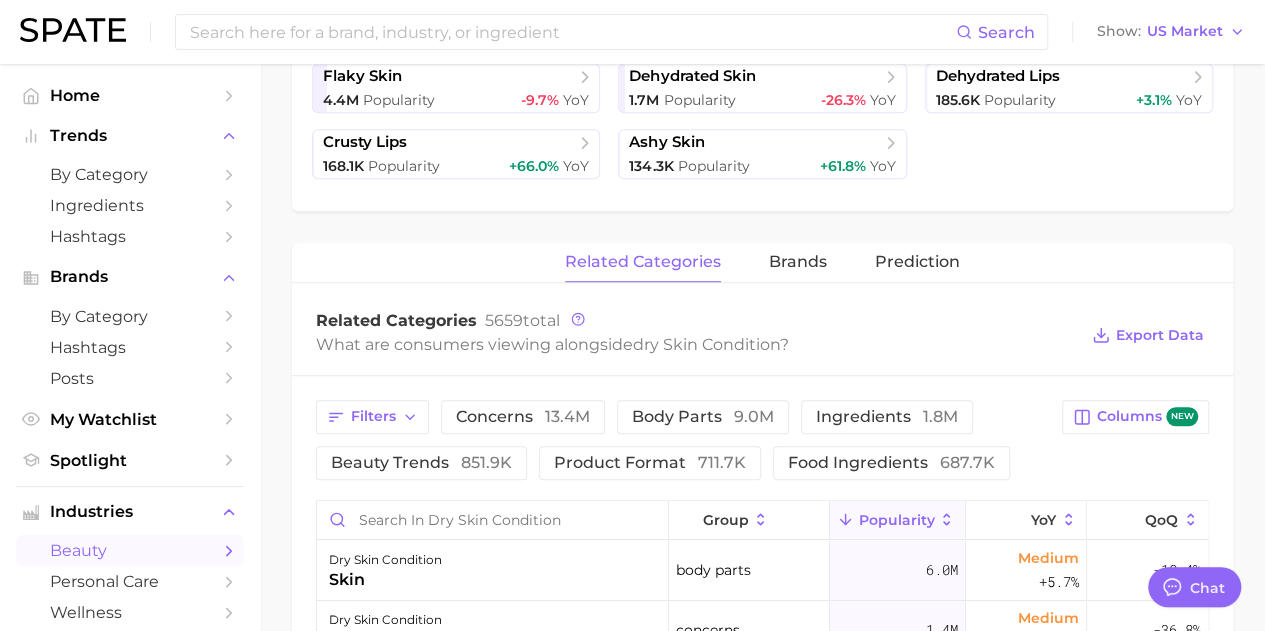 scroll, scrollTop: 300, scrollLeft: 0, axis: vertical 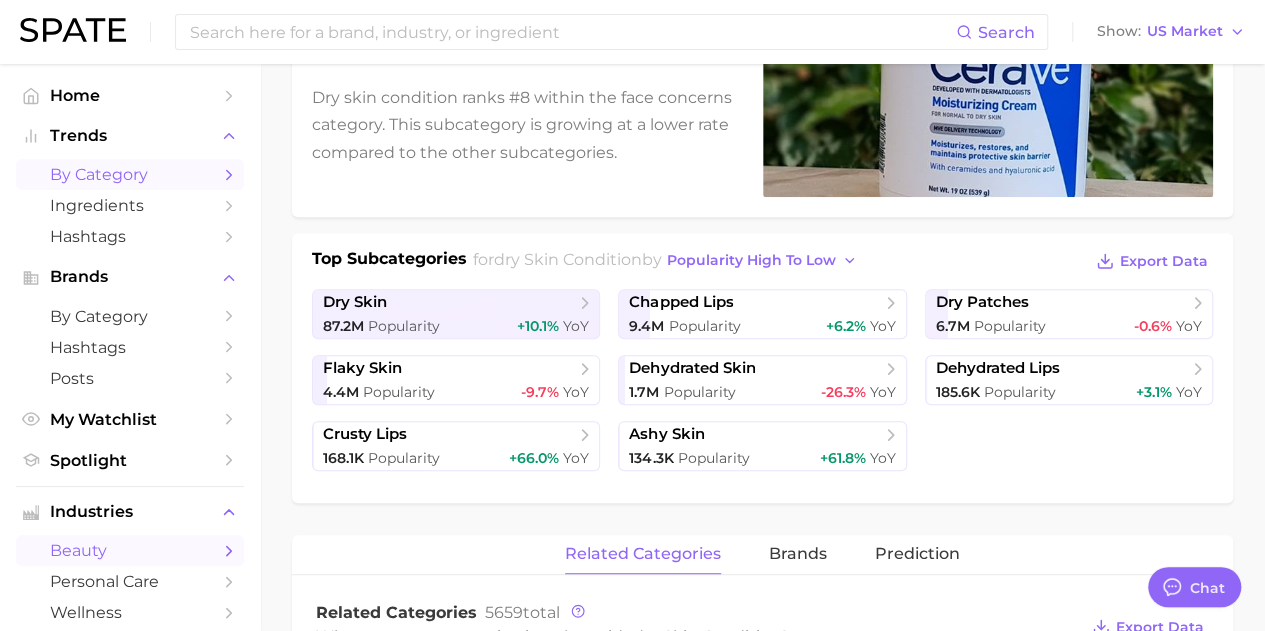 click on "by Category" at bounding box center [130, 174] 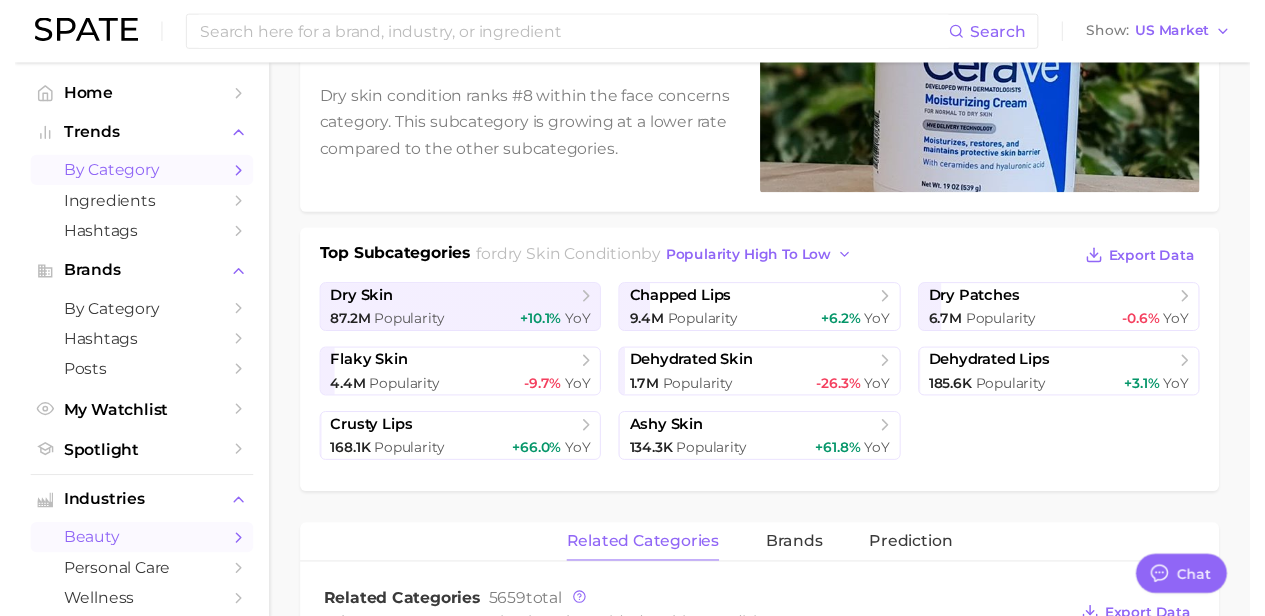 scroll, scrollTop: 0, scrollLeft: 0, axis: both 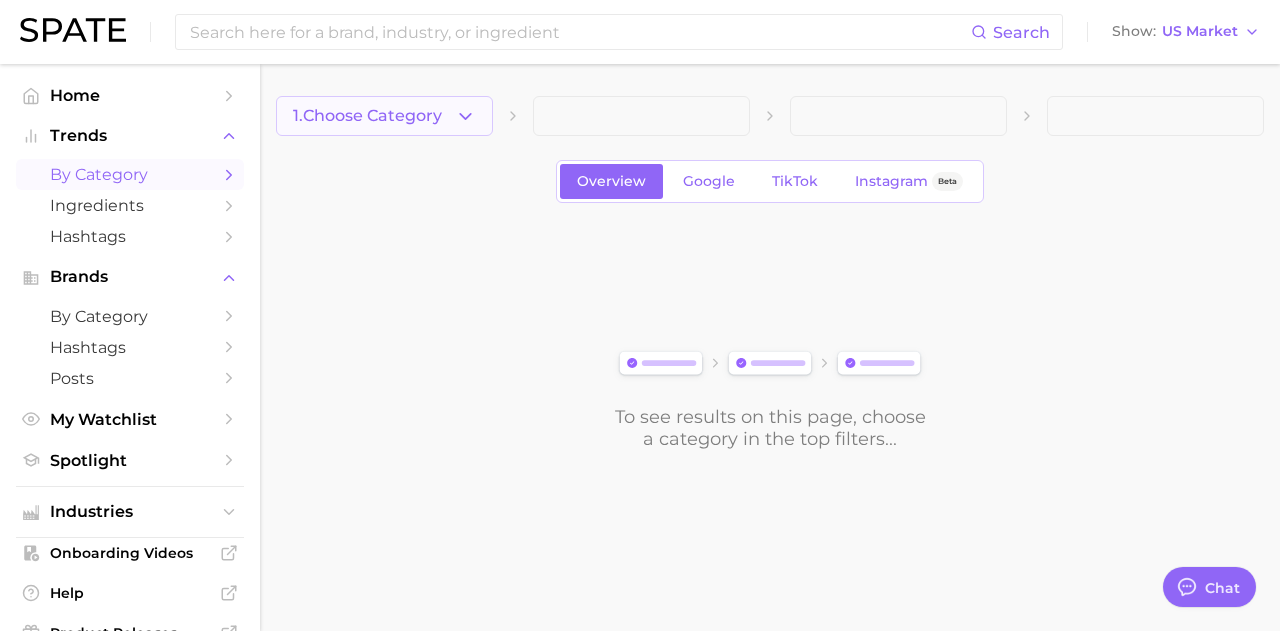 click on "1.  Choose Category" at bounding box center (384, 116) 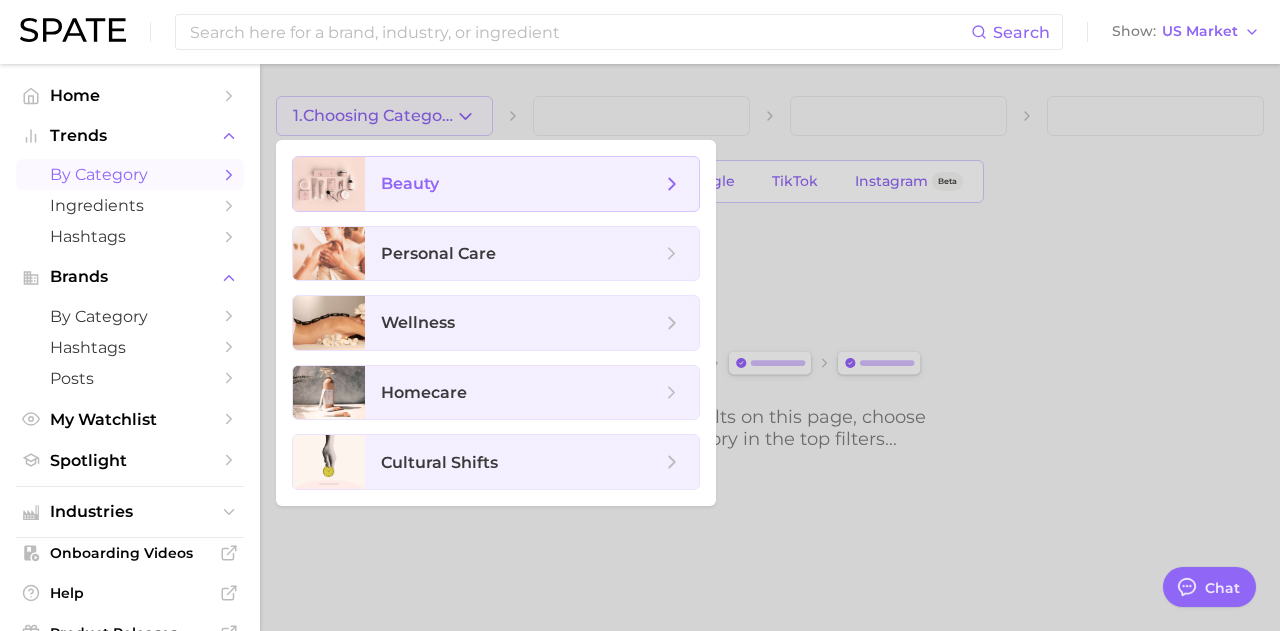 click on "beauty" at bounding box center [521, 184] 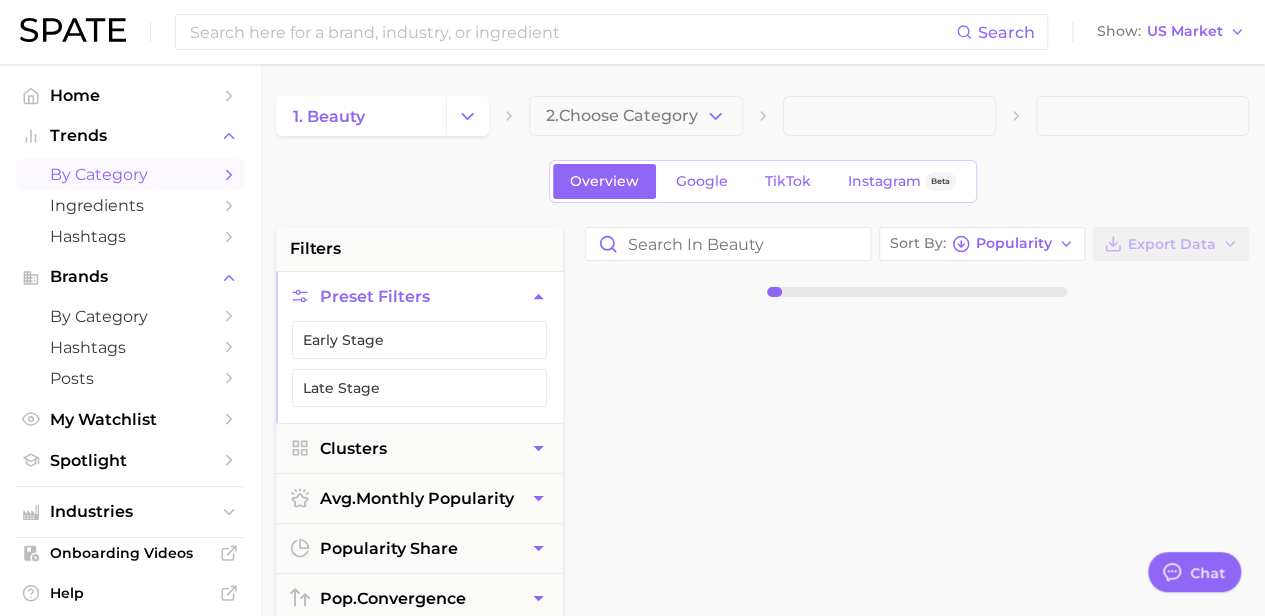 click on "1. beauty 2.  Choose Category Overview Google TikTok Instagram Beta filters Preset Filters Early Stage   Late Stage   Clusters avg.  monthly popularity popularity share pop.  convergence pop.  predicted growth Sort By Popularity Export Data" at bounding box center (762, 822) 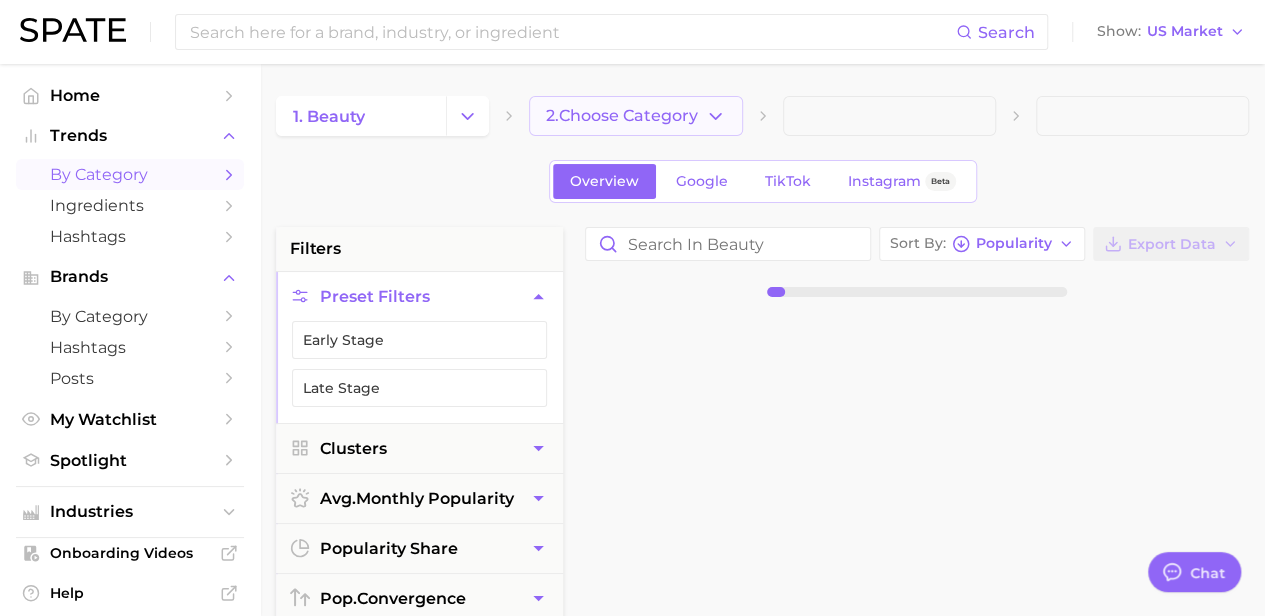 click on "2.  Choose Category" at bounding box center (635, 116) 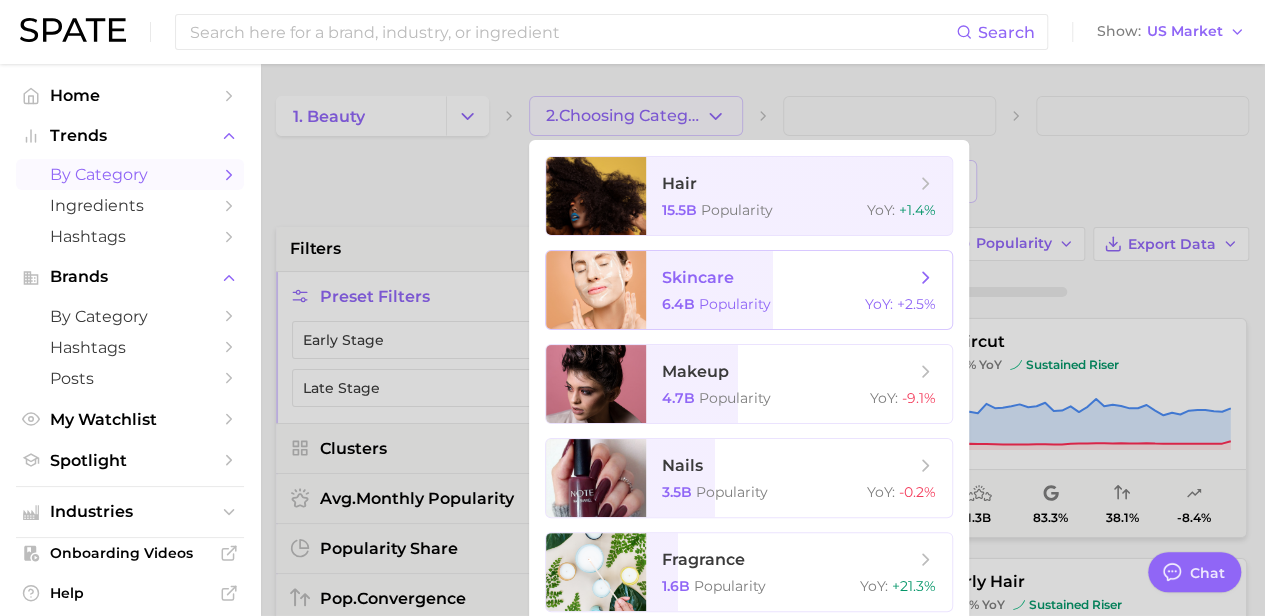 click on "skincare" at bounding box center [698, 277] 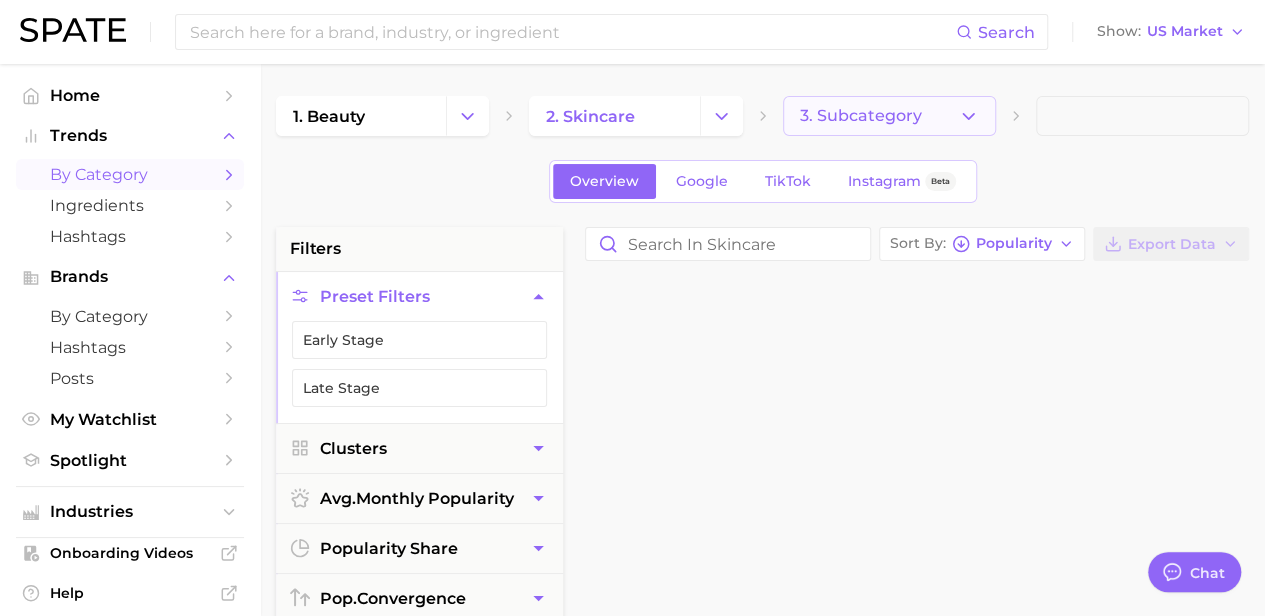 click on "3. Subcategory" at bounding box center (889, 116) 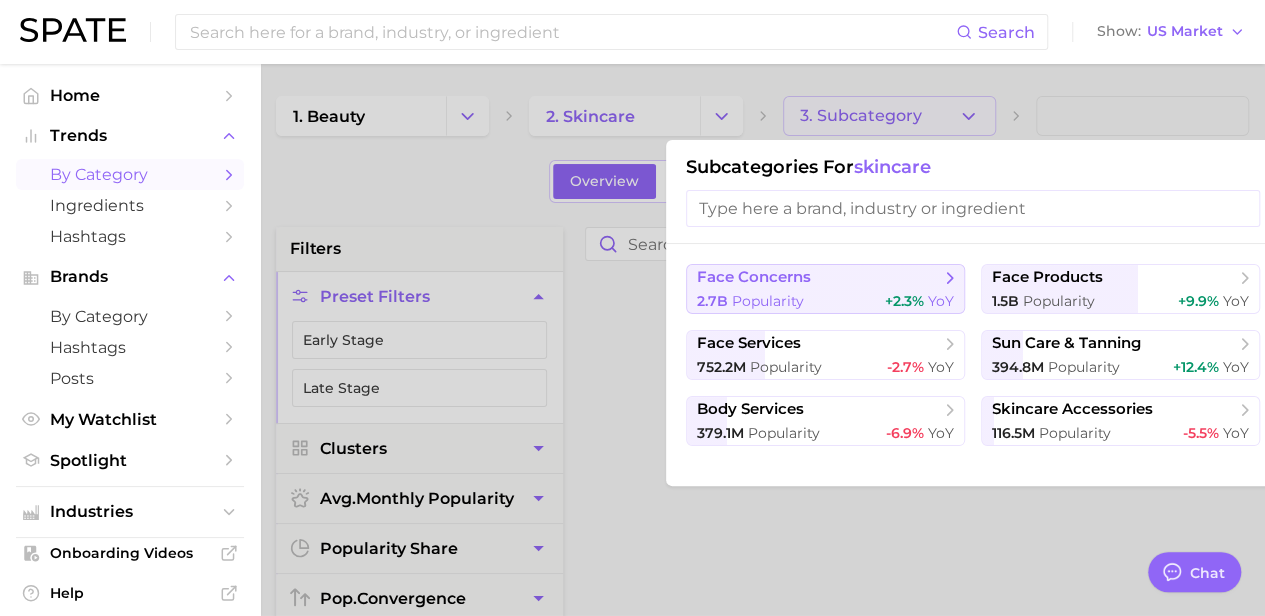 click on "+2.3%" at bounding box center (904, 301) 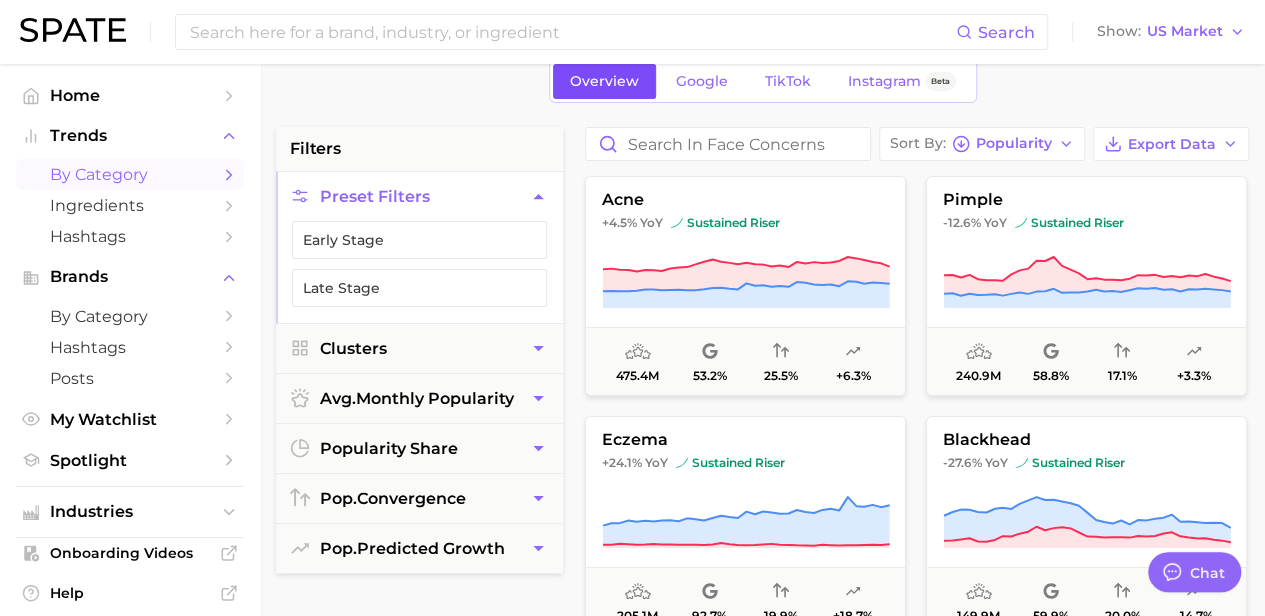 scroll, scrollTop: 300, scrollLeft: 0, axis: vertical 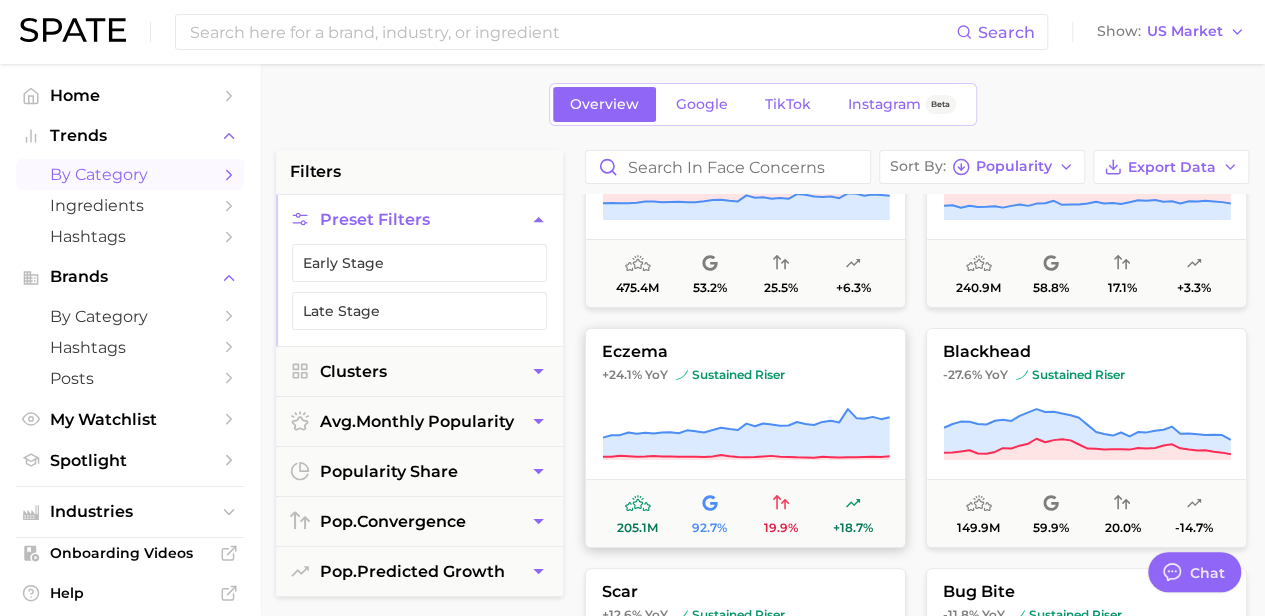 click 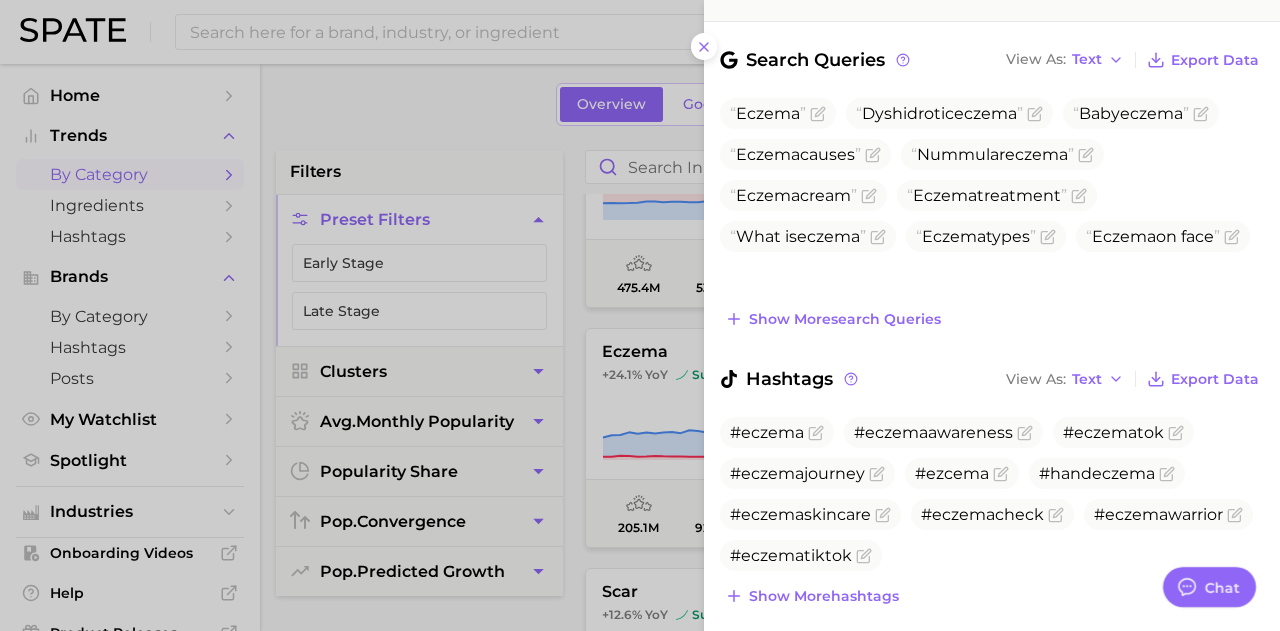 scroll, scrollTop: 668, scrollLeft: 0, axis: vertical 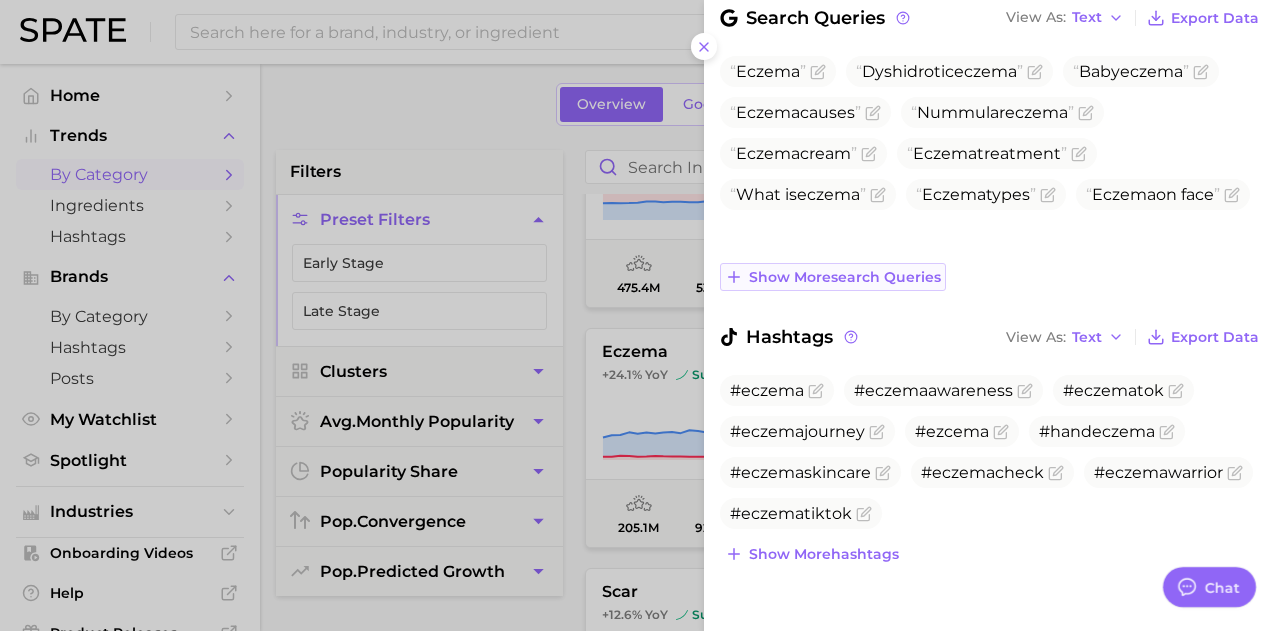 click on "Show more  search queries" at bounding box center (845, 277) 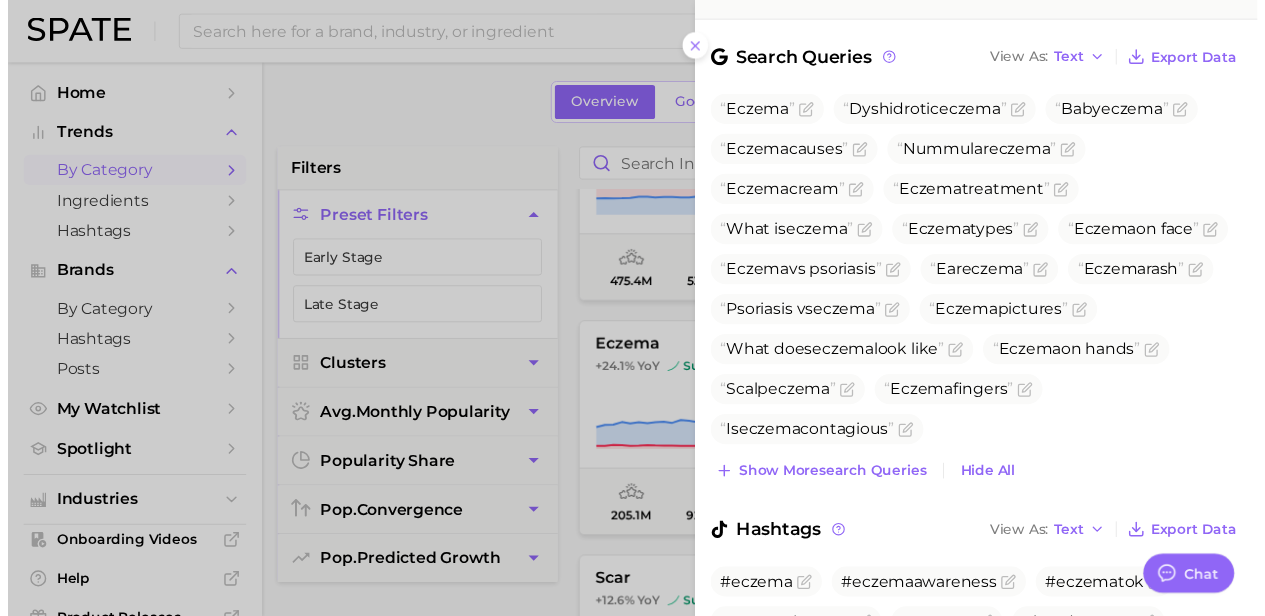 scroll, scrollTop: 627, scrollLeft: 0, axis: vertical 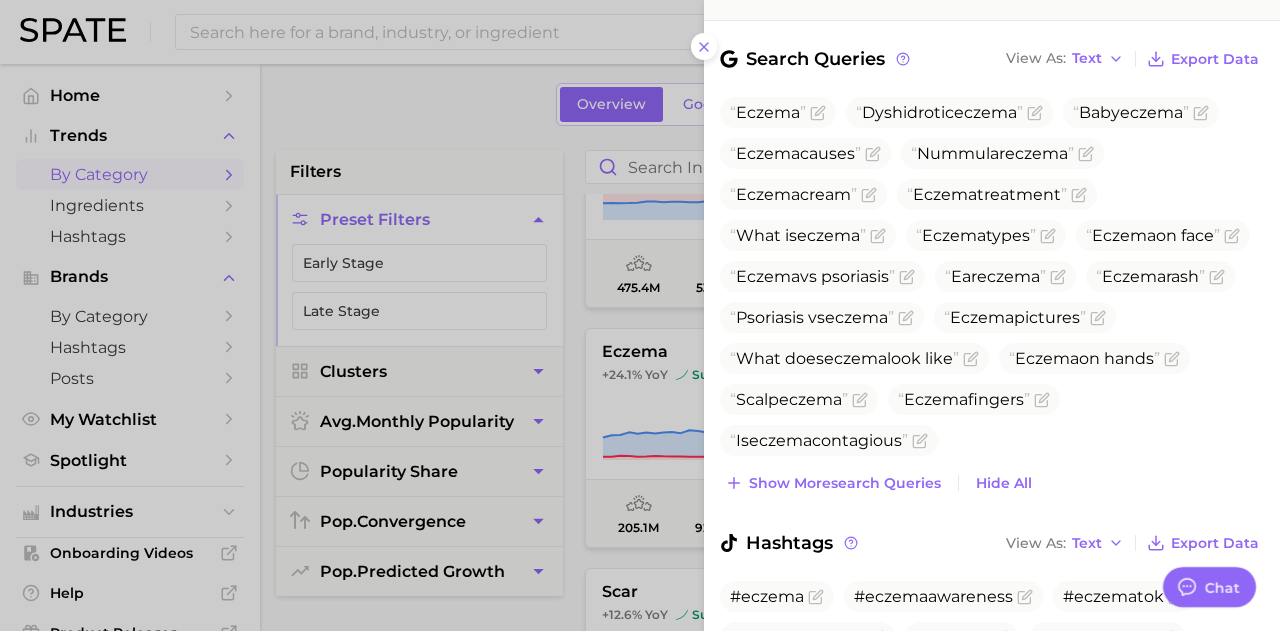 click at bounding box center (640, 315) 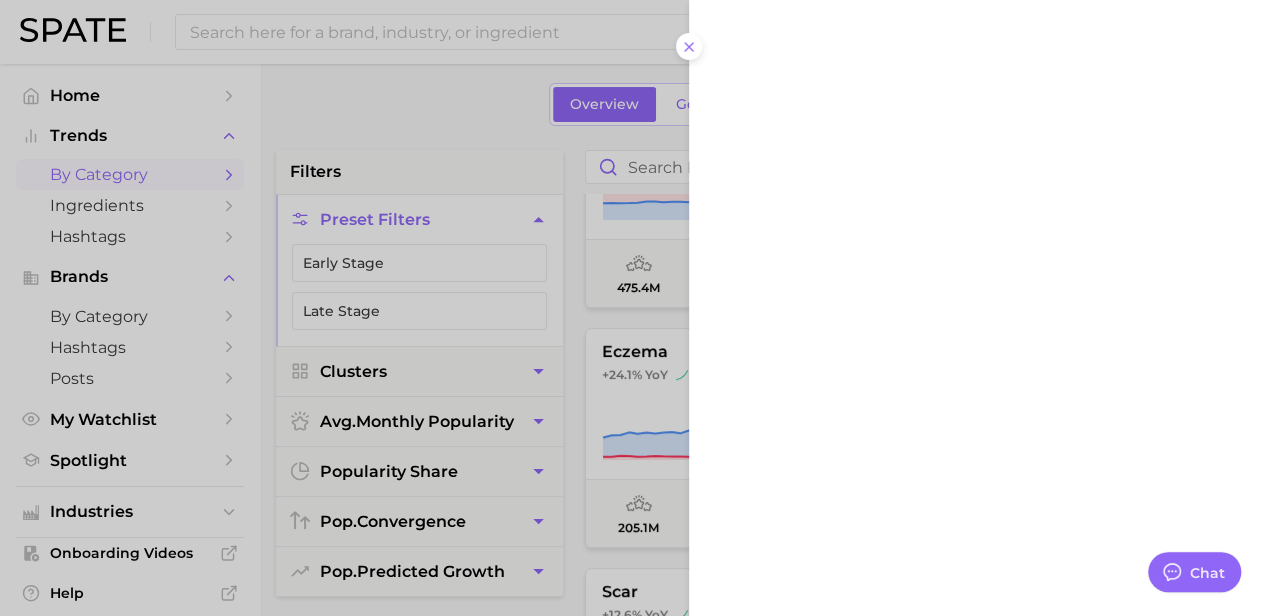 scroll, scrollTop: 0, scrollLeft: 0, axis: both 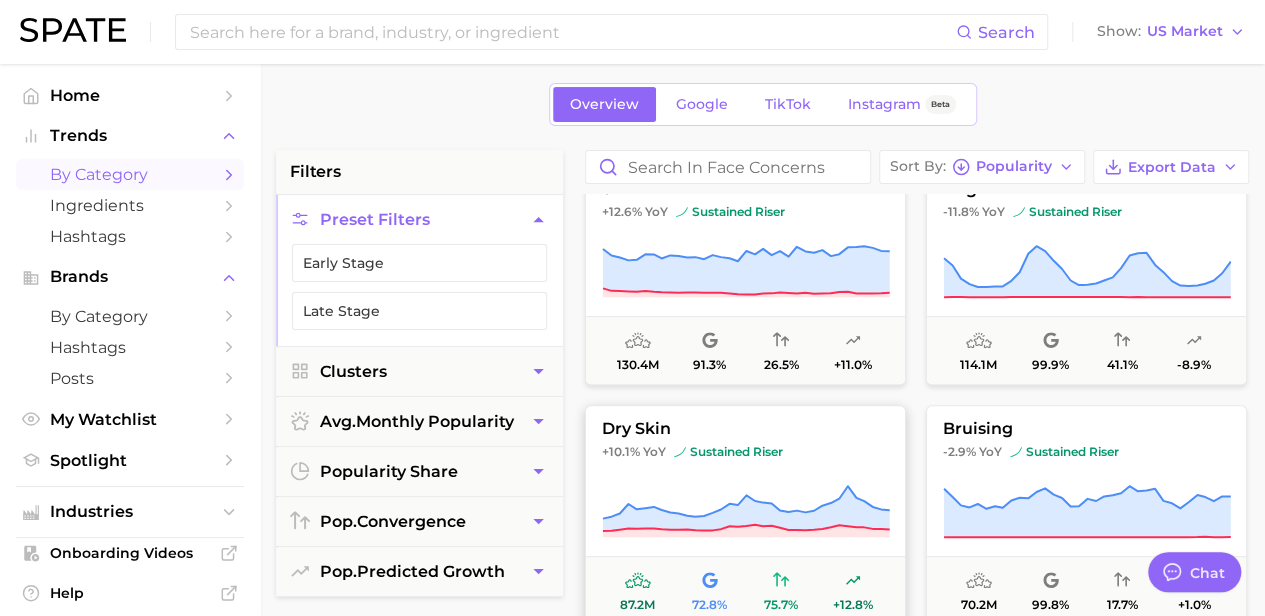 click 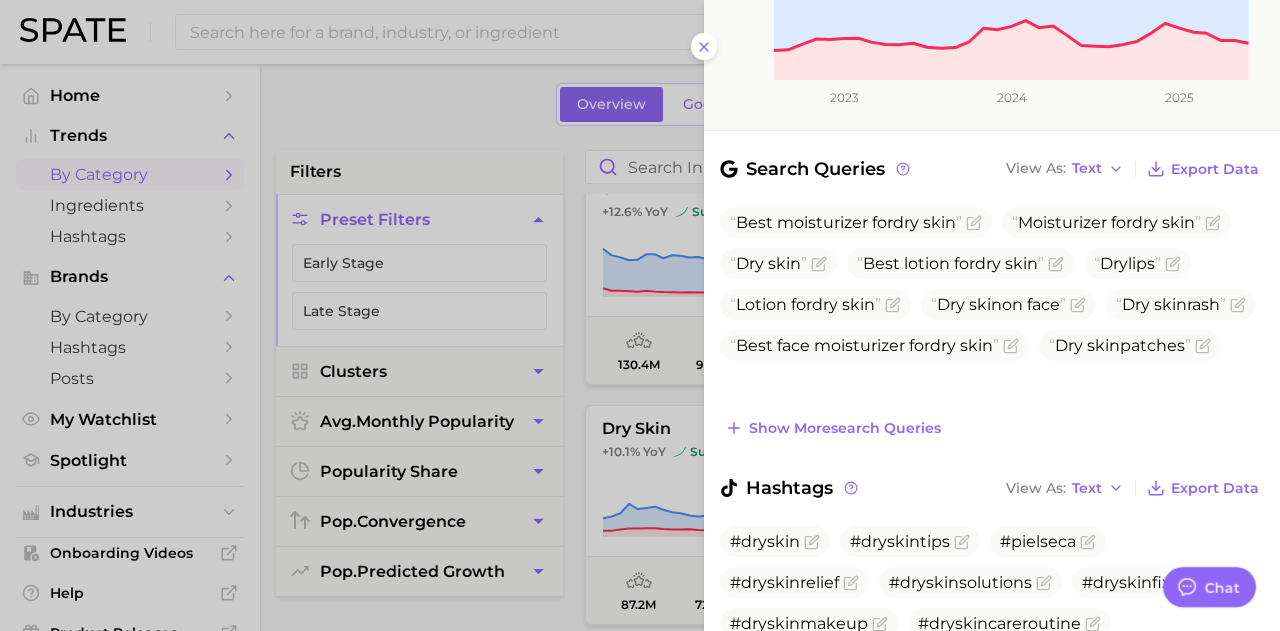 scroll, scrollTop: 518, scrollLeft: 0, axis: vertical 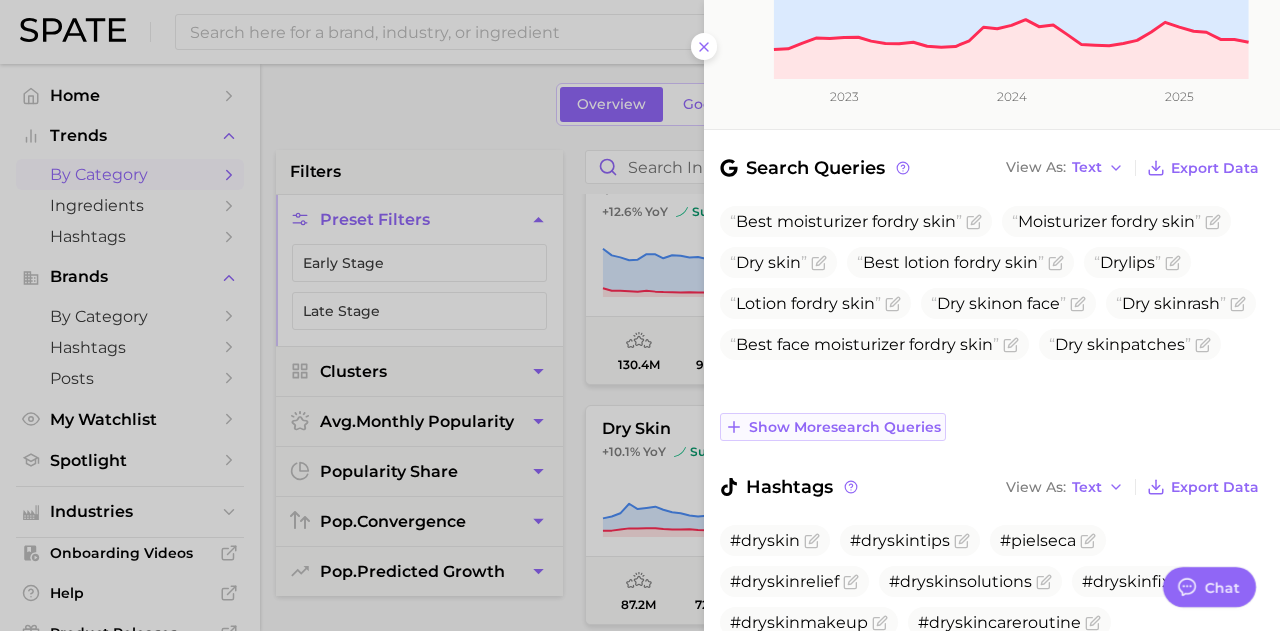 click on "Show more  search queries" at bounding box center [845, 427] 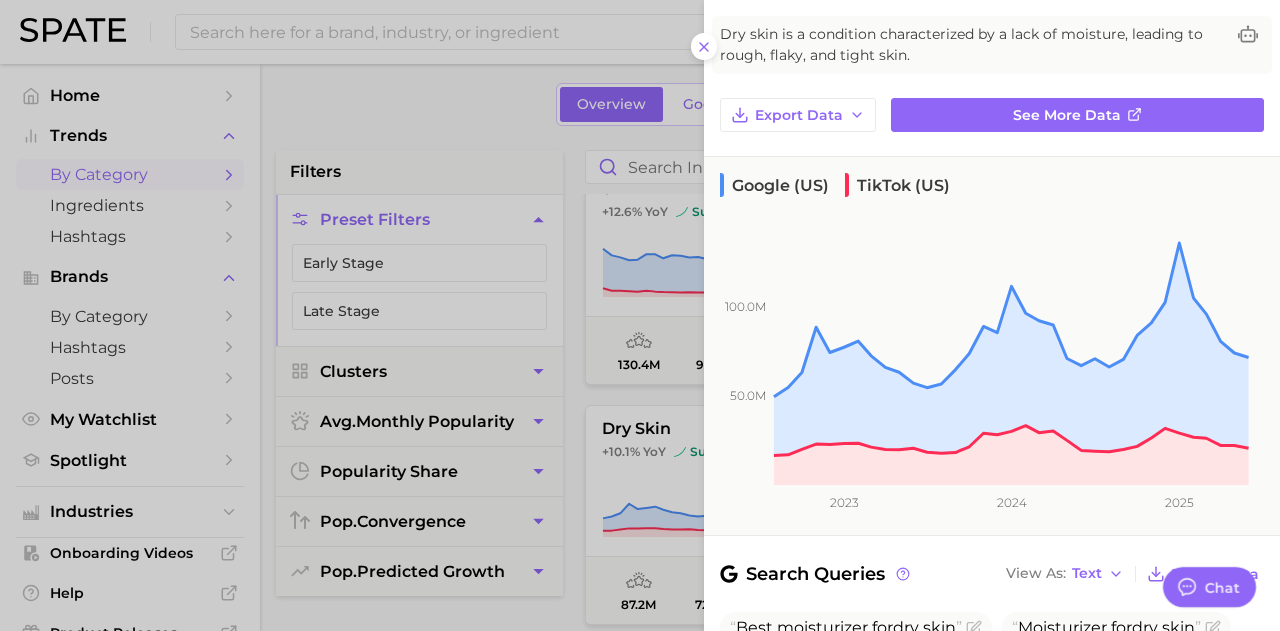 scroll, scrollTop: 81, scrollLeft: 0, axis: vertical 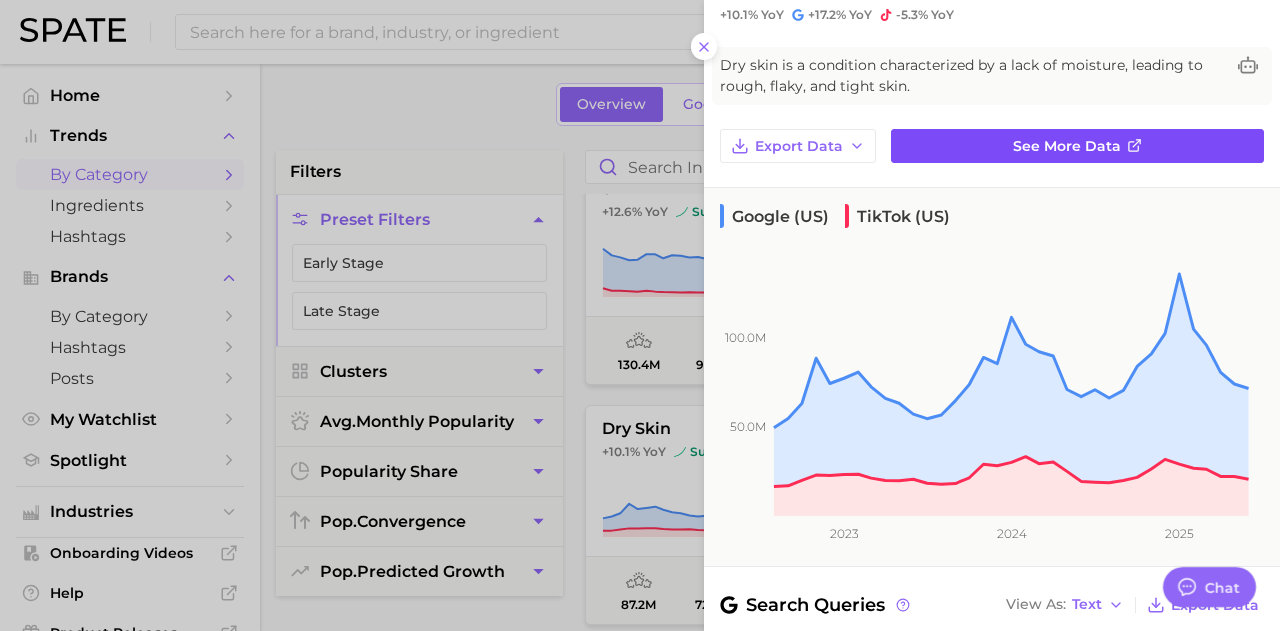 click on "See more data" at bounding box center [1067, 146] 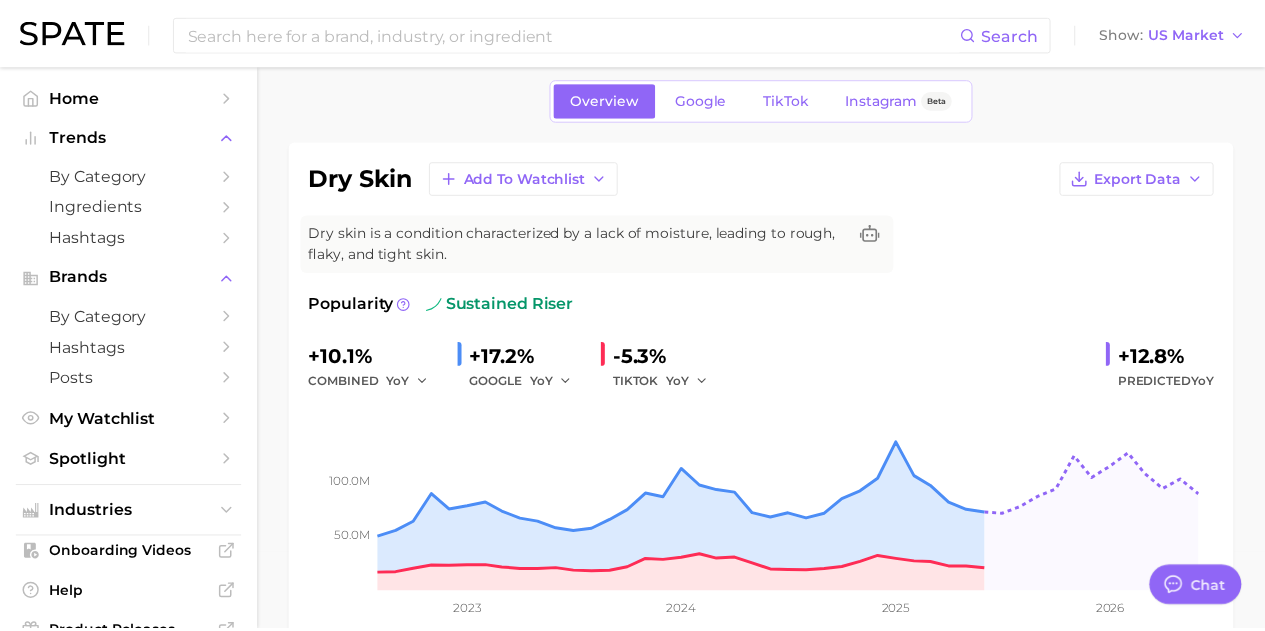 scroll, scrollTop: 0, scrollLeft: 0, axis: both 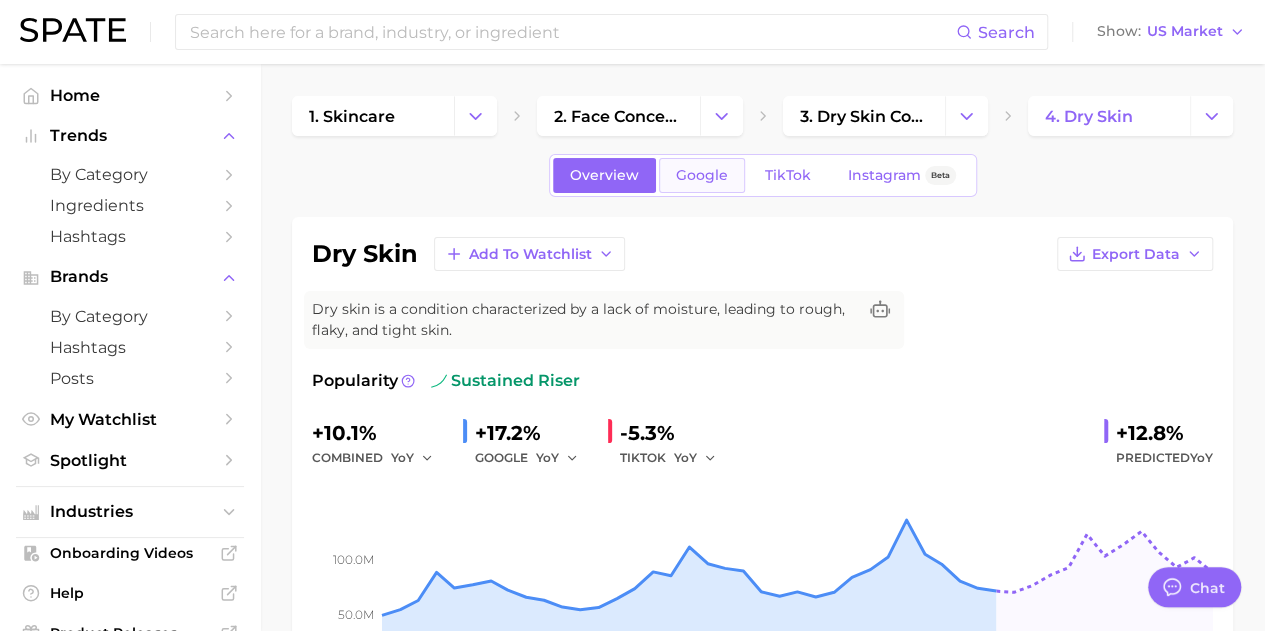 click on "Google" at bounding box center [702, 175] 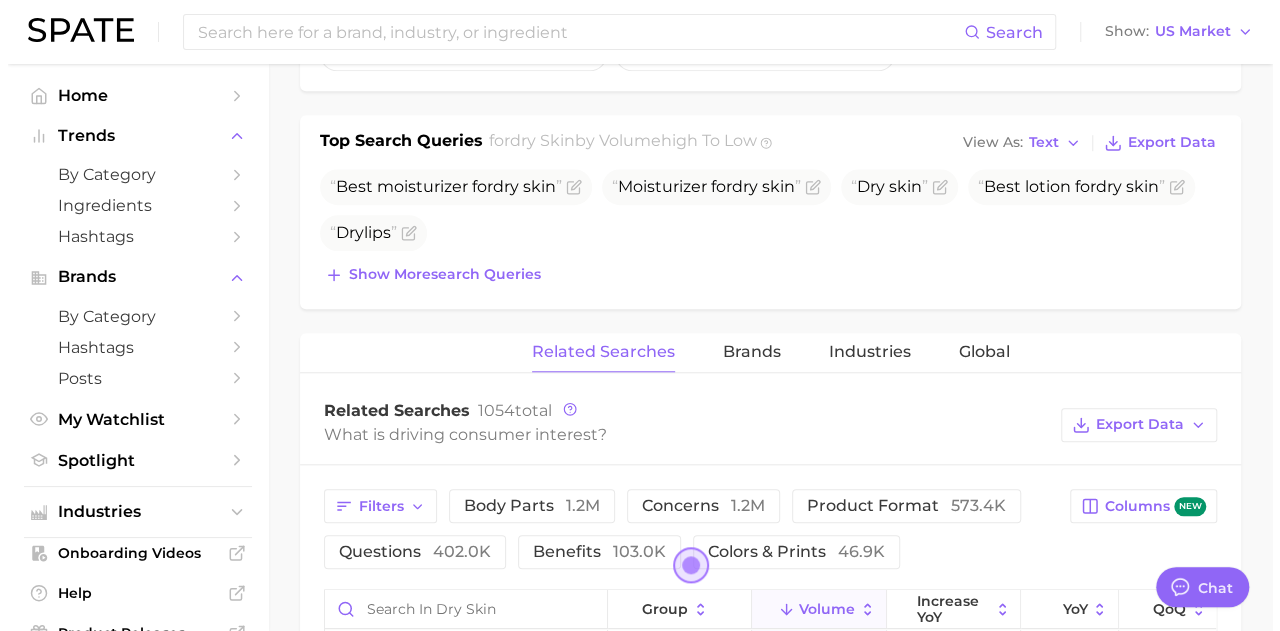 scroll, scrollTop: 943, scrollLeft: 0, axis: vertical 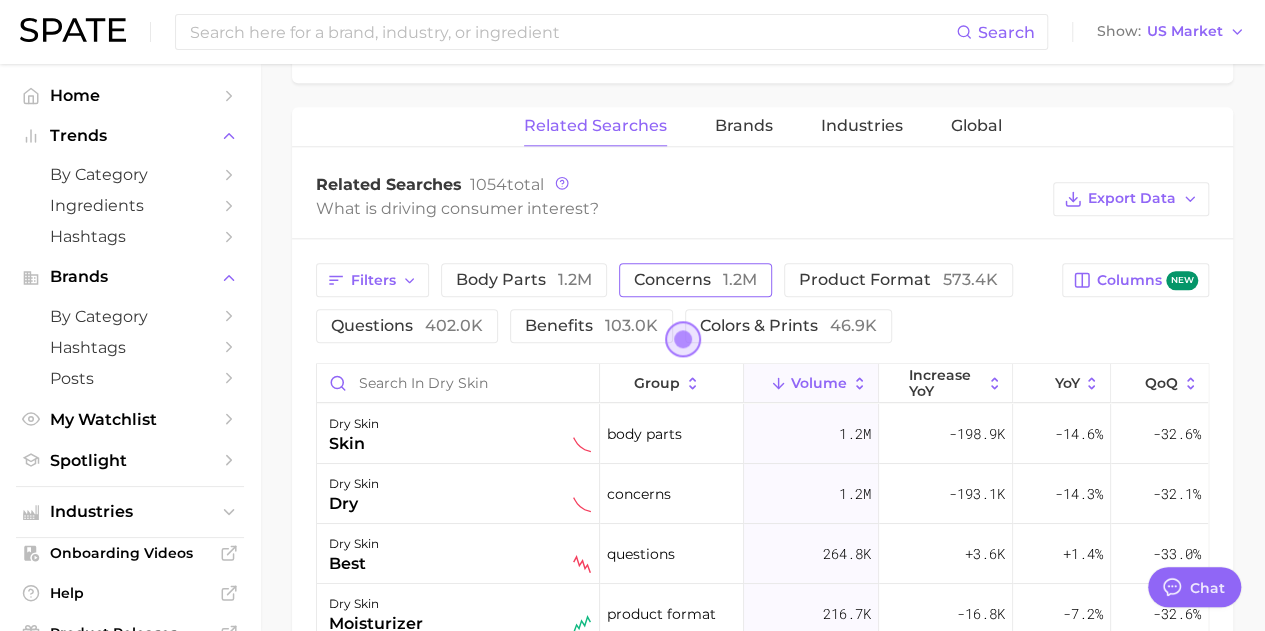 click on "1.2m" at bounding box center [740, 279] 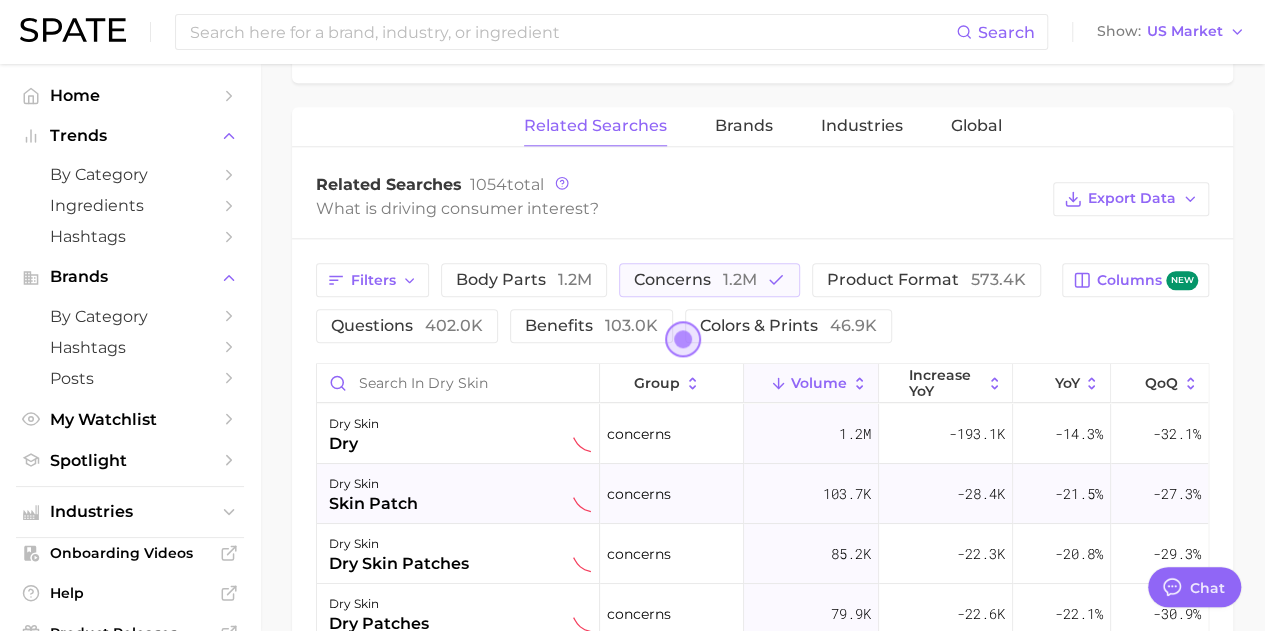 click on "dry skin skin patch" at bounding box center (460, 494) 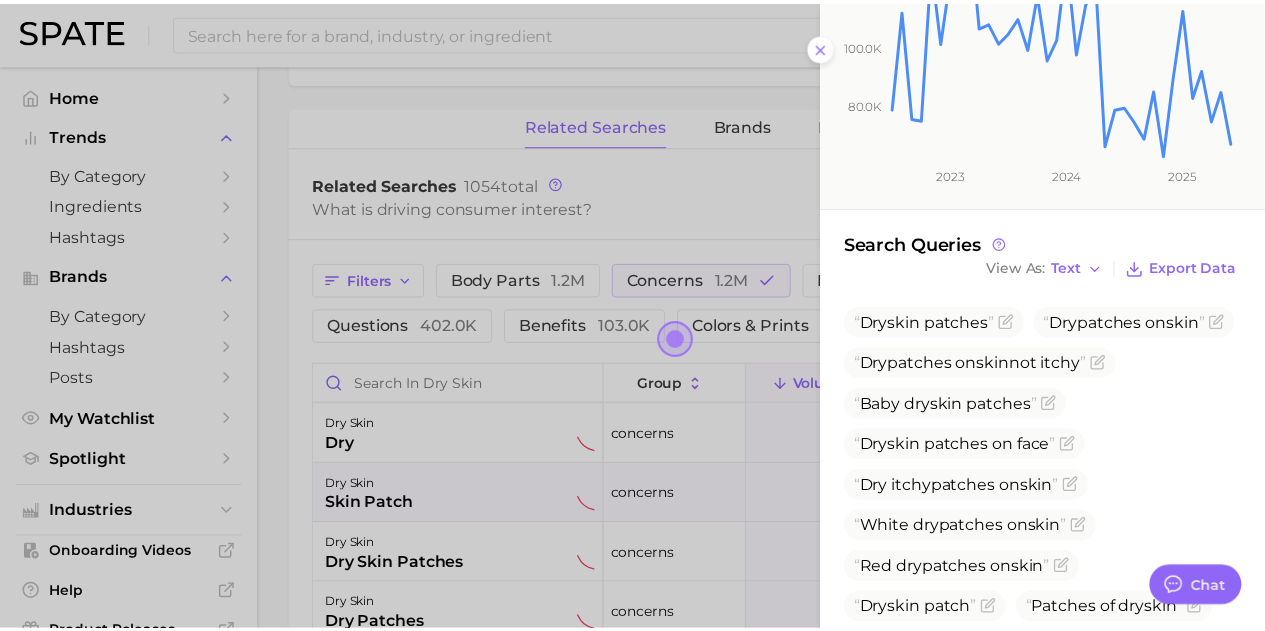scroll, scrollTop: 494, scrollLeft: 0, axis: vertical 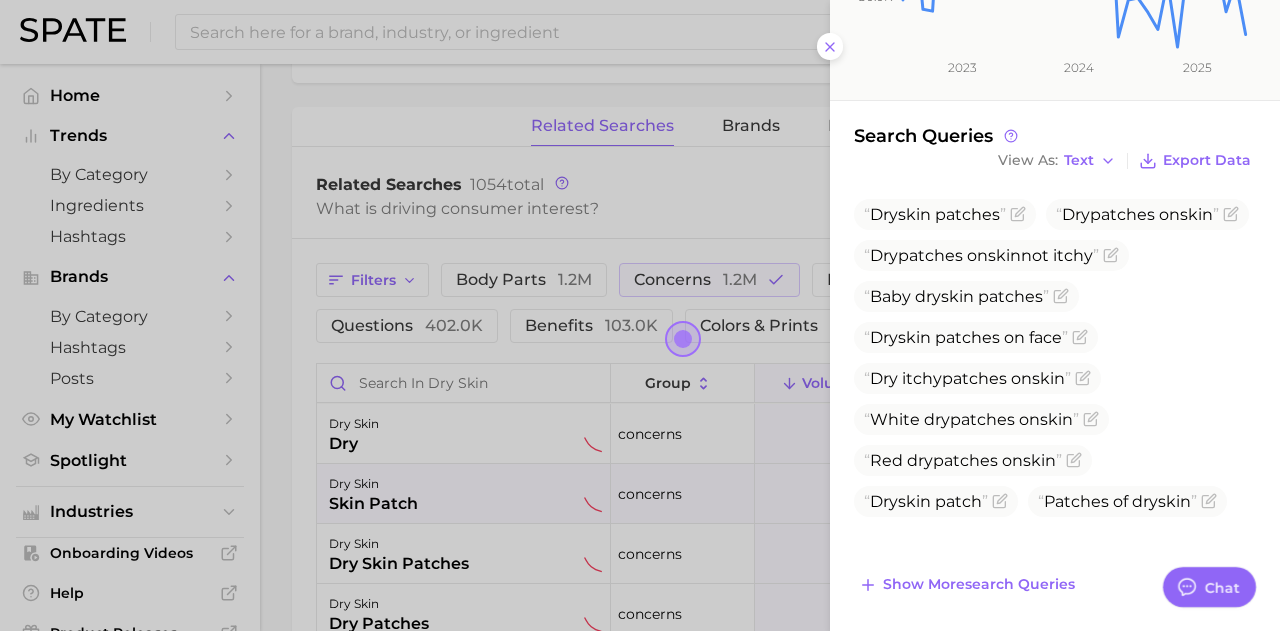 click at bounding box center (640, 315) 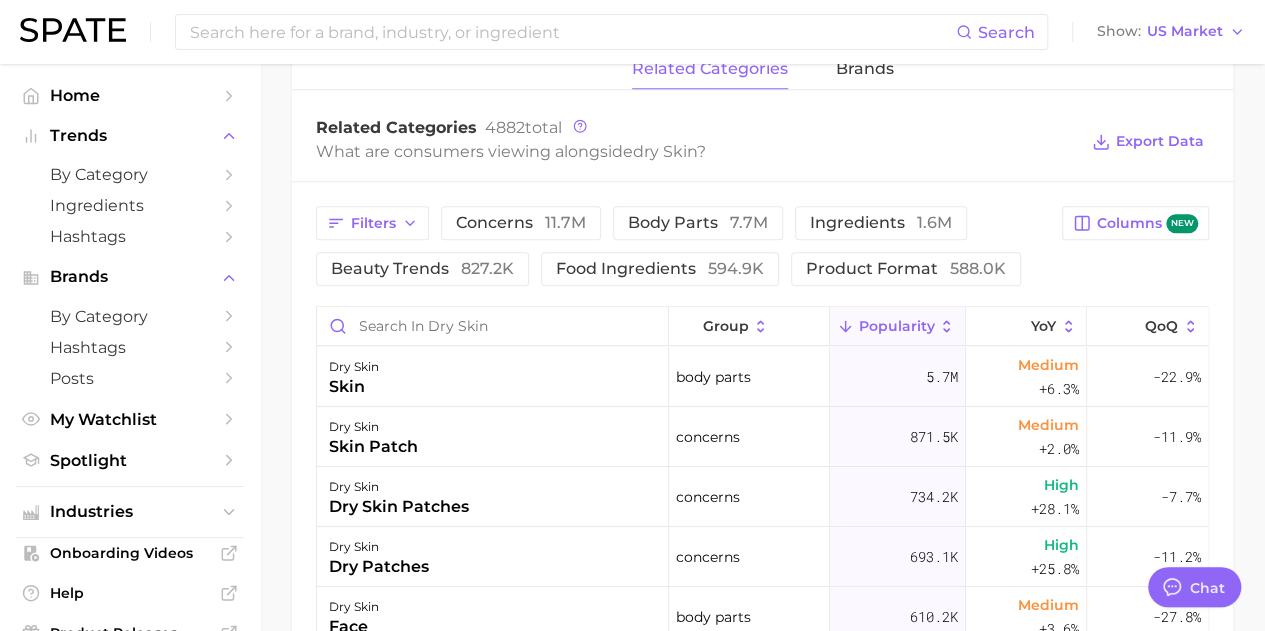 scroll, scrollTop: 0, scrollLeft: 0, axis: both 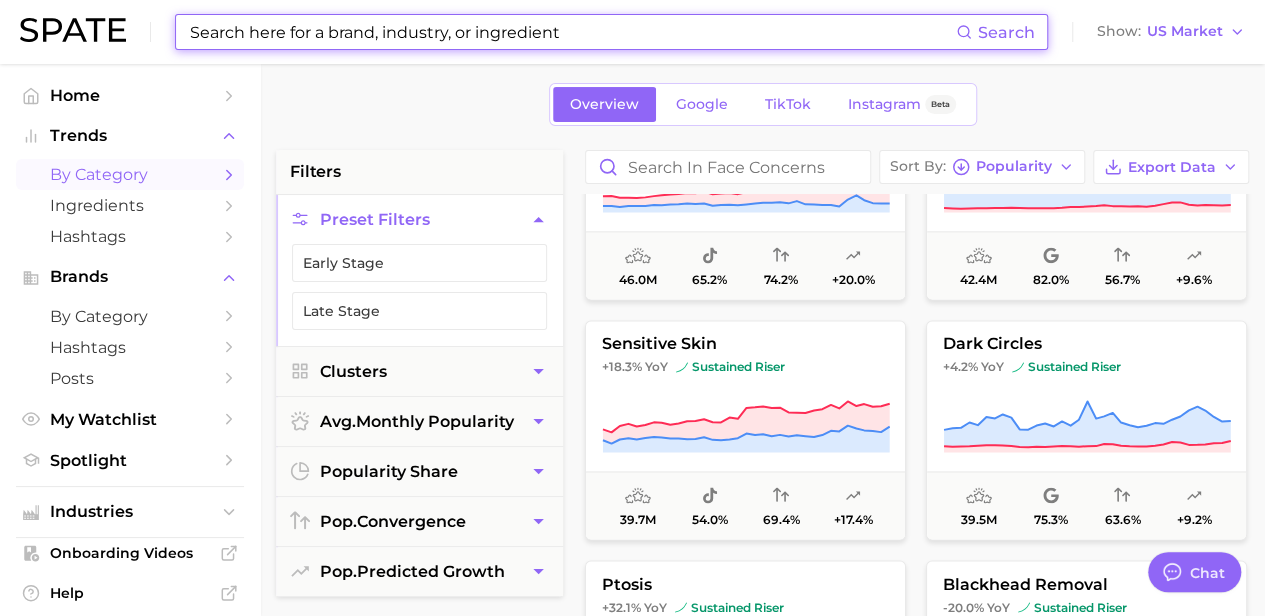 click at bounding box center [572, 32] 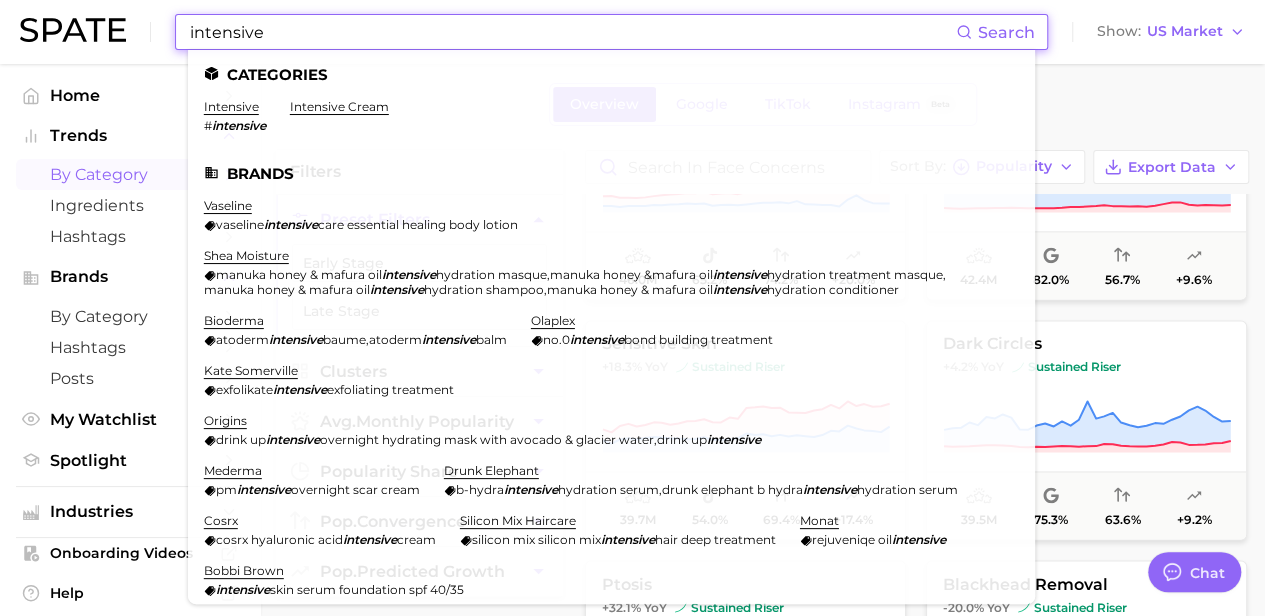 type on "intensive" 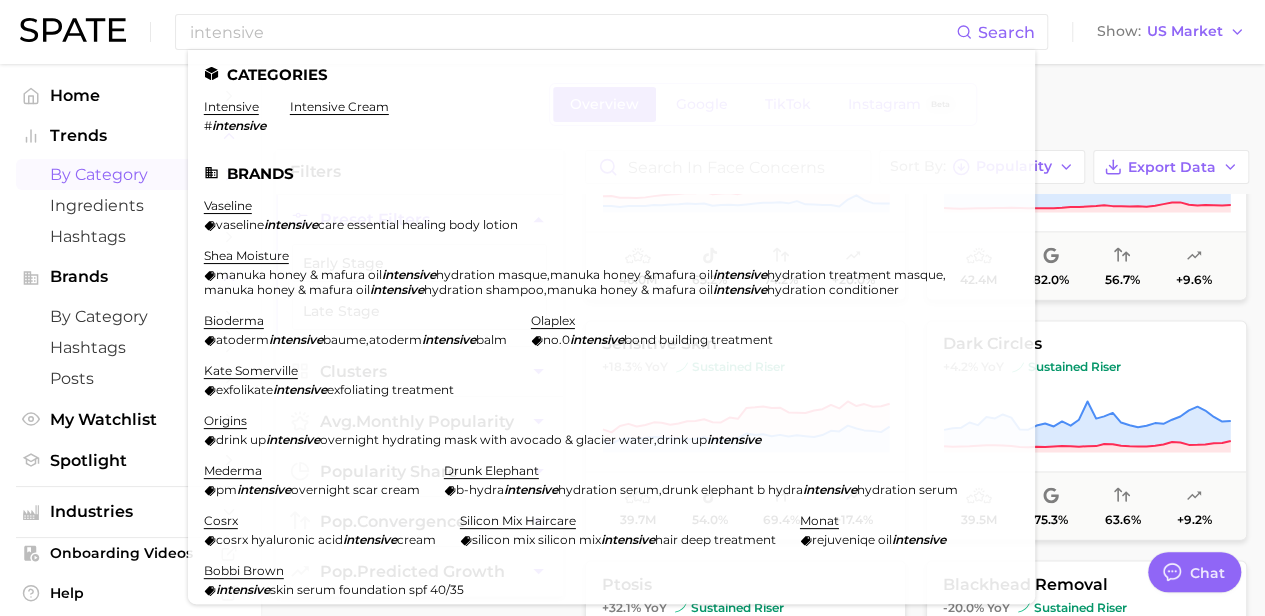 click on "Overview Google TikTok Instagram Beta" at bounding box center [762, 104] 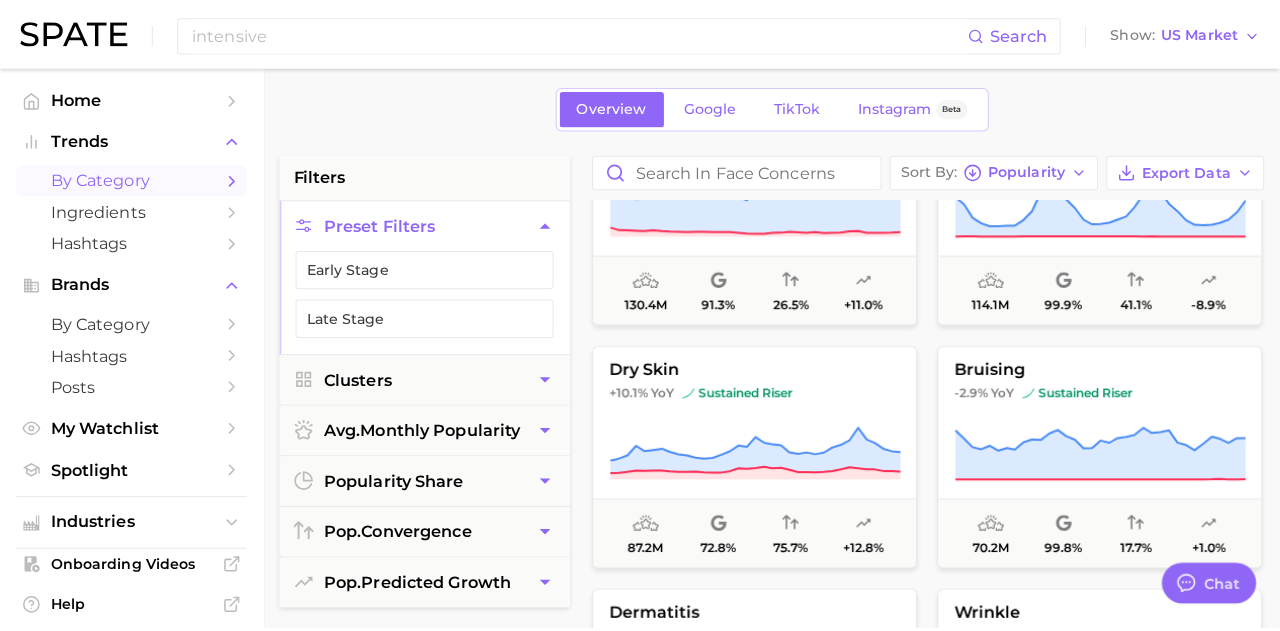 scroll, scrollTop: 580, scrollLeft: 0, axis: vertical 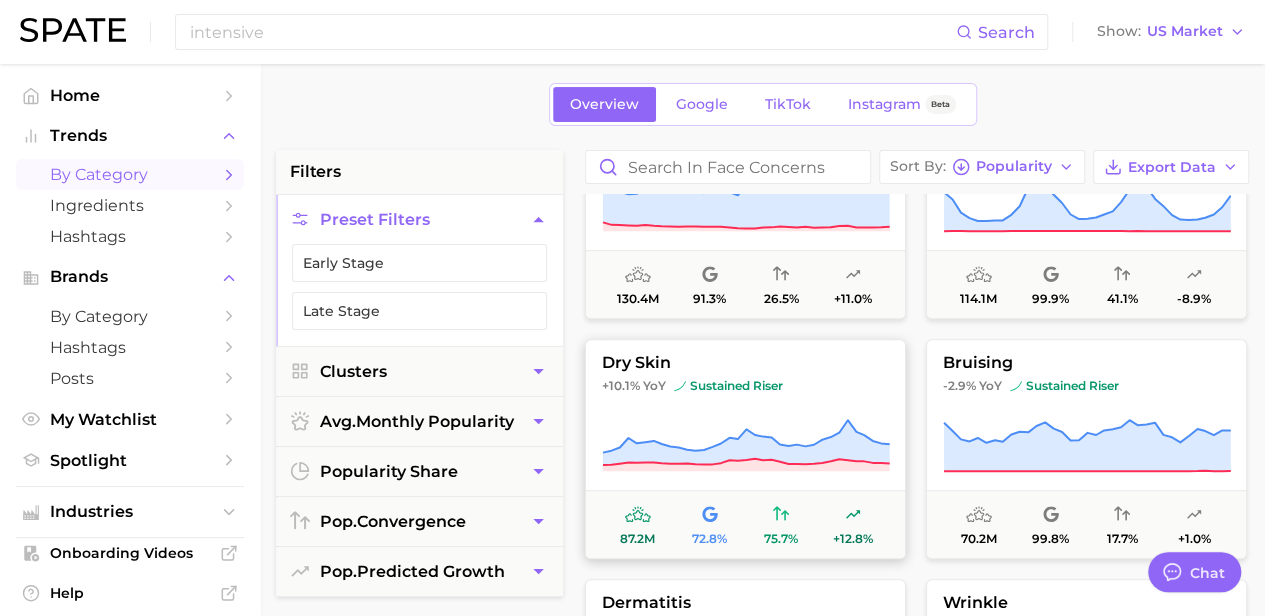 click on "sustained riser" at bounding box center (728, 386) 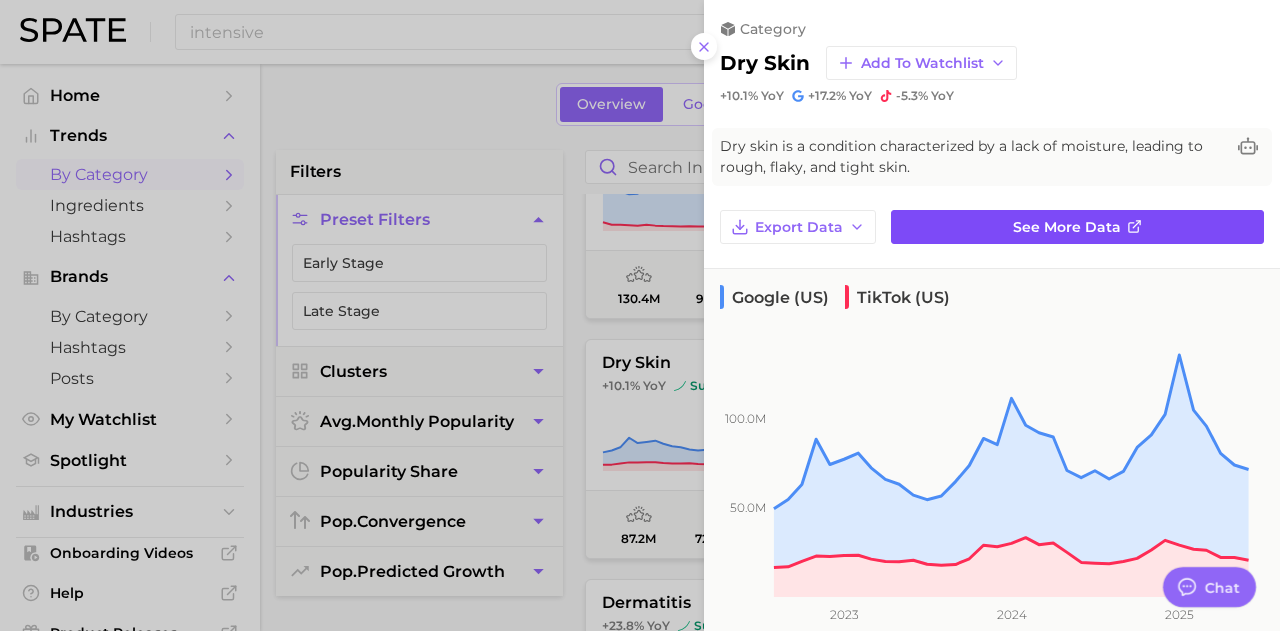 click on "See more data" at bounding box center (1067, 227) 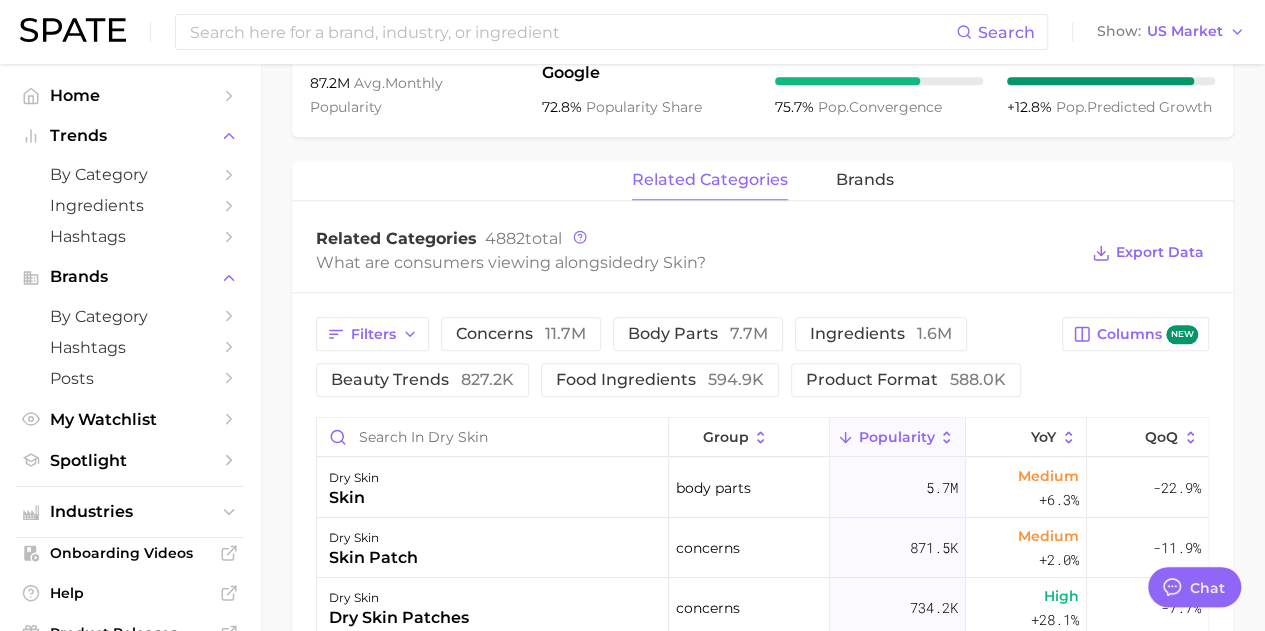 scroll, scrollTop: 834, scrollLeft: 0, axis: vertical 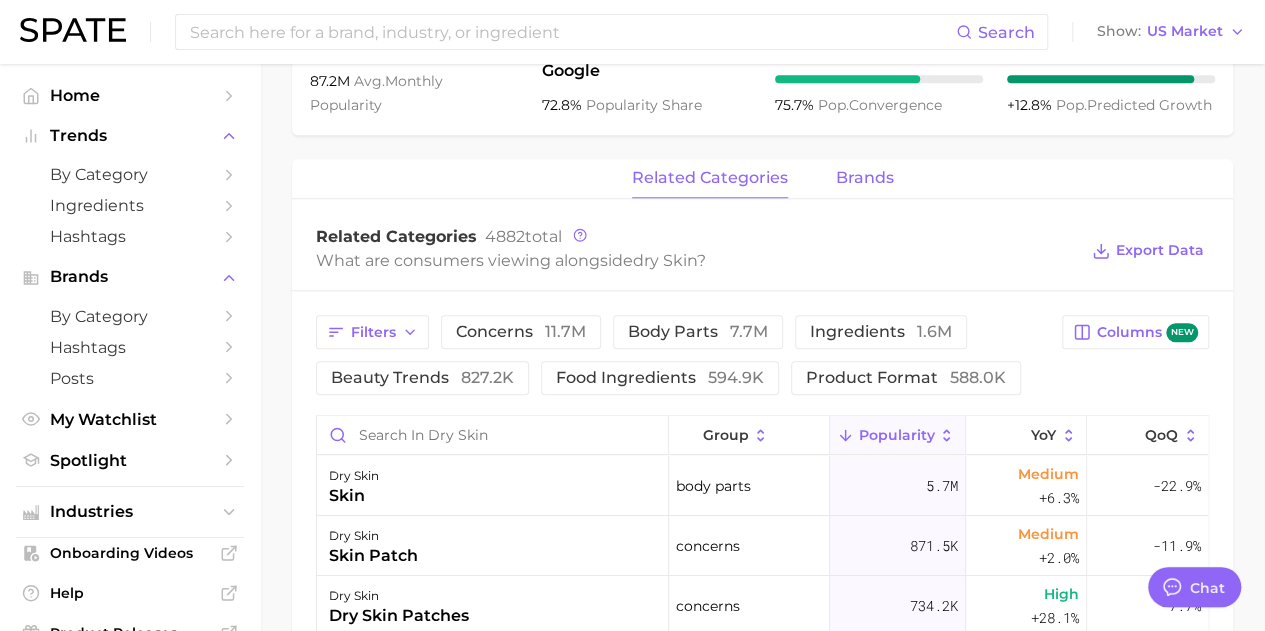 click on "brands" at bounding box center (865, 178) 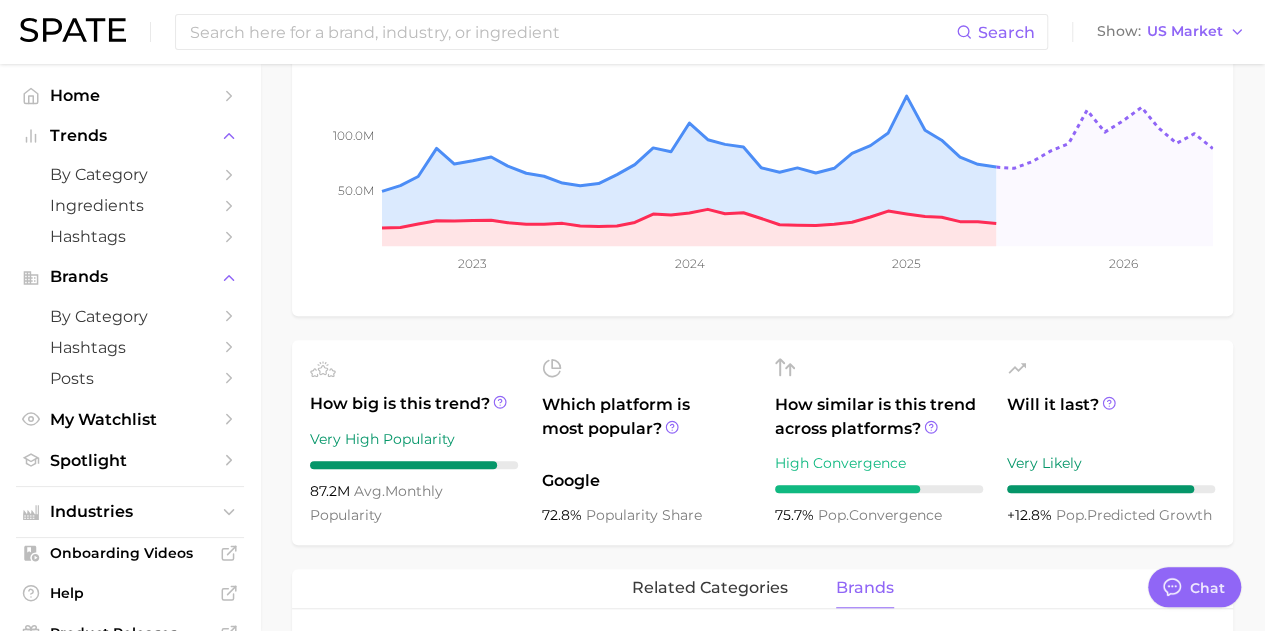 scroll, scrollTop: 0, scrollLeft: 0, axis: both 